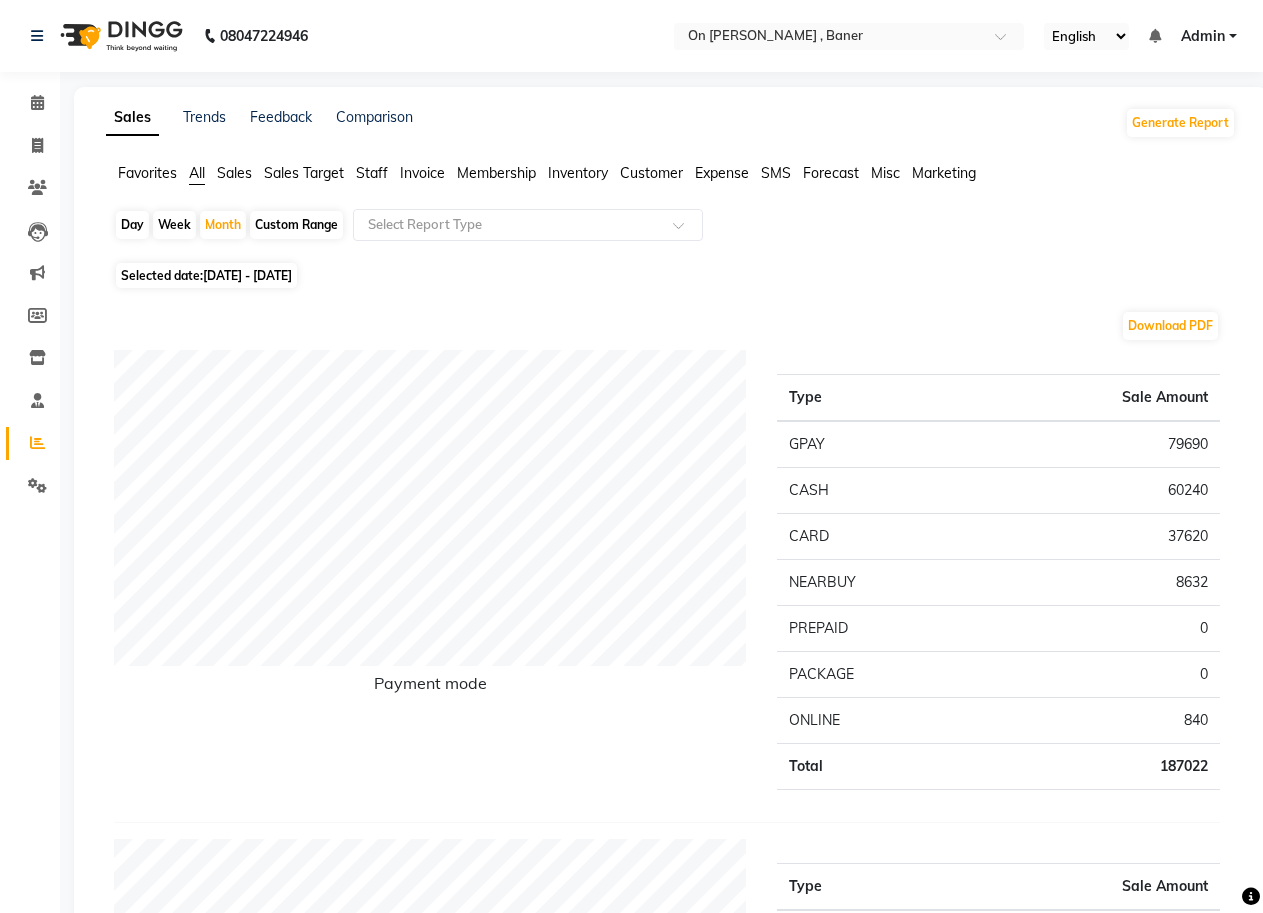 scroll, scrollTop: 500, scrollLeft: 0, axis: vertical 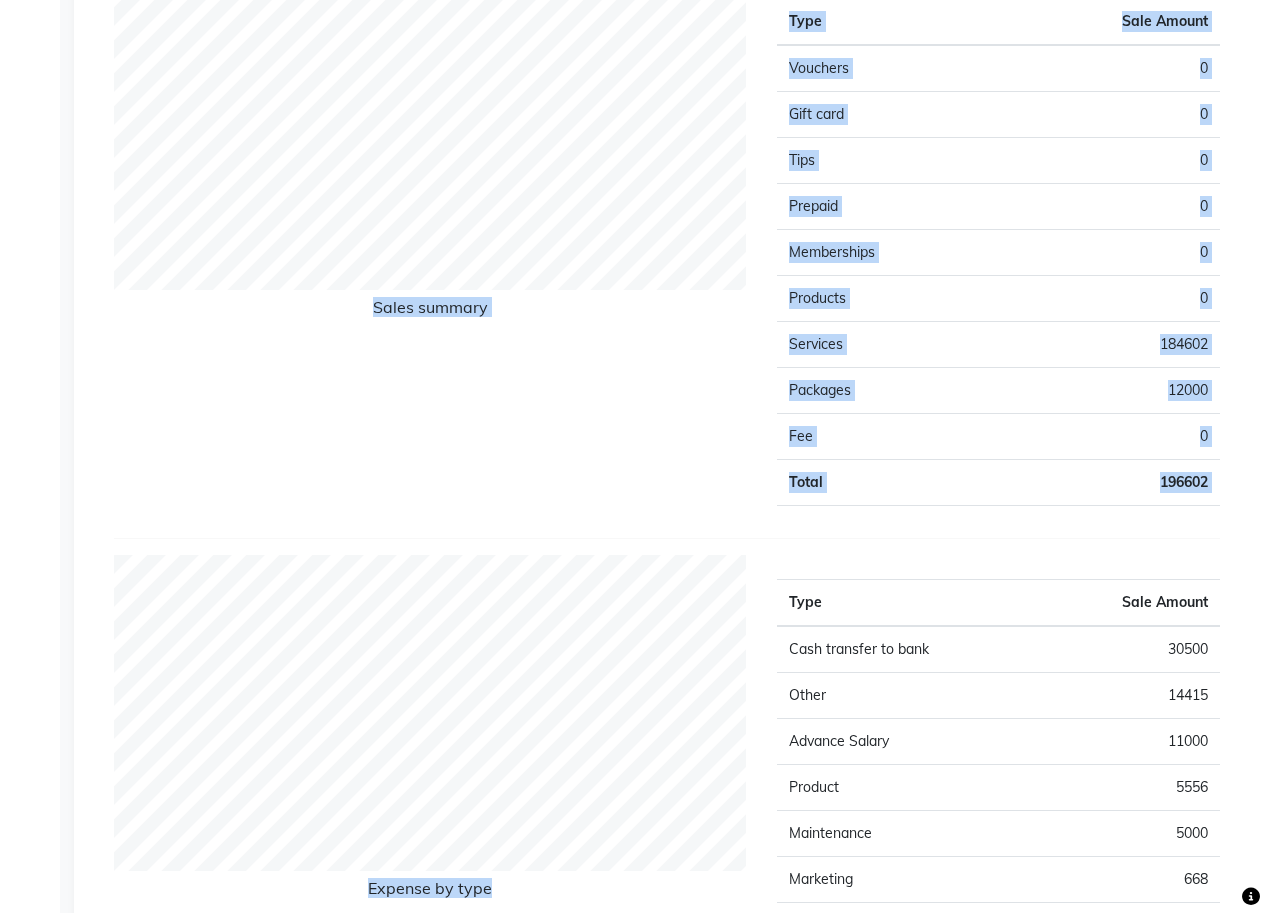 click on "08047224946 Select Location × On [PERSON_NAME] , Baner English ENGLISH Español العربية मराठी हिंदी ગુજરાતી தமிழ் 中文 Notifications nothing to show Admin Manage Profile Change Password Sign out  Version:3.15.4  ☀ On [PERSON_NAME] , Baner  Calendar  Invoice  Clients  Leads   Marketing  Members  Inventory  Staff  Reports  Settings Completed InProgress Upcoming Dropped Tentative Check-In Confirm Bookings Generate Report Segments Page Builder Sales Trends Feedback Comparison Generate Report Favorites All Sales Sales Target Staff Invoice Membership Inventory Customer Expense SMS Forecast Misc Marketing  Day   Week   Month   Custom Range  Select Report Type Selected date:  [DATE] - [DATE]  Download PDF Payment mode Type Sale Amount GPAY 79690 CASH 60240 CARD 37620 NEARBUY 8632 PREPAID 0 PACKAGE 0 ONLINE 840 Total 187022 Staff summary Type Sale Amount [PERSON_NAME] 56749 [PERSON_NAME] 48547 [PERSON_NAME] 36196 Carolina 16639 [PERSON_NAME] 13098 Deepak 12000 Swara 7352 [PERSON_NAME]" at bounding box center [631, -944] 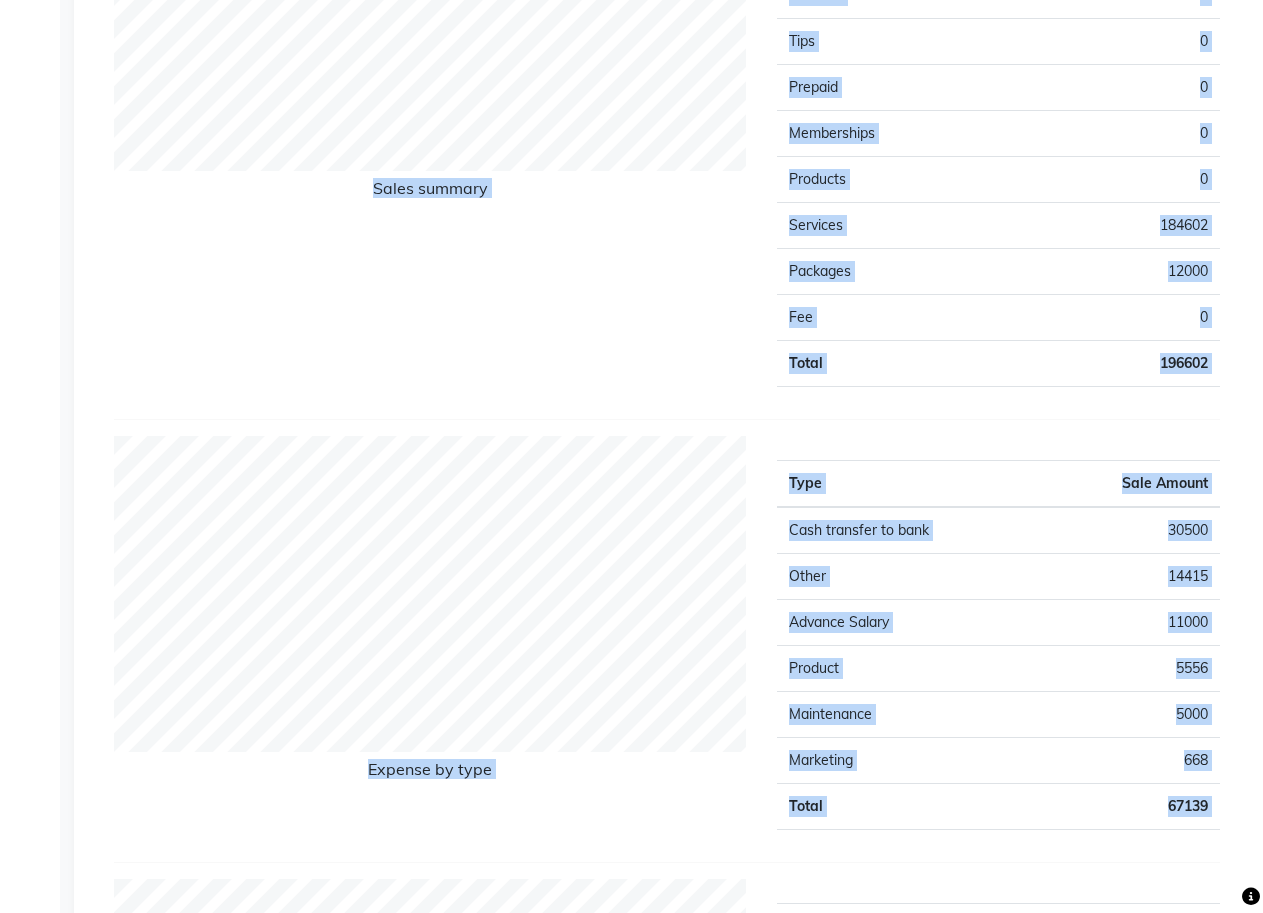 scroll, scrollTop: 1420, scrollLeft: 0, axis: vertical 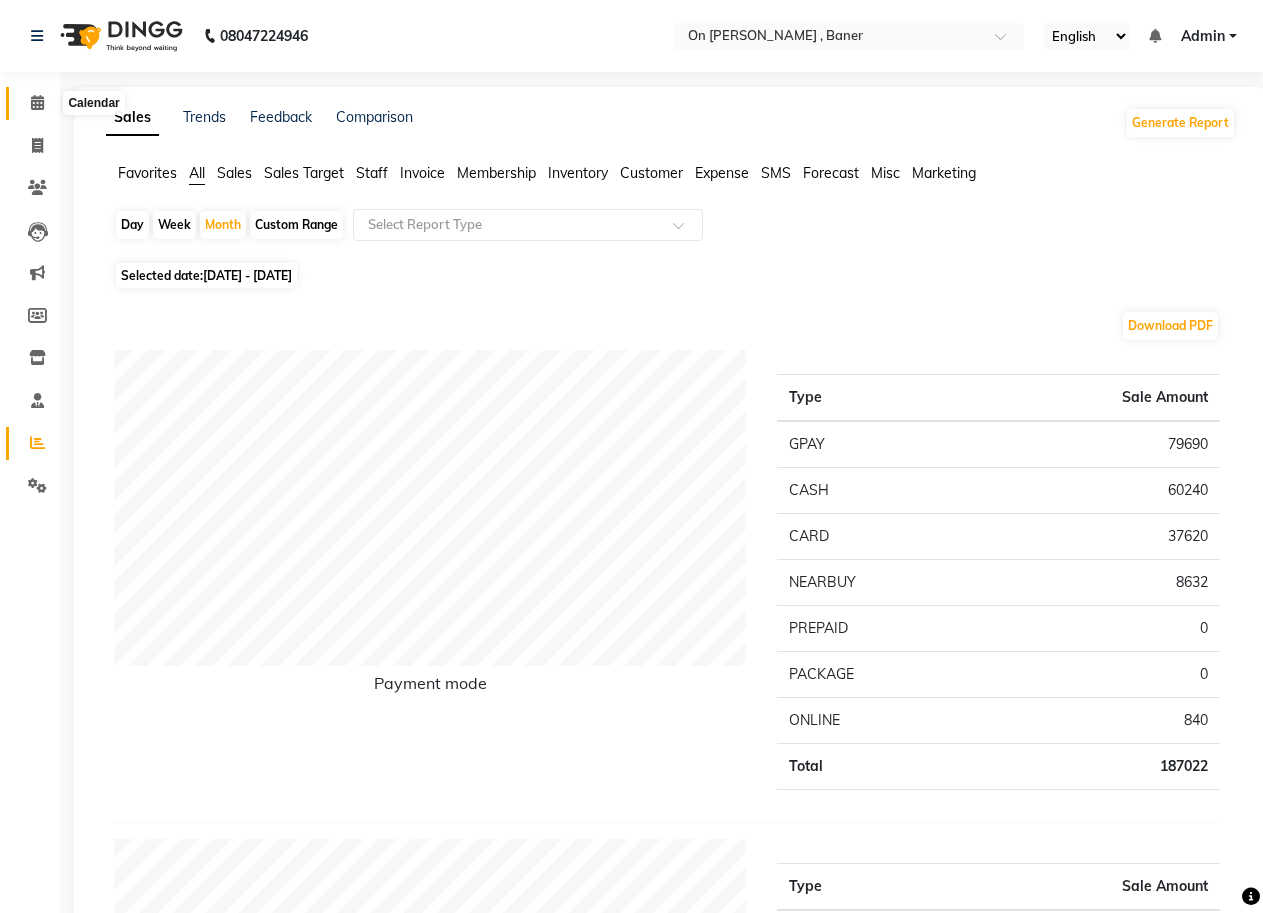 click 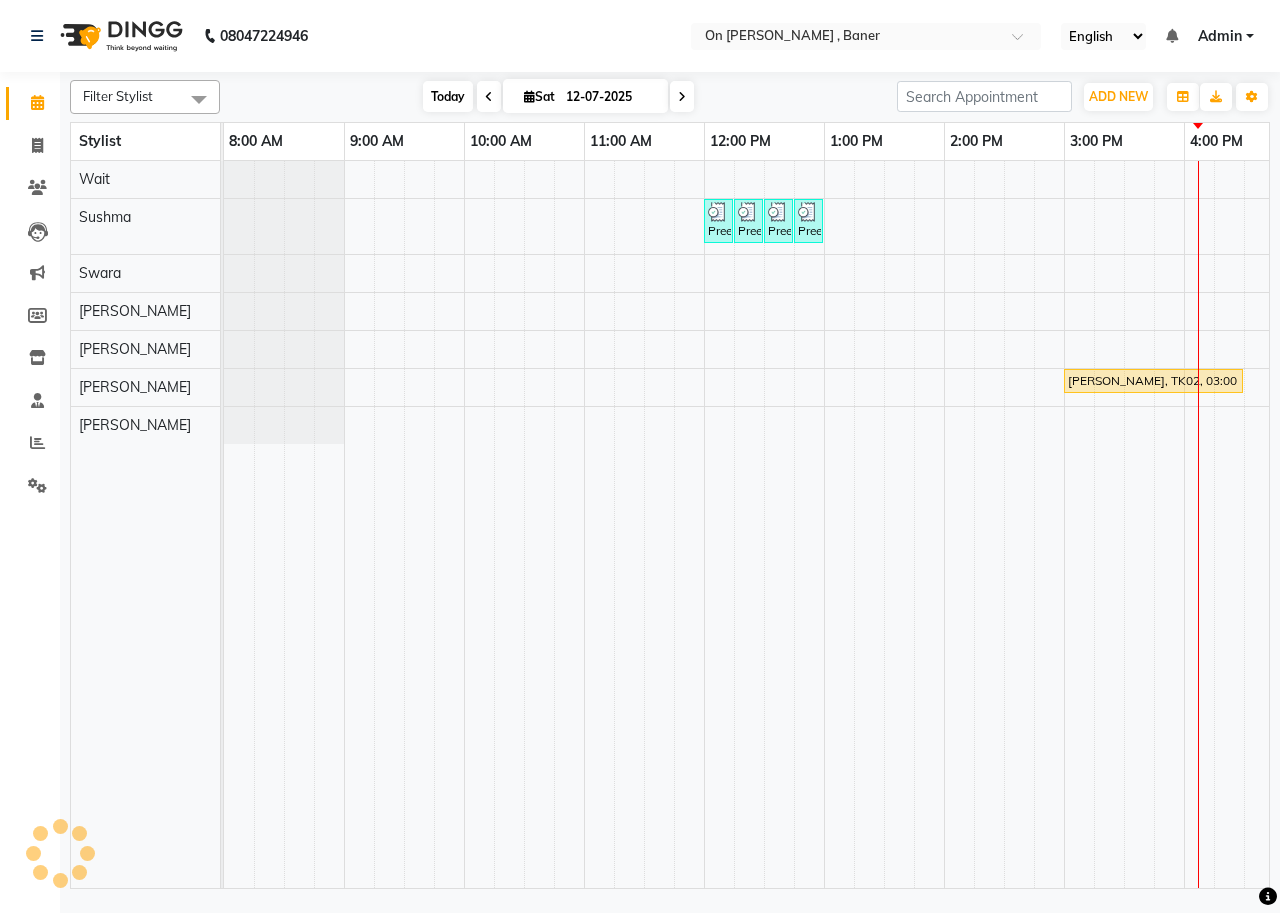 scroll, scrollTop: 0, scrollLeft: 0, axis: both 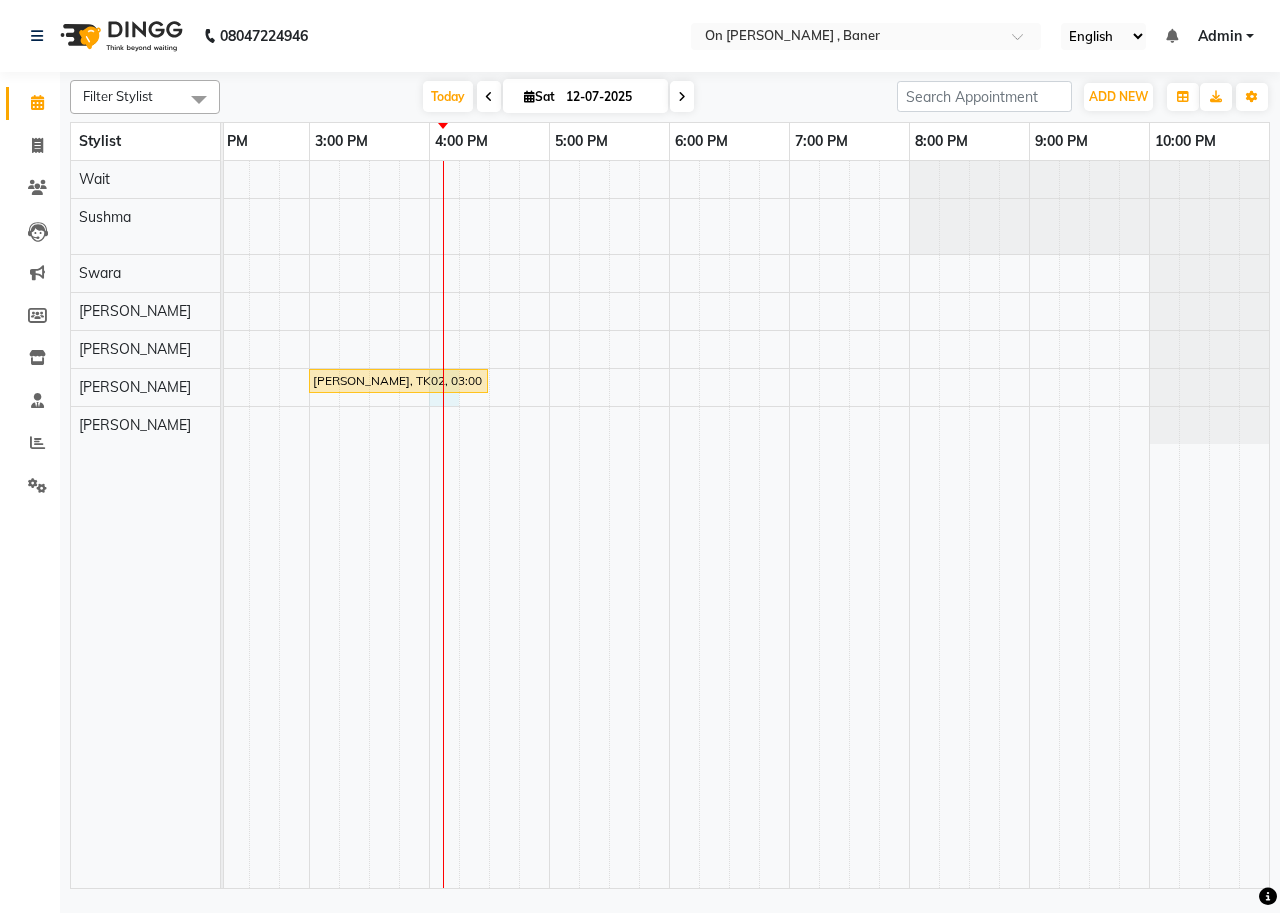 click at bounding box center (443, 524) 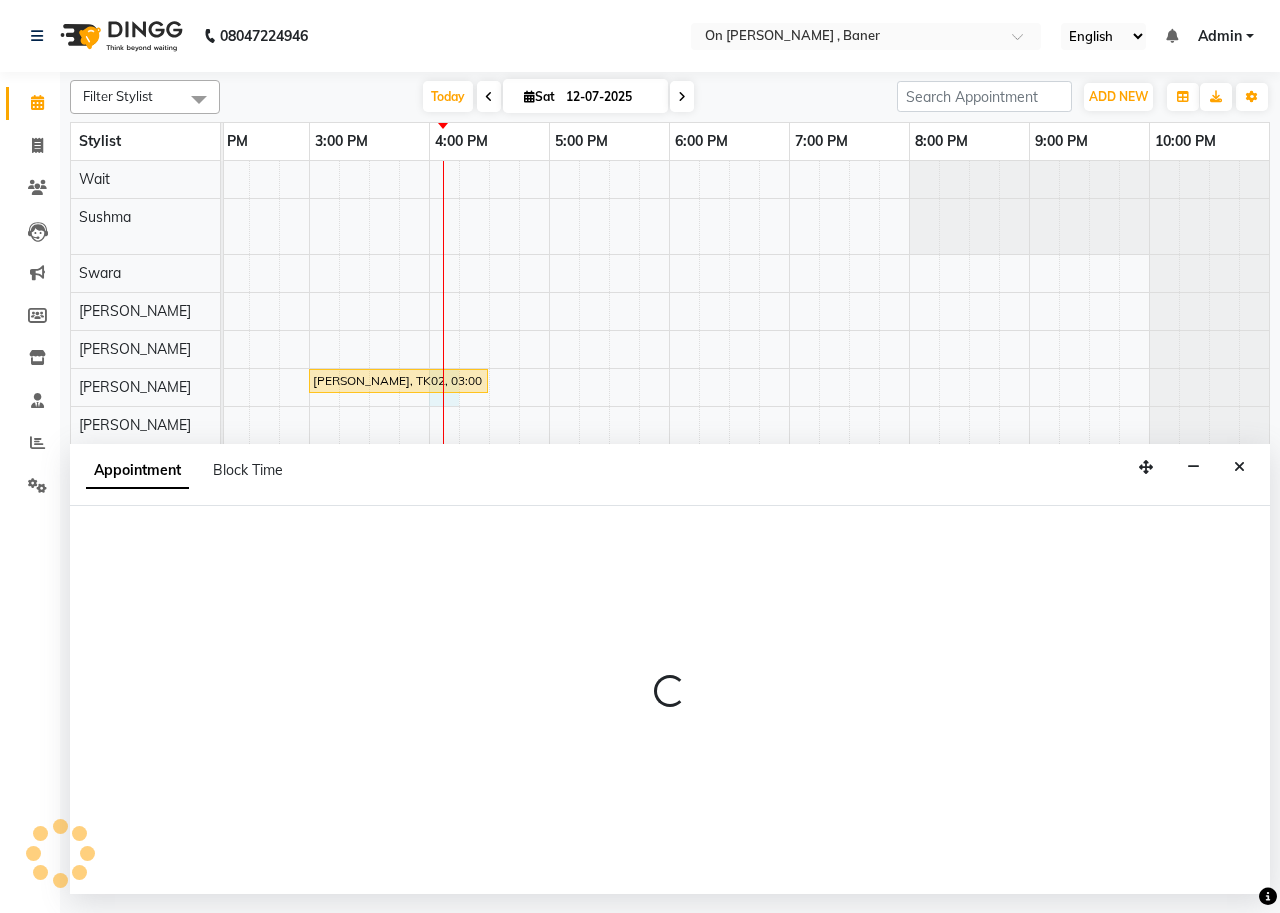 select on "64480" 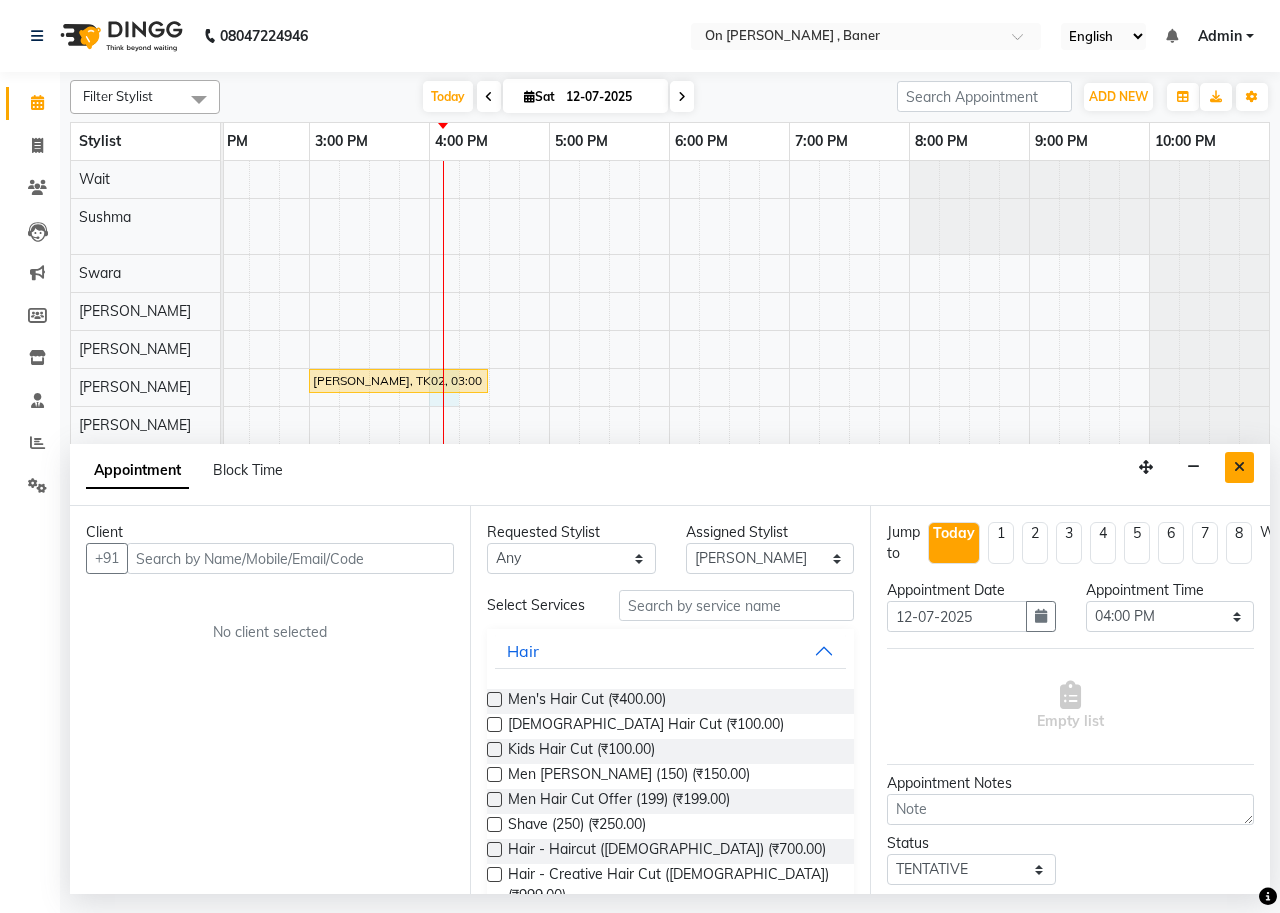 click at bounding box center [1239, 467] 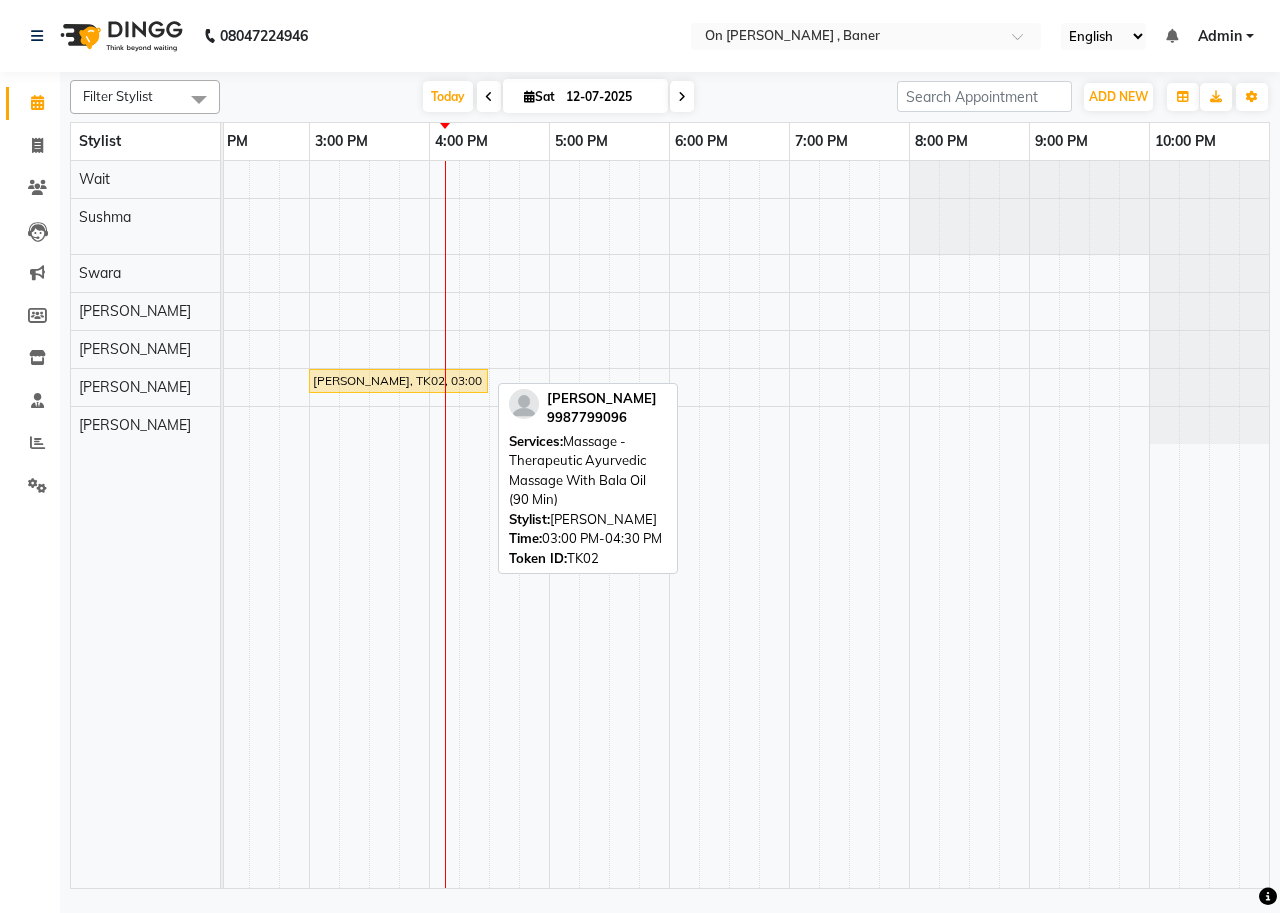 click on "[PERSON_NAME], TK02, 03:00 PM-04:30 PM, Massage - Therapeutic Ayurvedic Massage With Bala Oil (90 Min)" at bounding box center [398, 381] 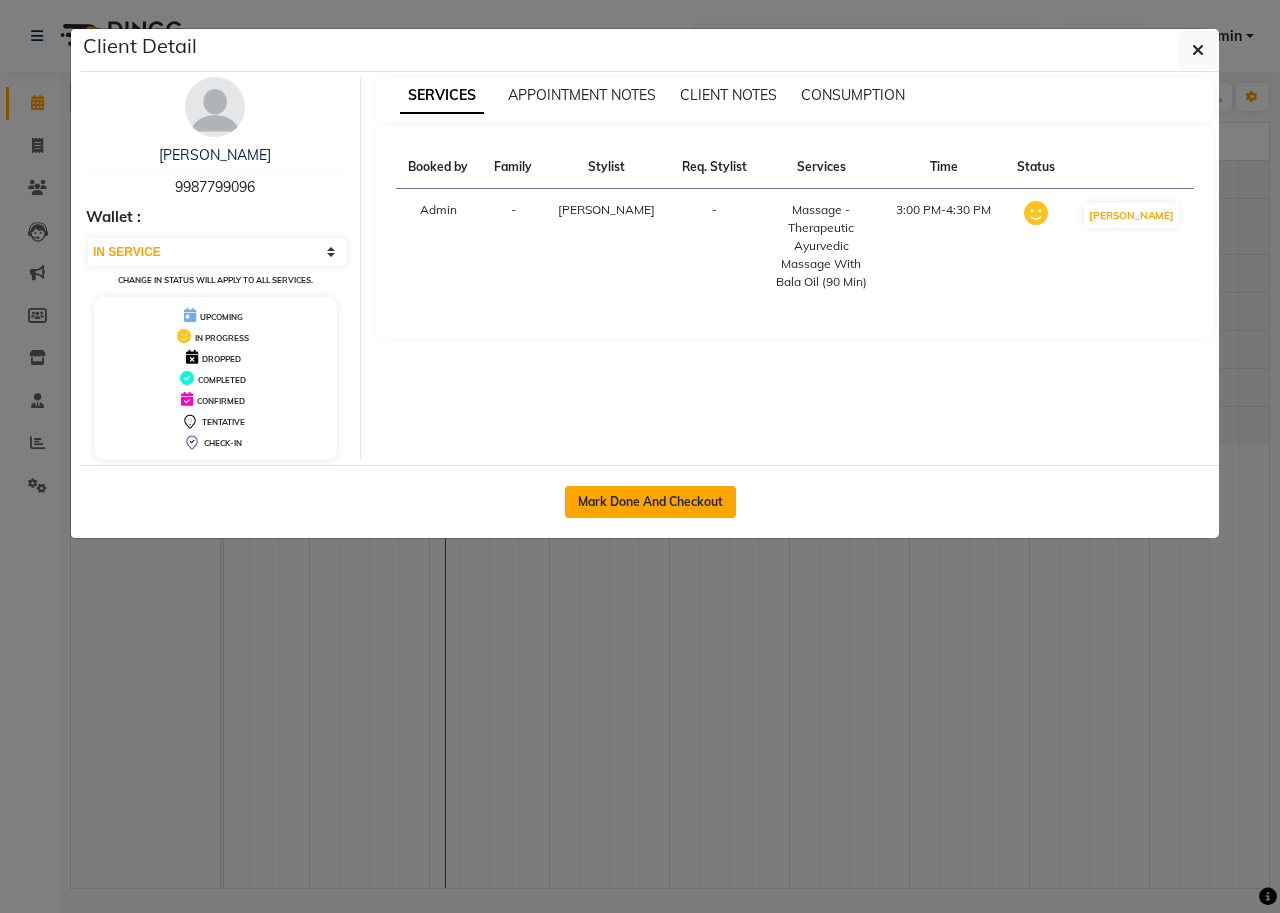 click on "Mark Done And Checkout" 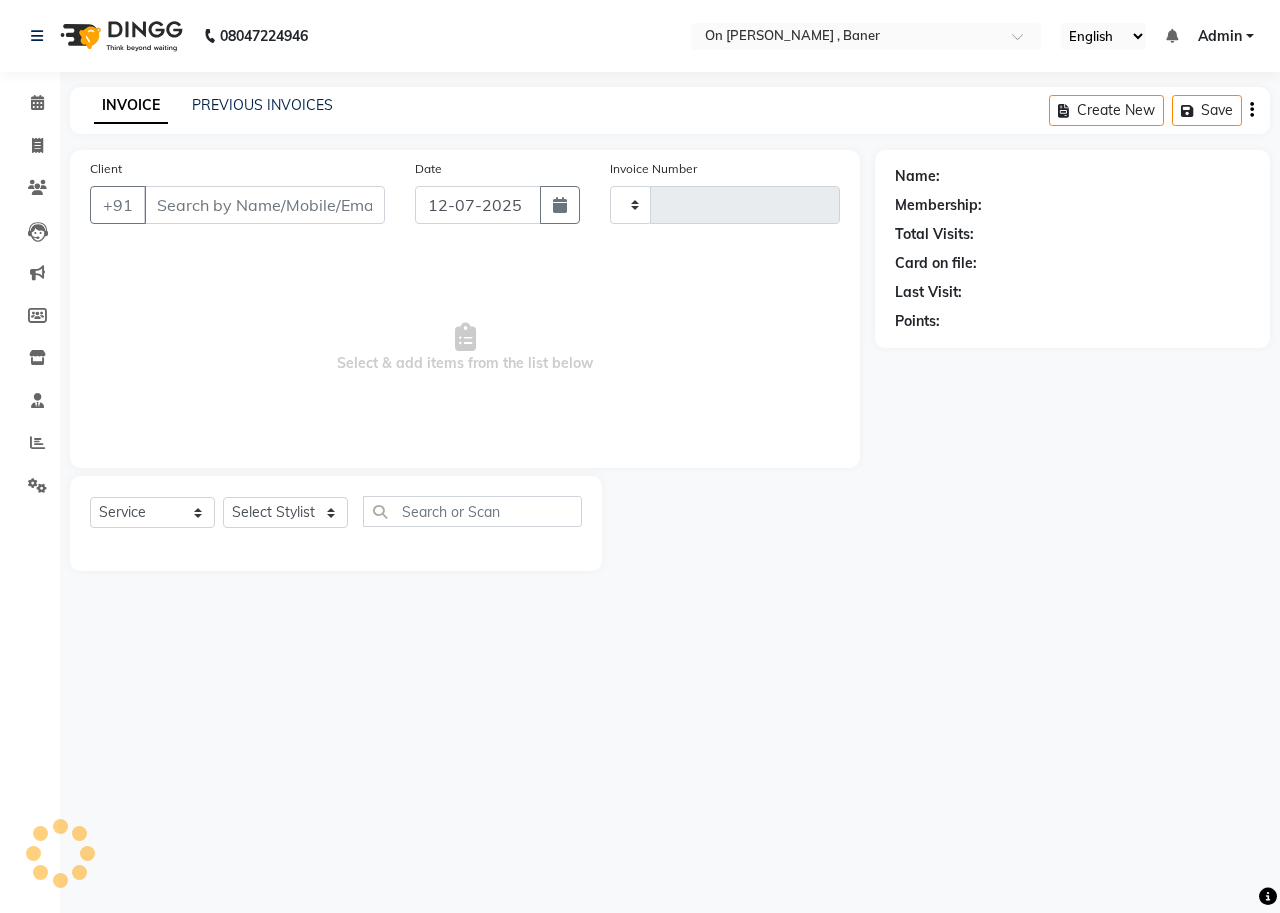 type on "0570" 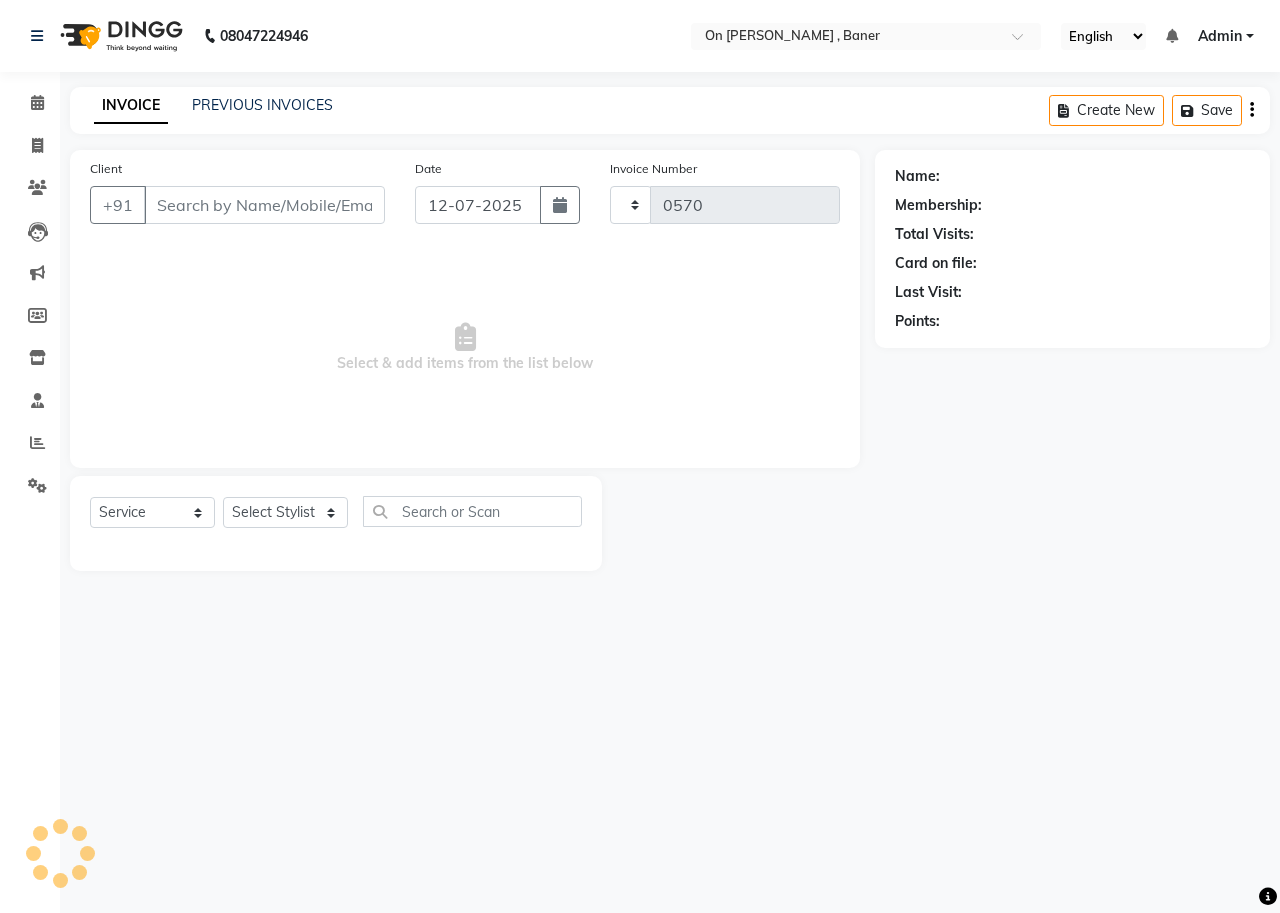 select on "632" 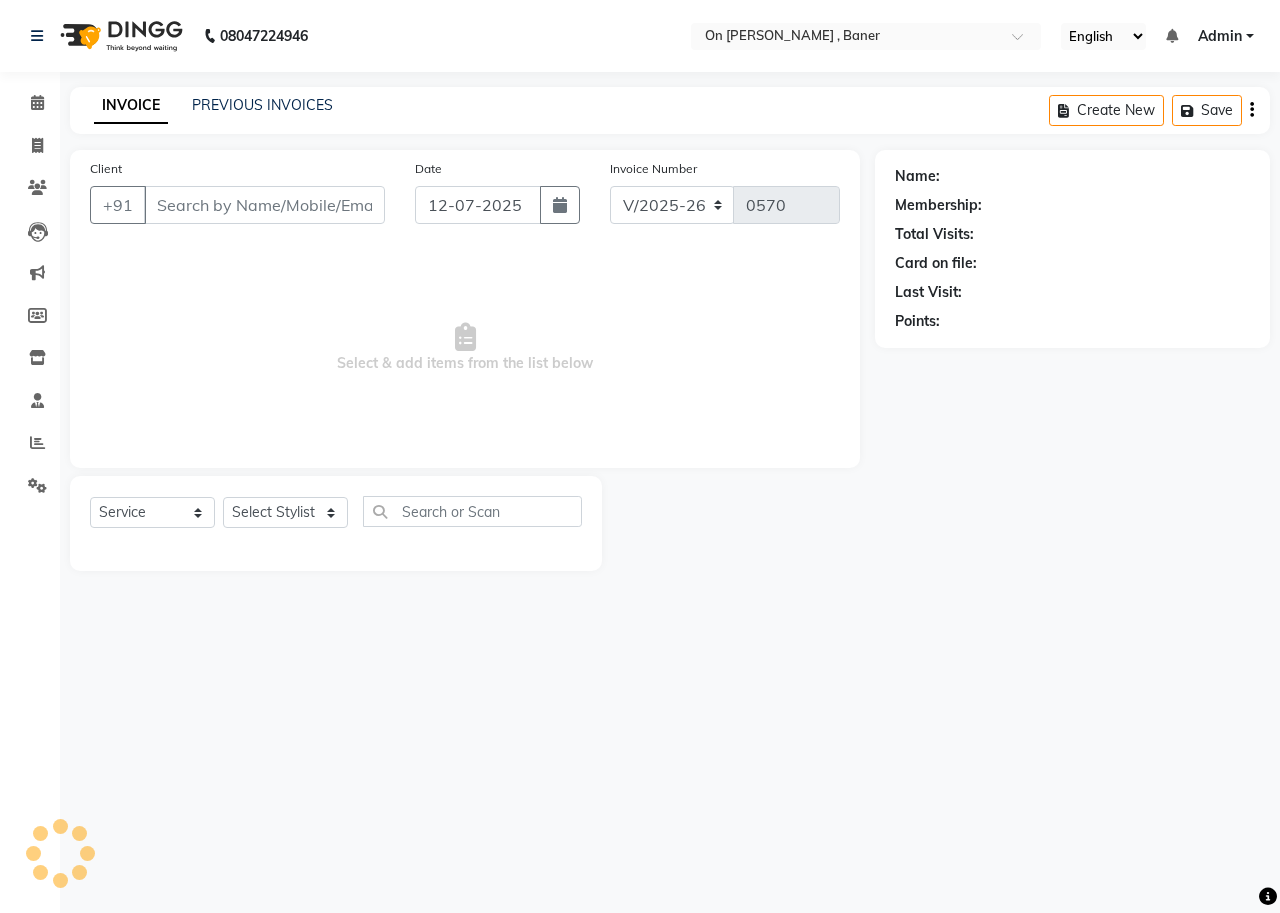 type on "9987799096" 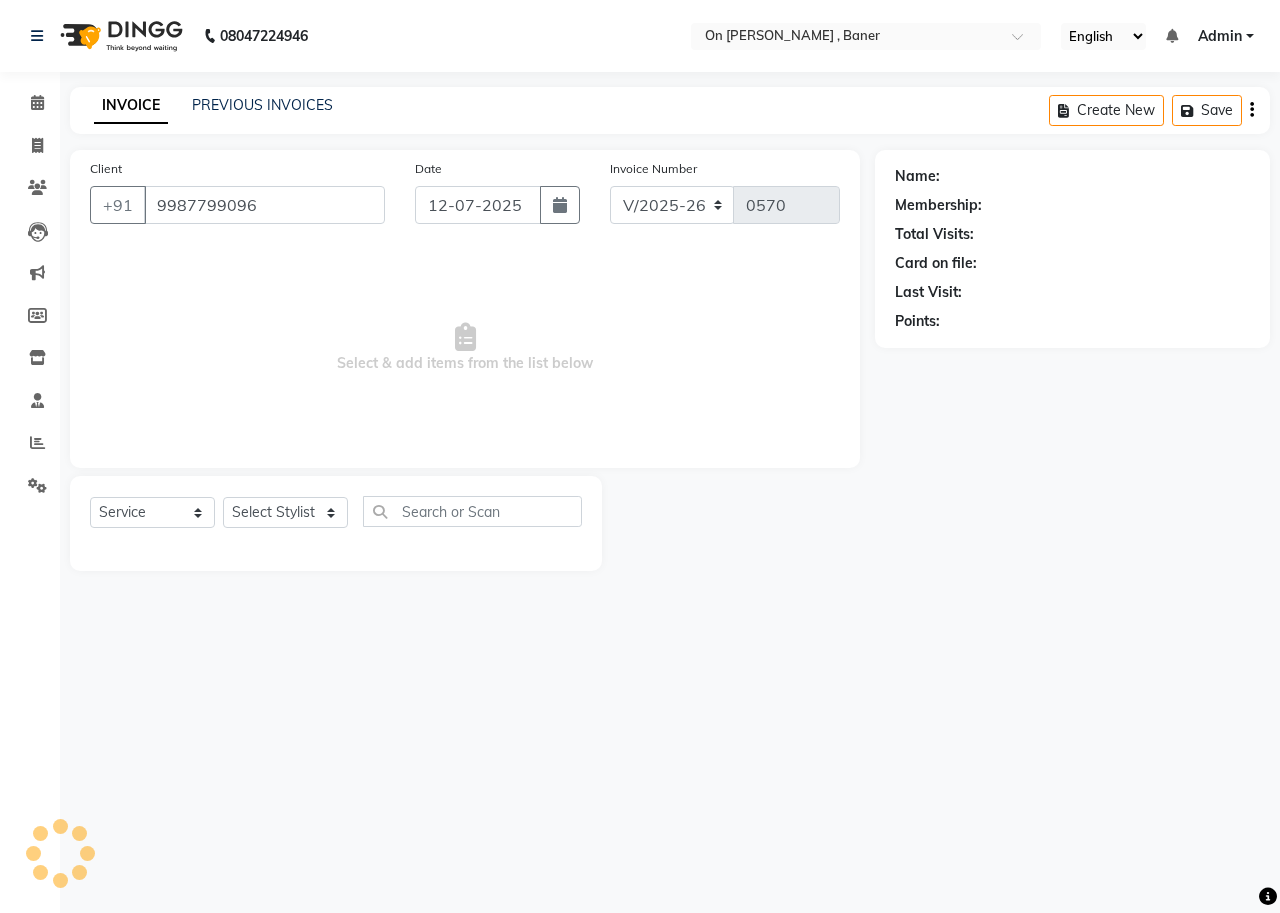 select on "64480" 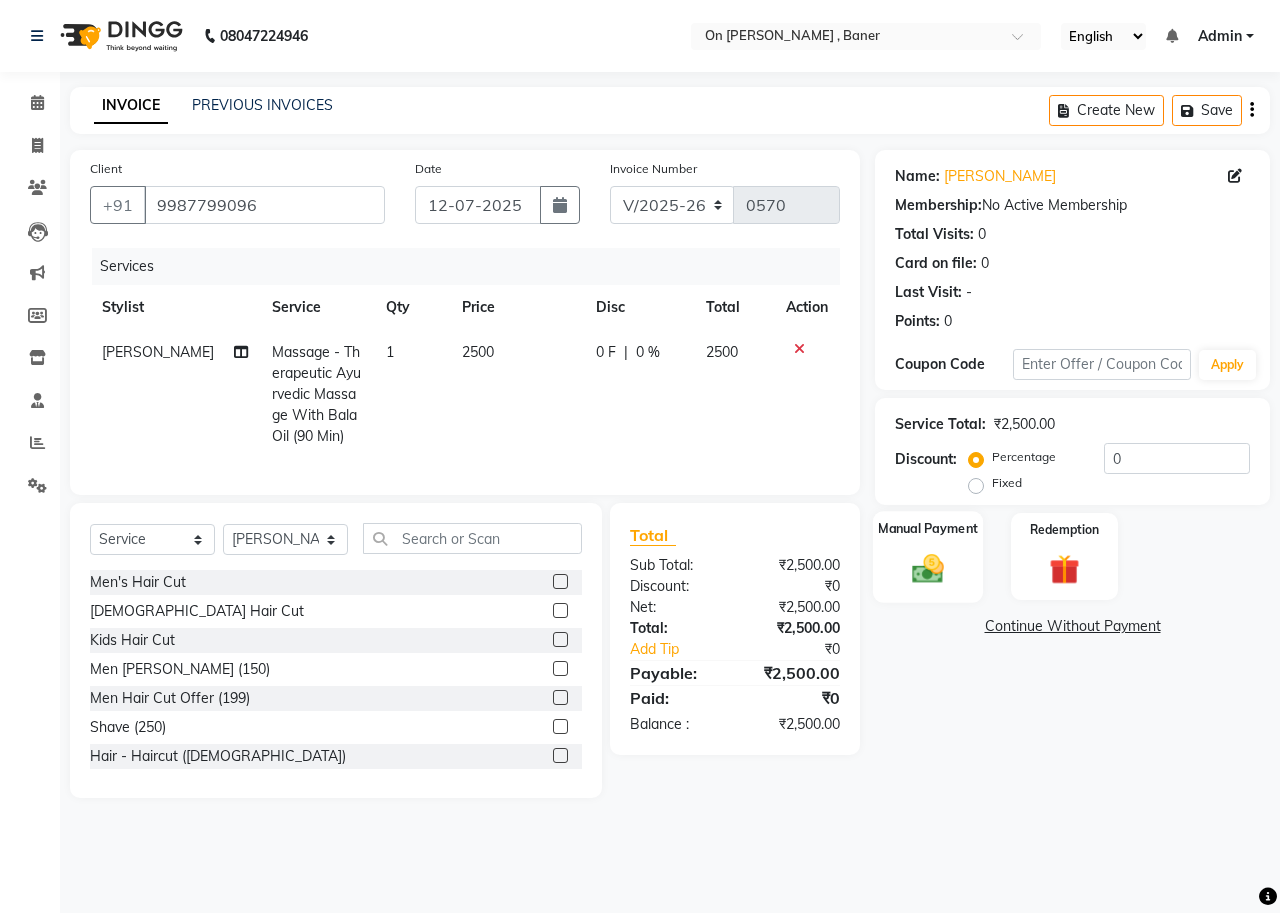 click 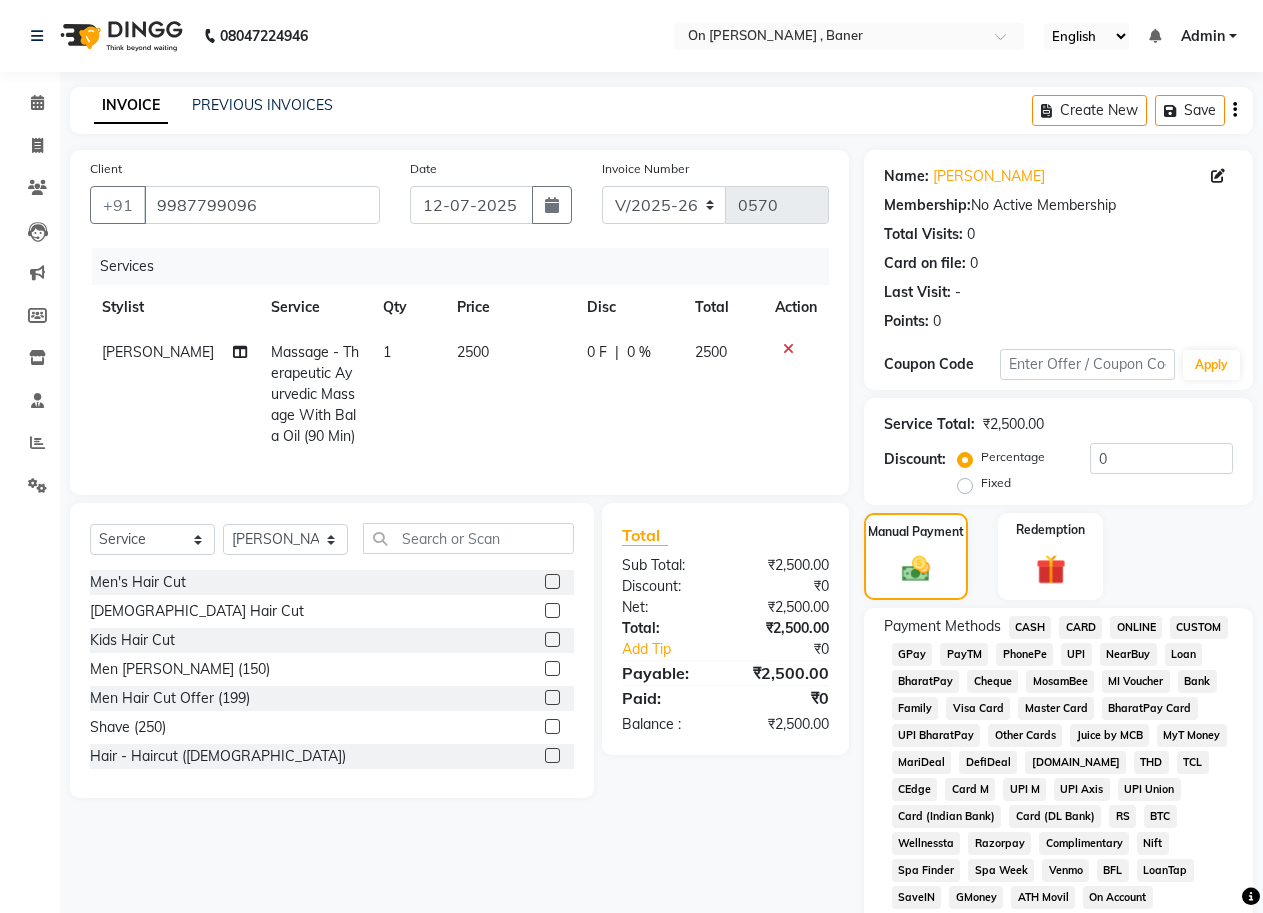 click on "CASH" 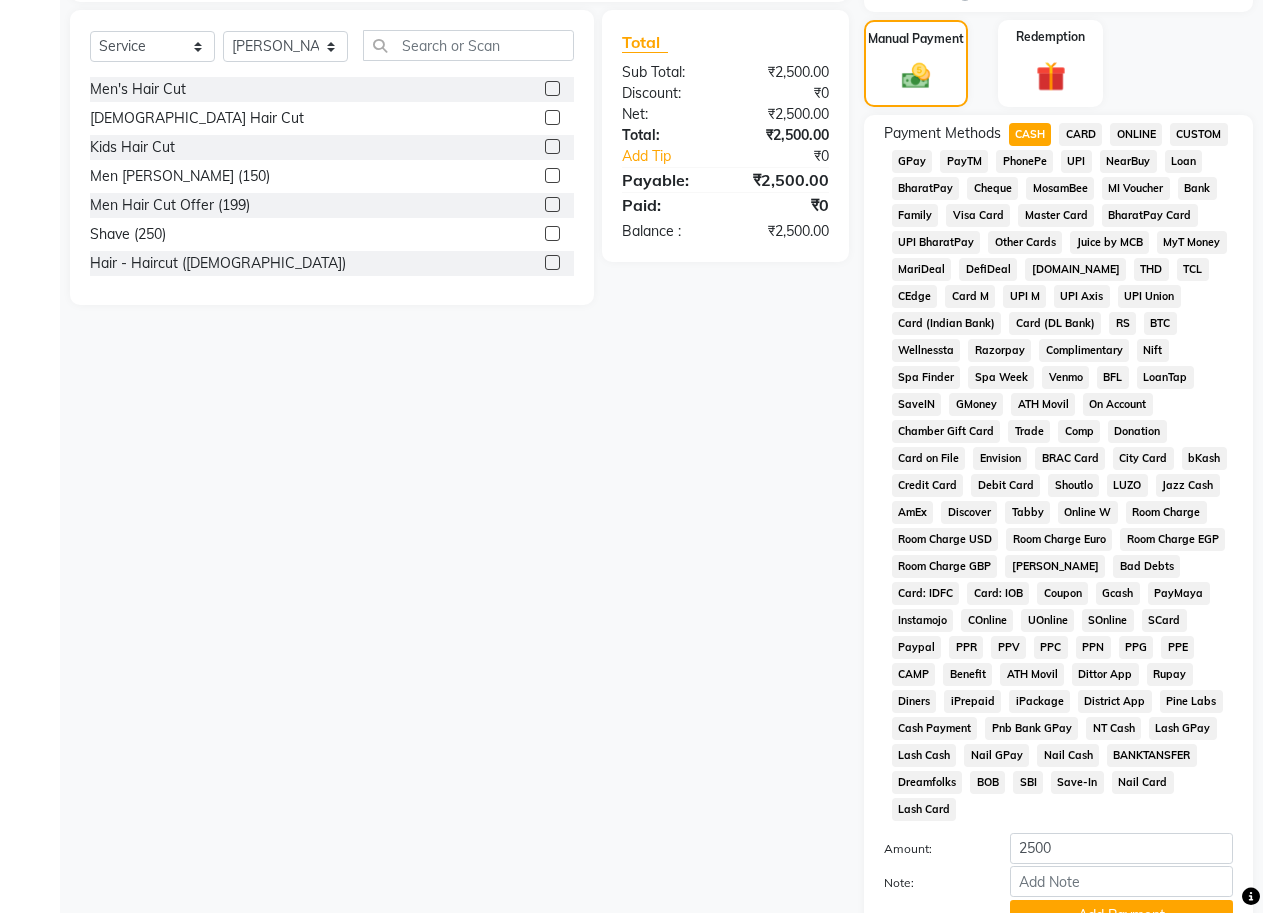 scroll, scrollTop: 600, scrollLeft: 0, axis: vertical 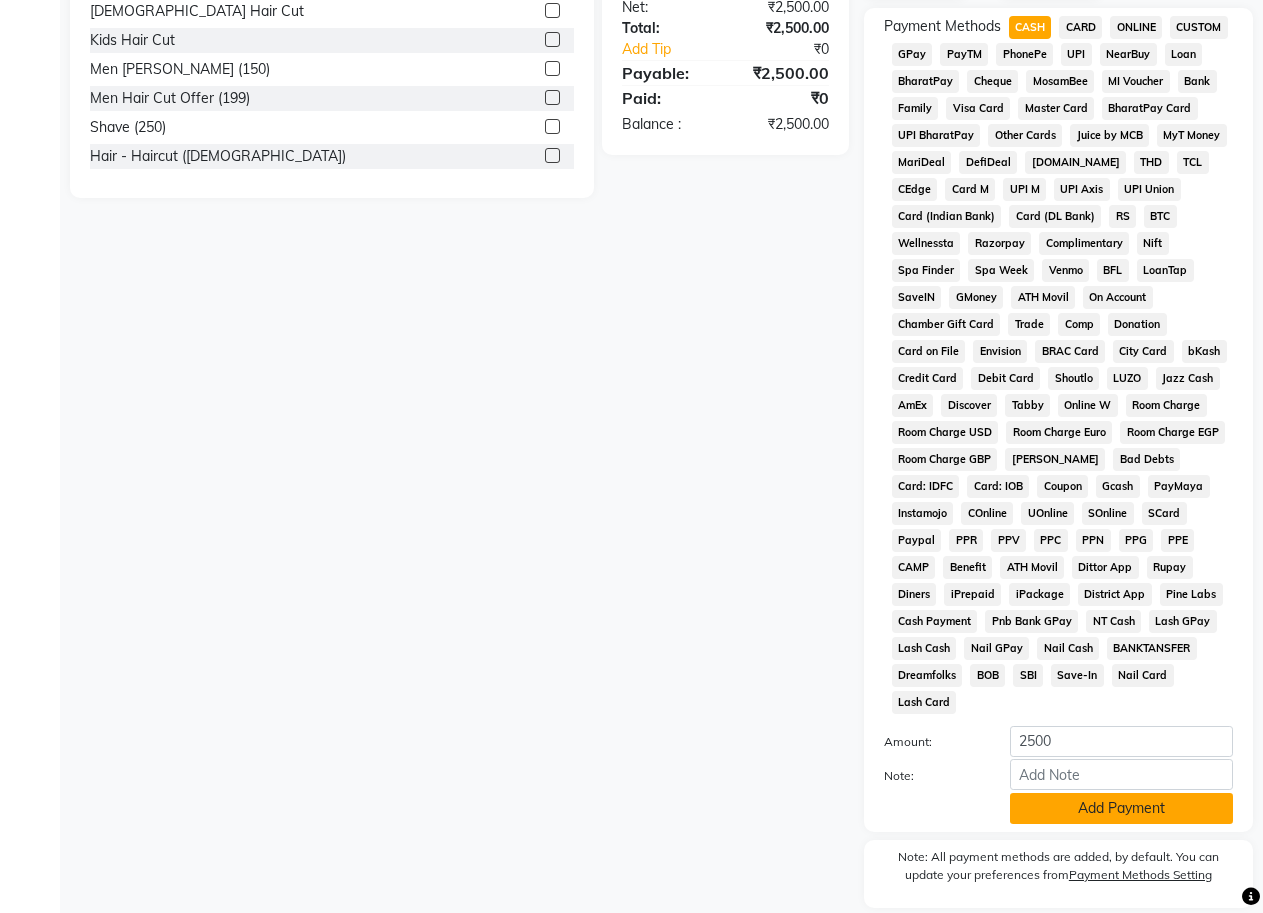 click on "Add Payment" 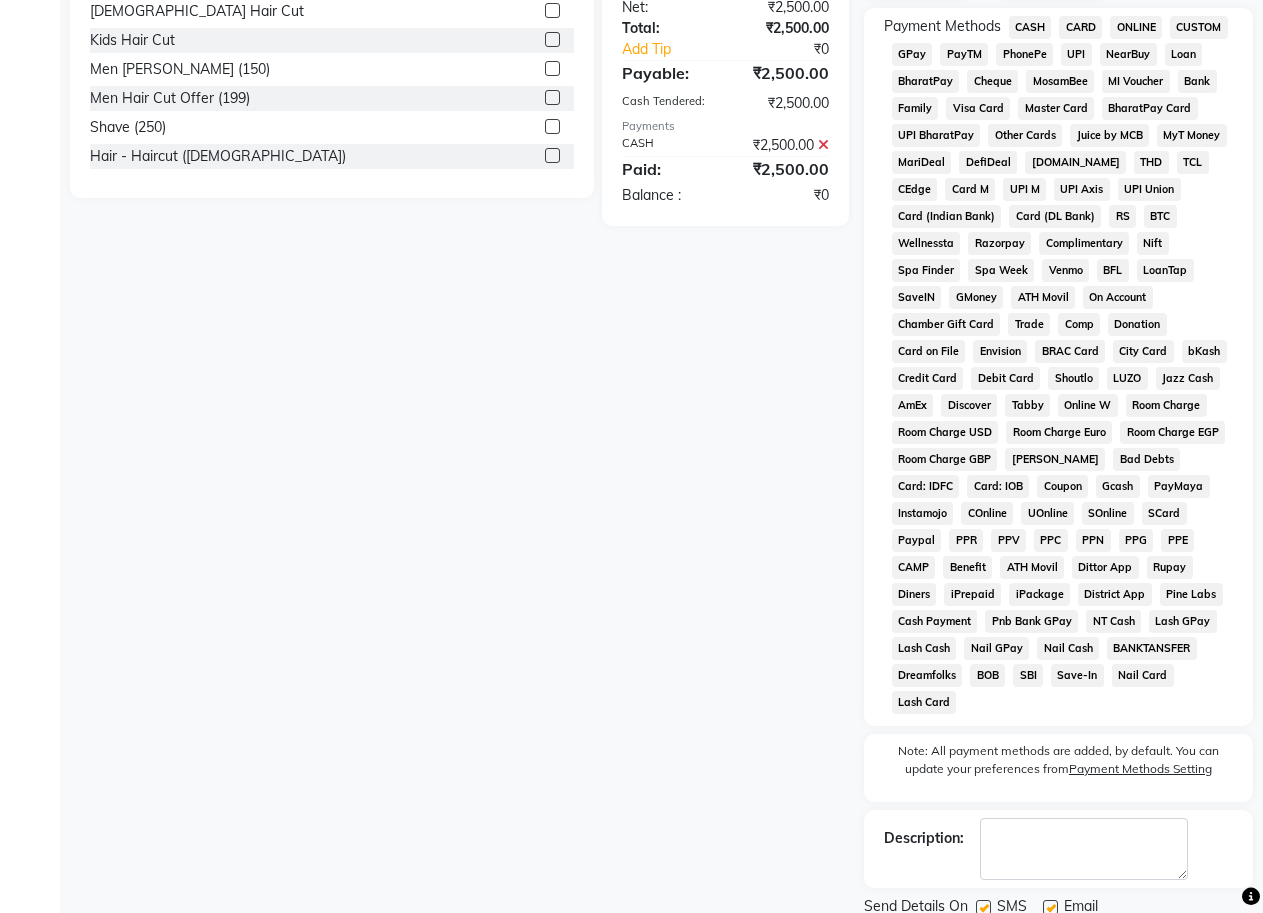 scroll, scrollTop: 673, scrollLeft: 0, axis: vertical 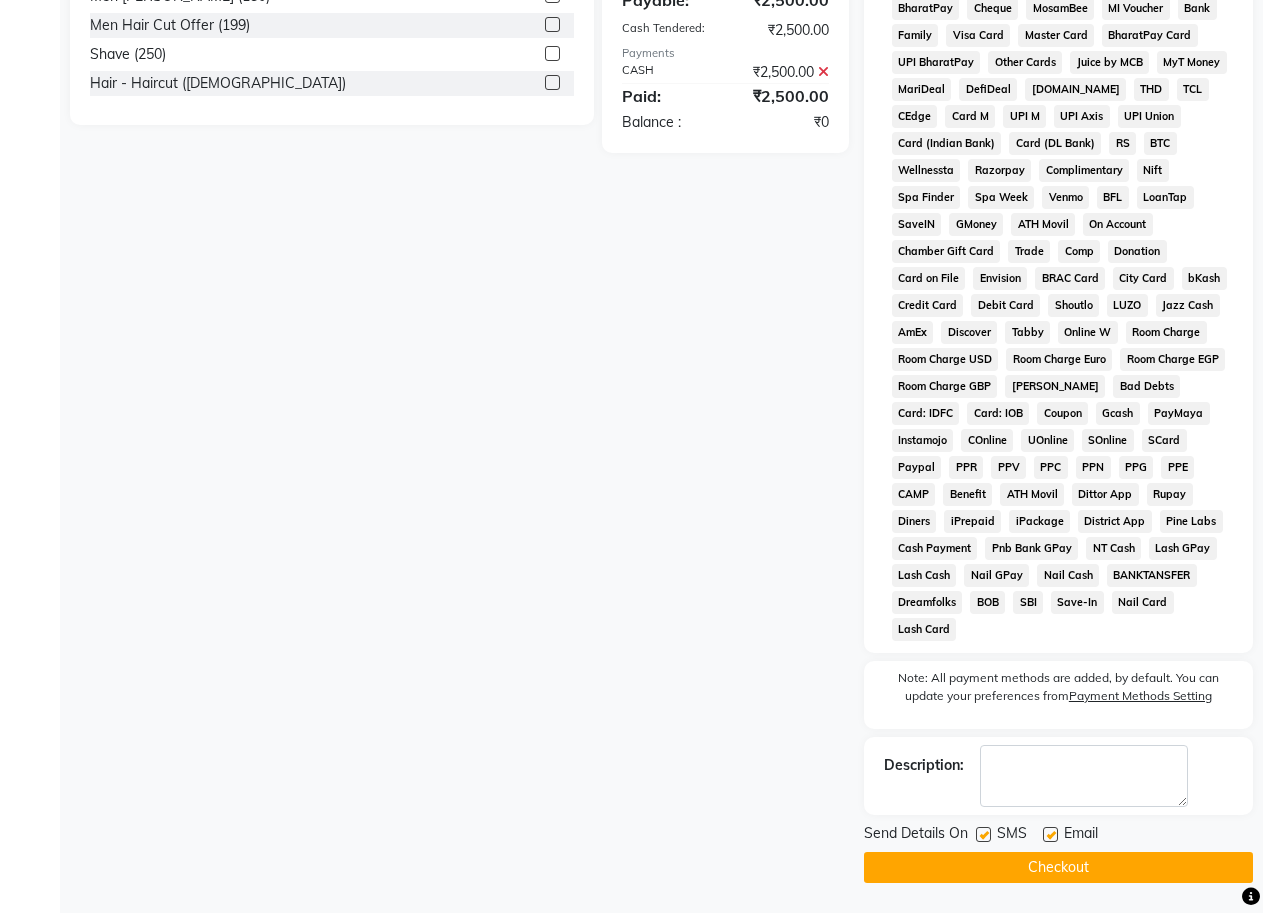 click 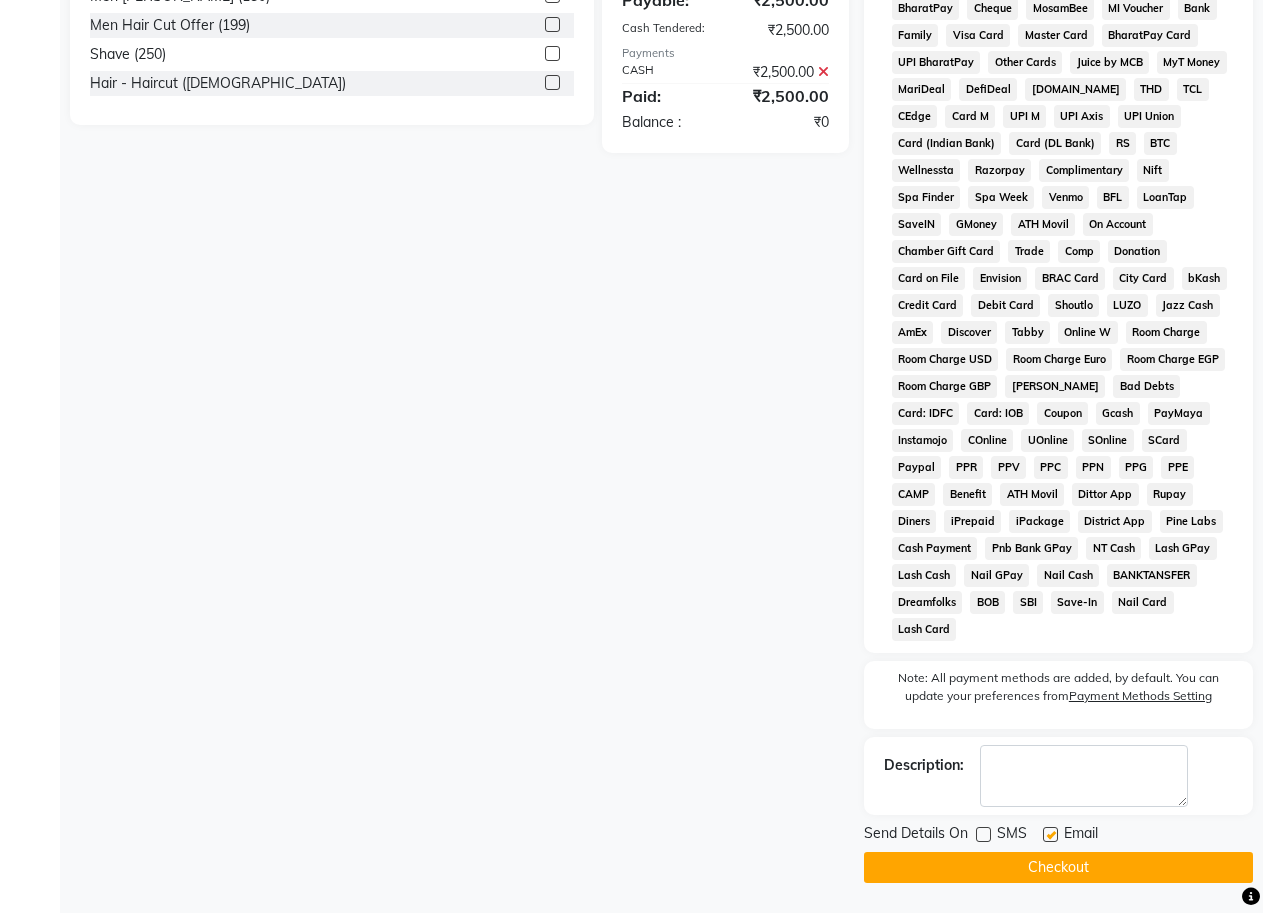 click on "Checkout" 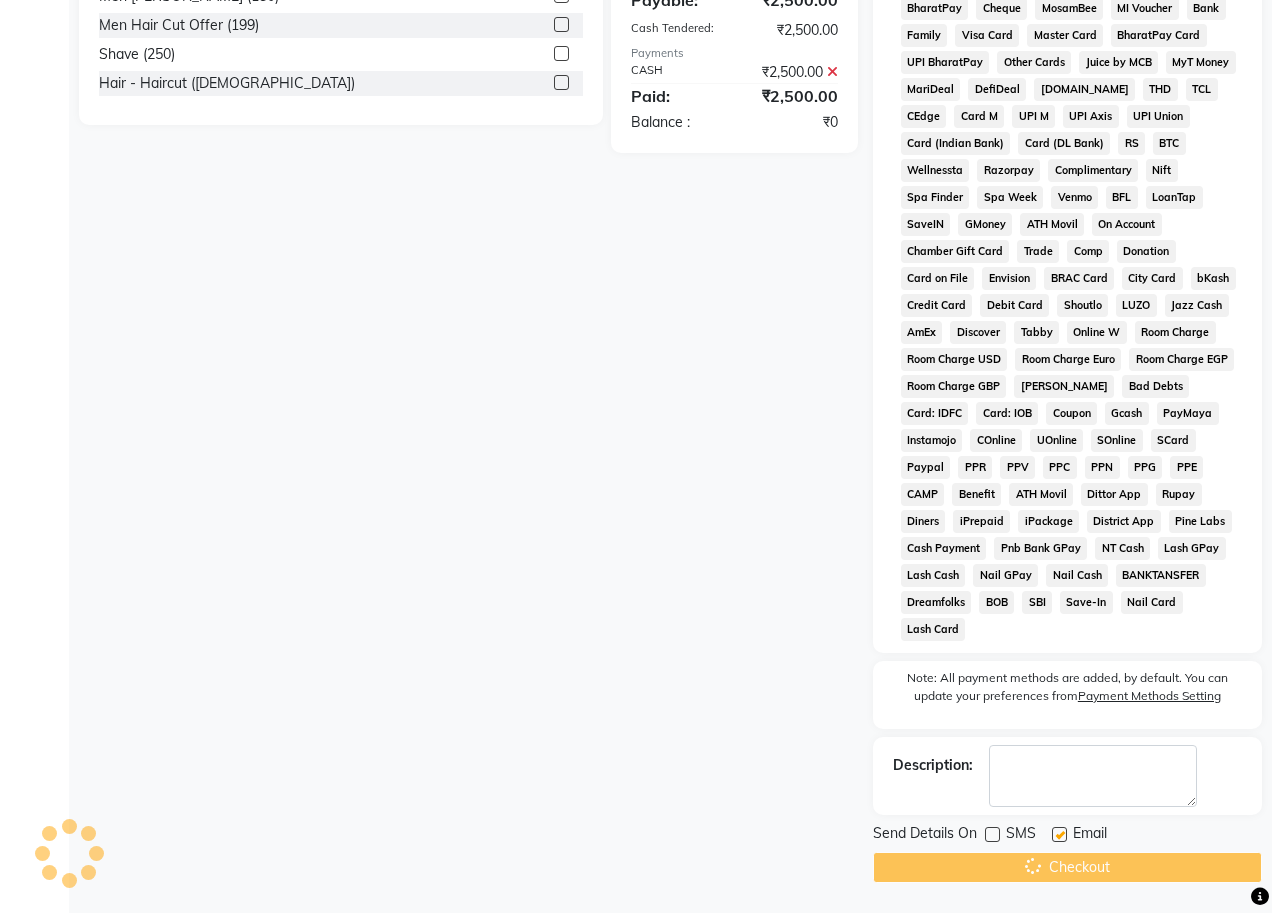 scroll, scrollTop: 0, scrollLeft: 0, axis: both 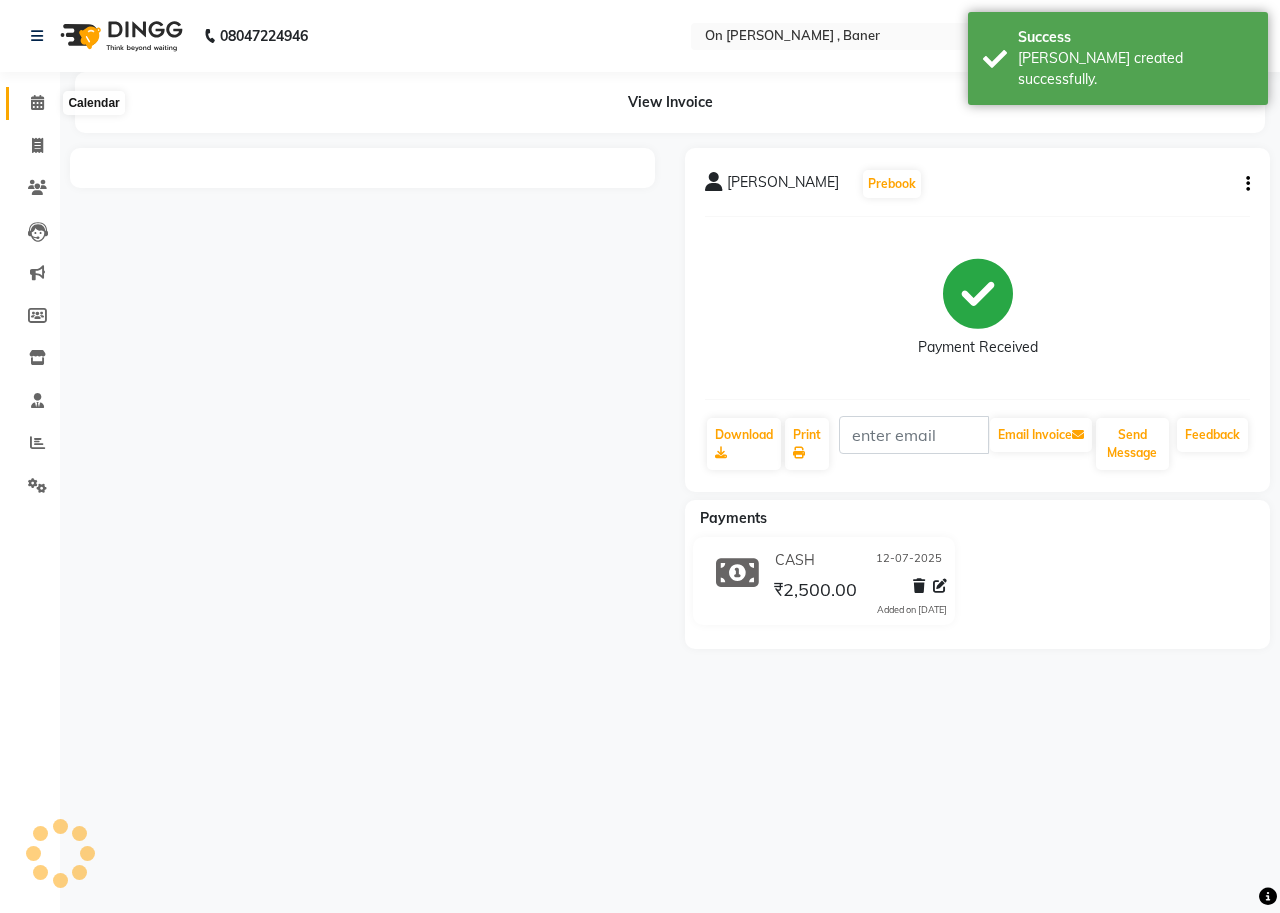 click 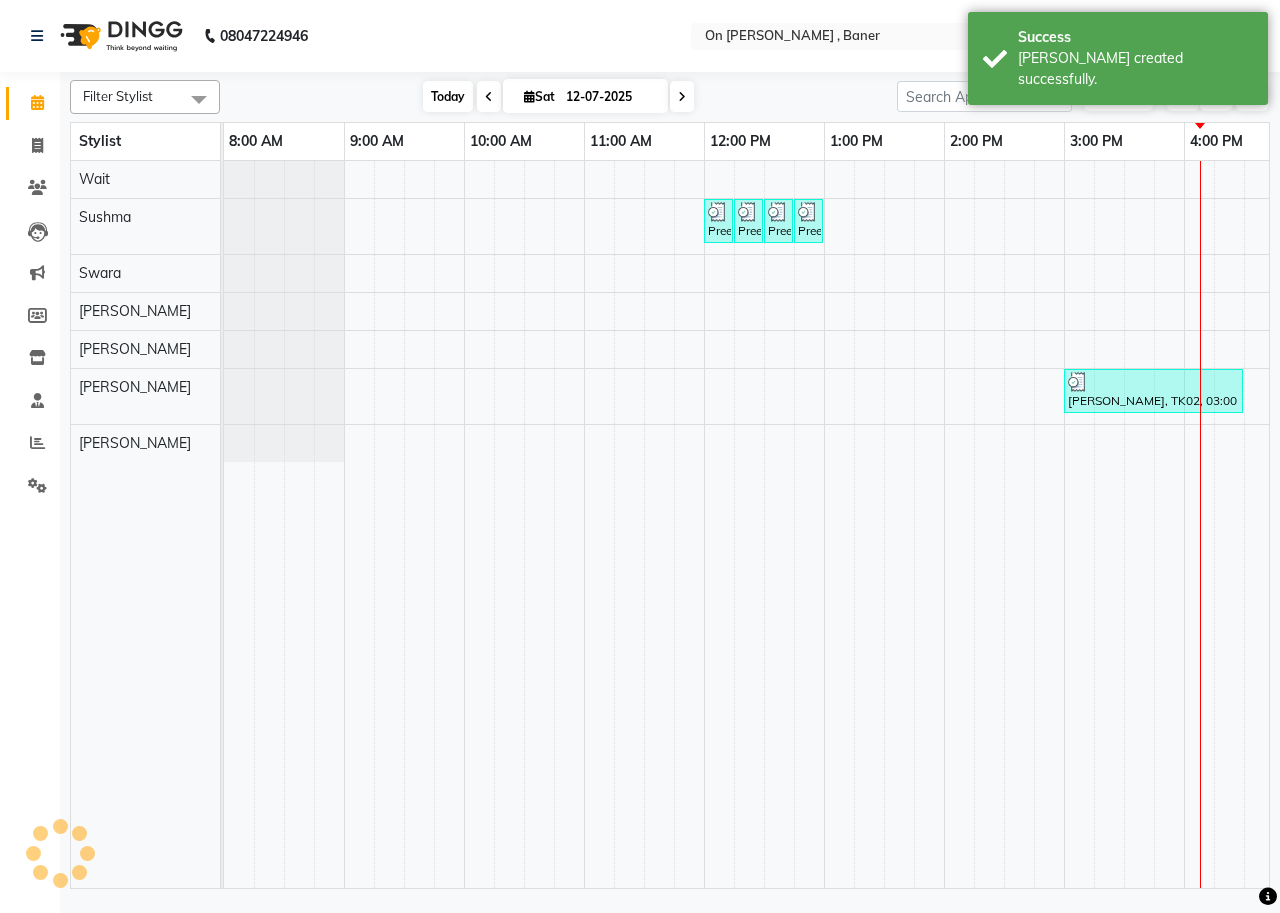 click on "Today" at bounding box center (448, 96) 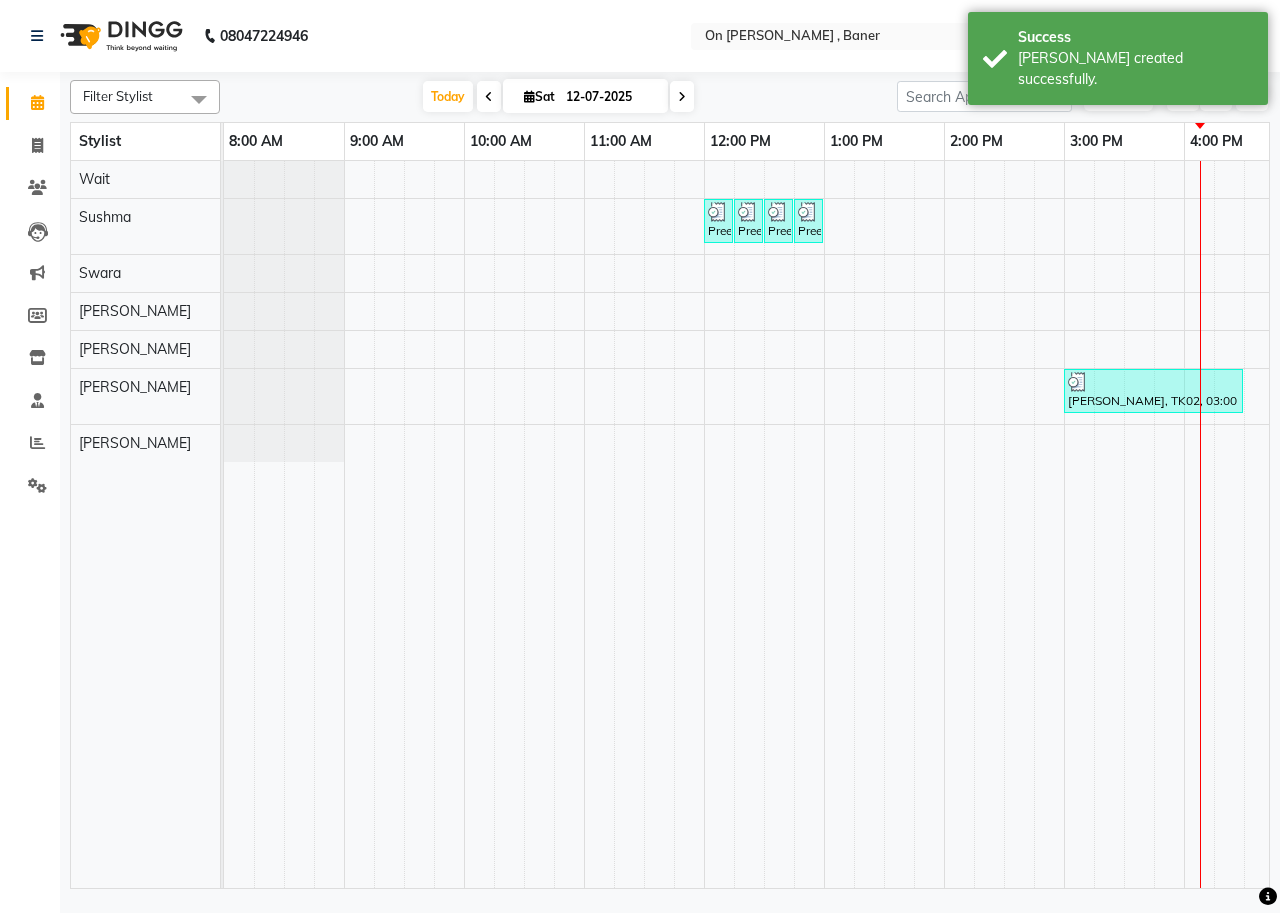 scroll, scrollTop: 0, scrollLeft: 755, axis: horizontal 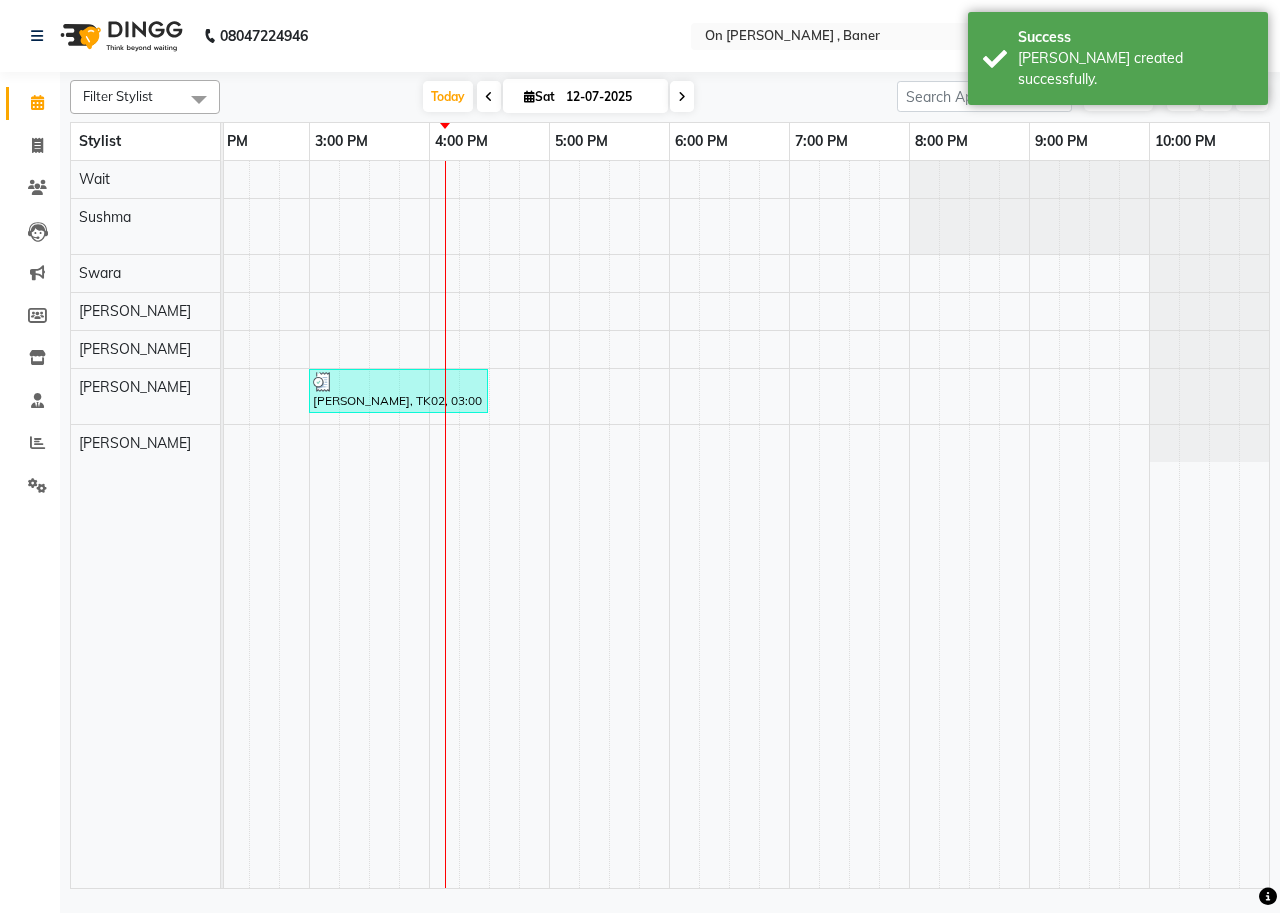 click on "[DATE]  [DATE]" at bounding box center [558, 97] 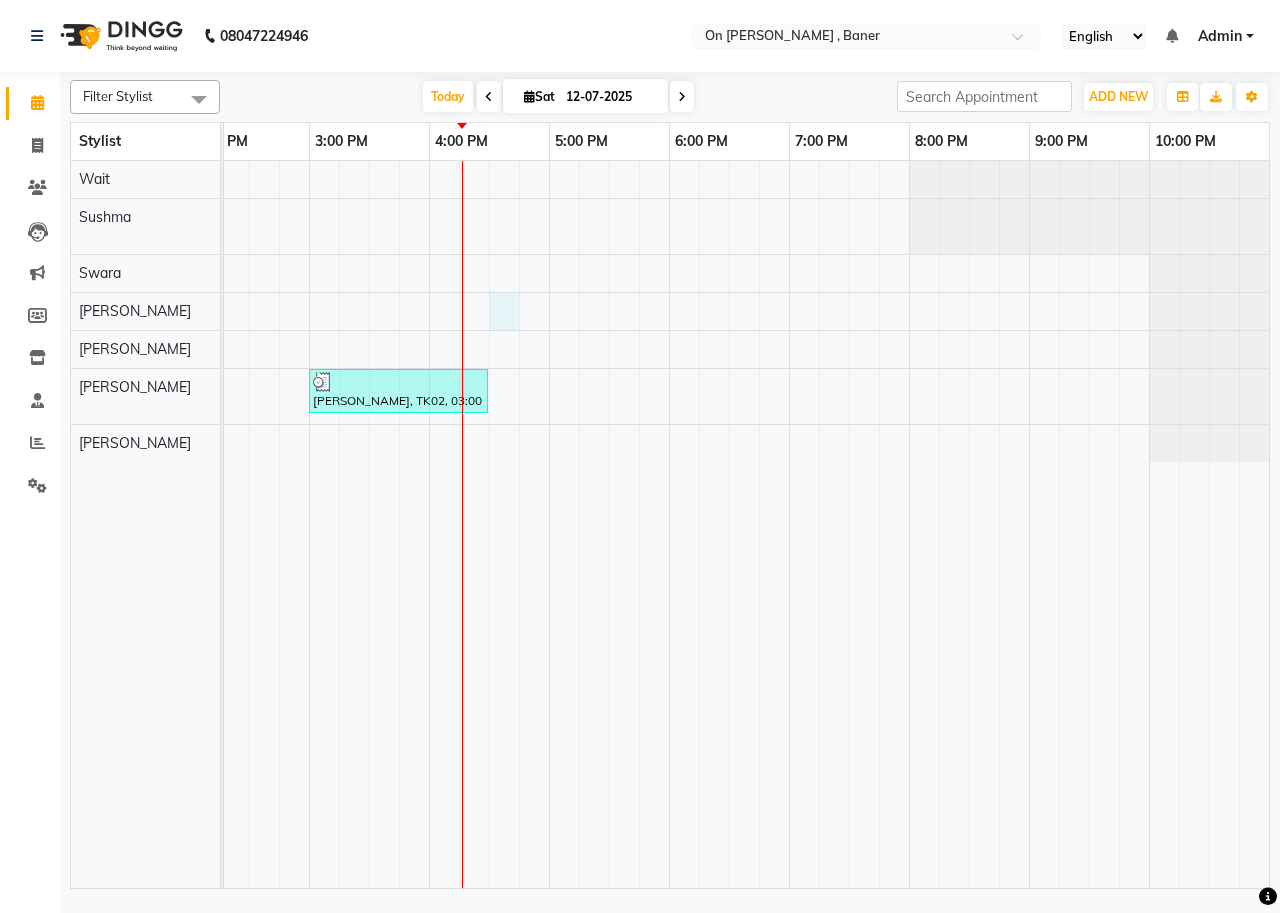 click on "Preeti, TK01, 12:00 PM-12:15 PM, Pedicure - Quick Pedicure     Preeti, TK01, 12:15 PM-12:25 PM, Eyebrows Threading, Upper Lip Threading     Preeti, TK01, 12:30 PM-12:40 PM, Eyebrows Threading, Upper Lip Threading     Preeti, TK01, 12:45 PM-12:50 PM, Threading - Upper Lip / Lower Lip / Chin / [PERSON_NAME], TK02, 03:00 PM-04:30 PM, Massage - Therapeutic Ayurvedic Massage With Bala Oil (90 Min)" at bounding box center [369, 524] 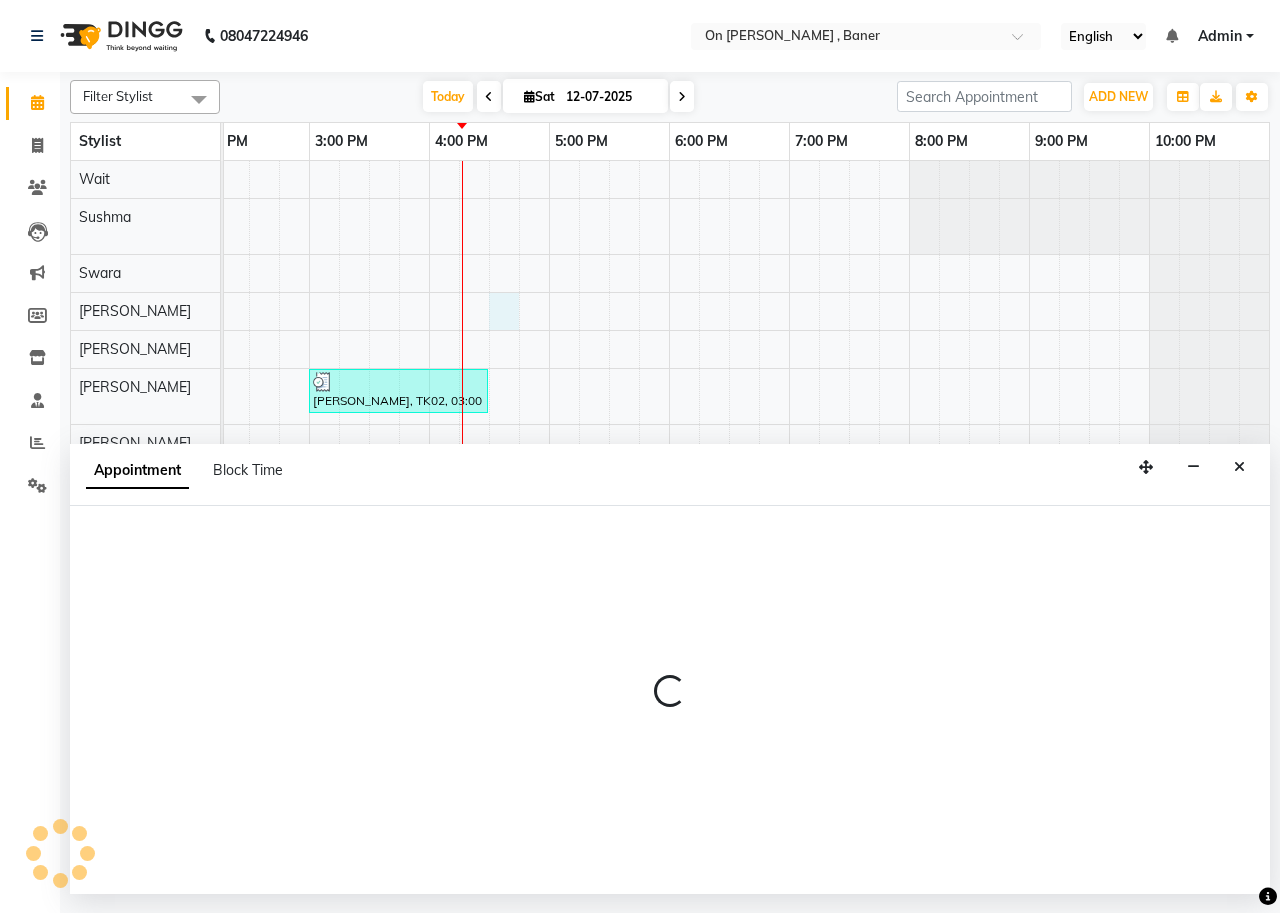 select on "25558" 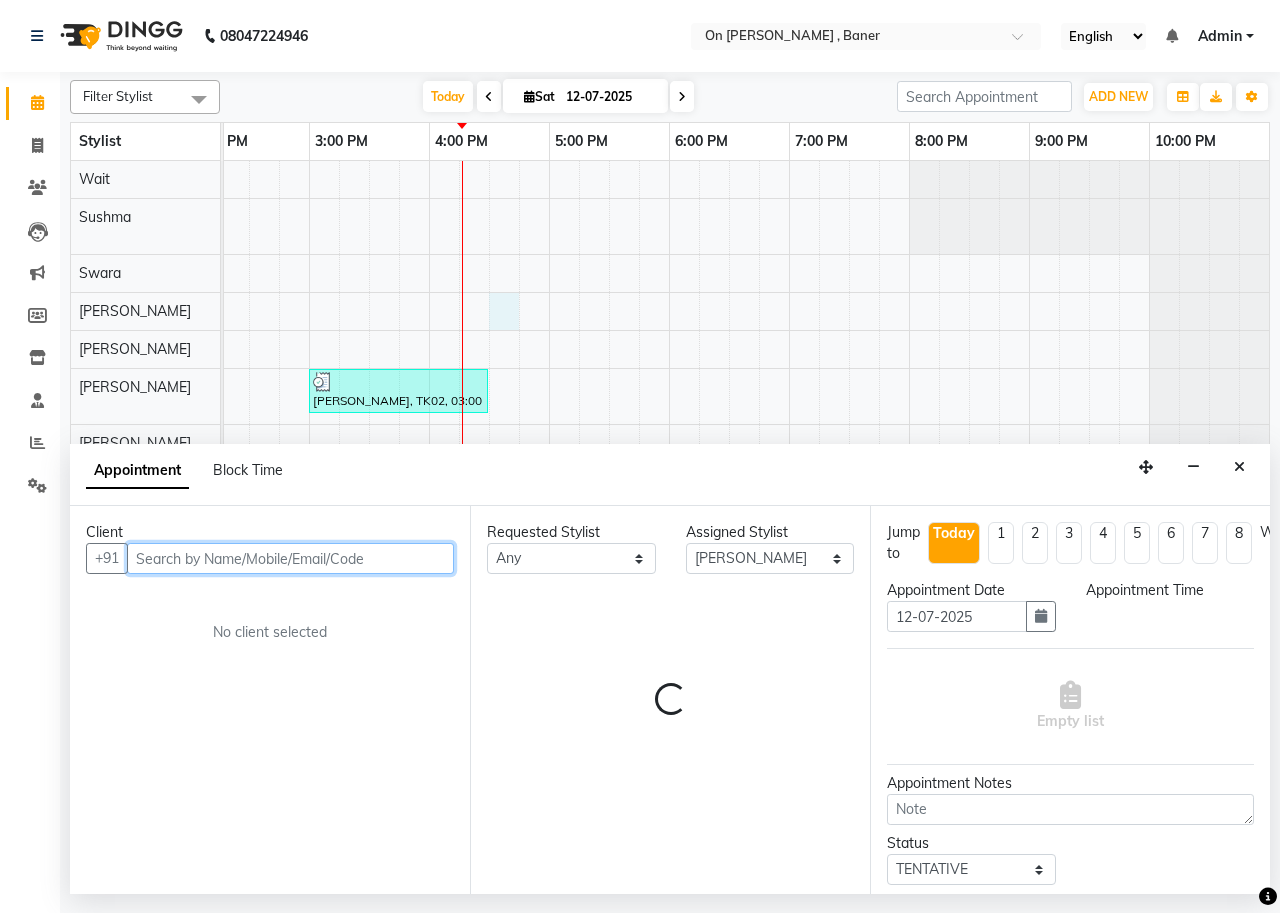 select on "990" 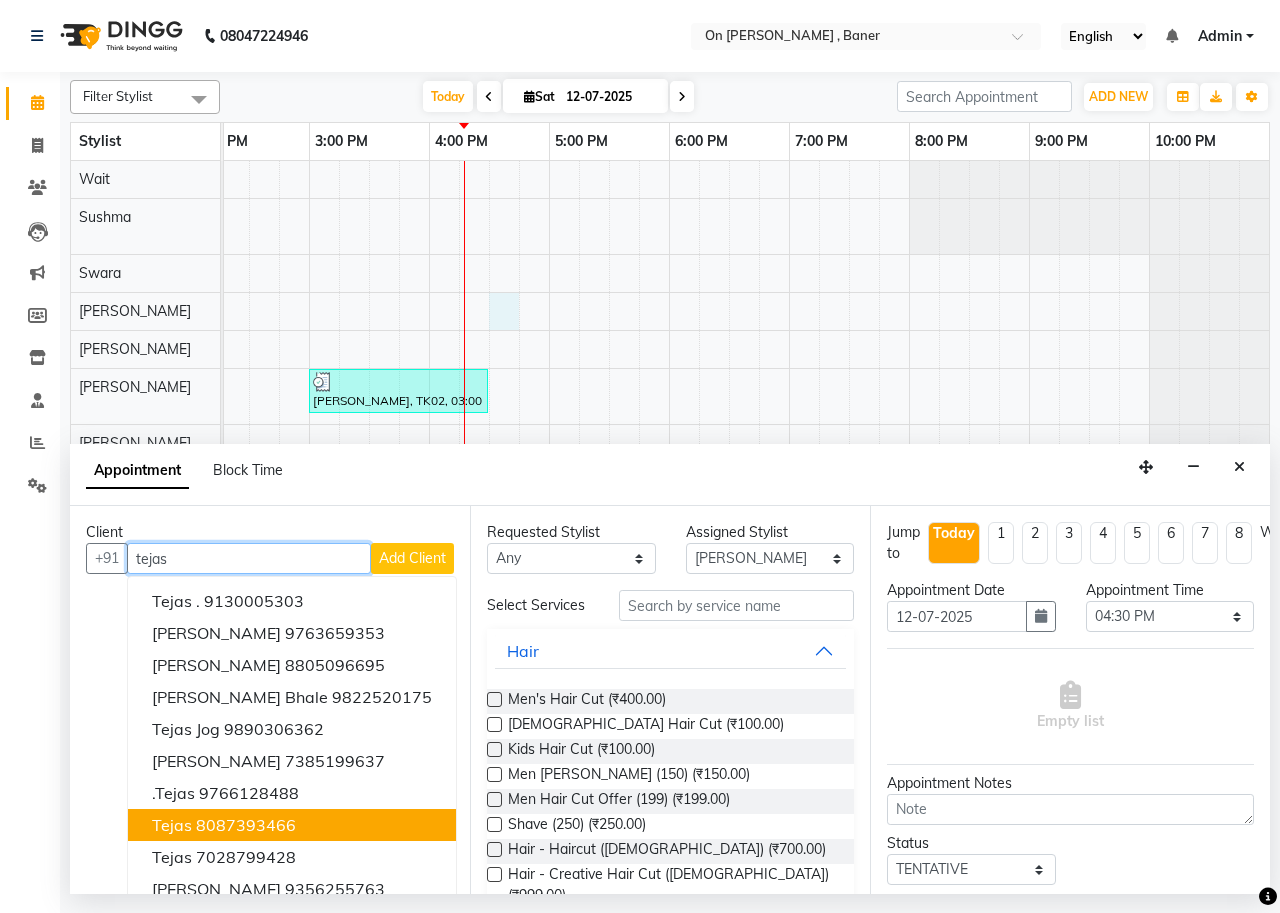 click on "Tejas  8087393466" at bounding box center [292, 825] 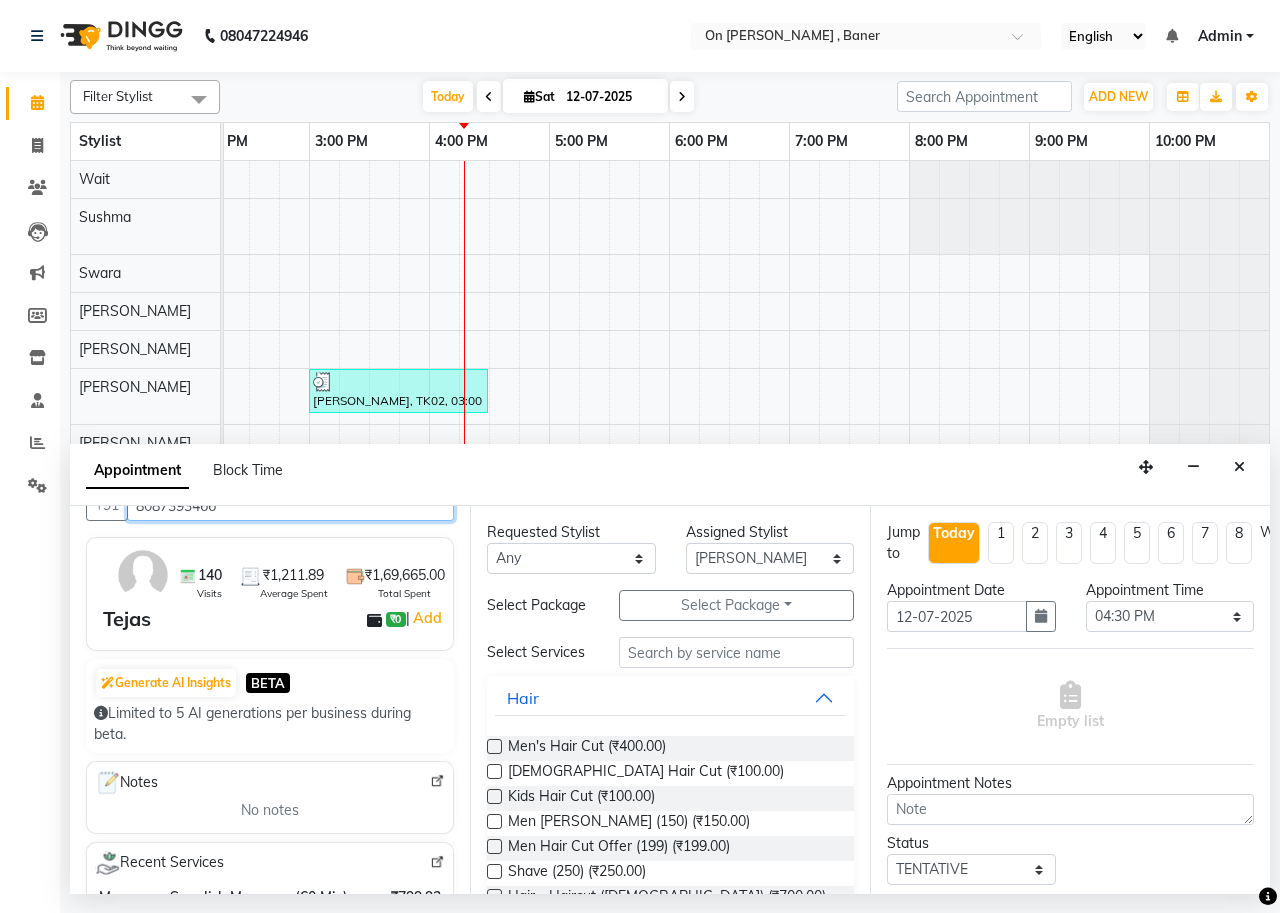 scroll, scrollTop: 100, scrollLeft: 0, axis: vertical 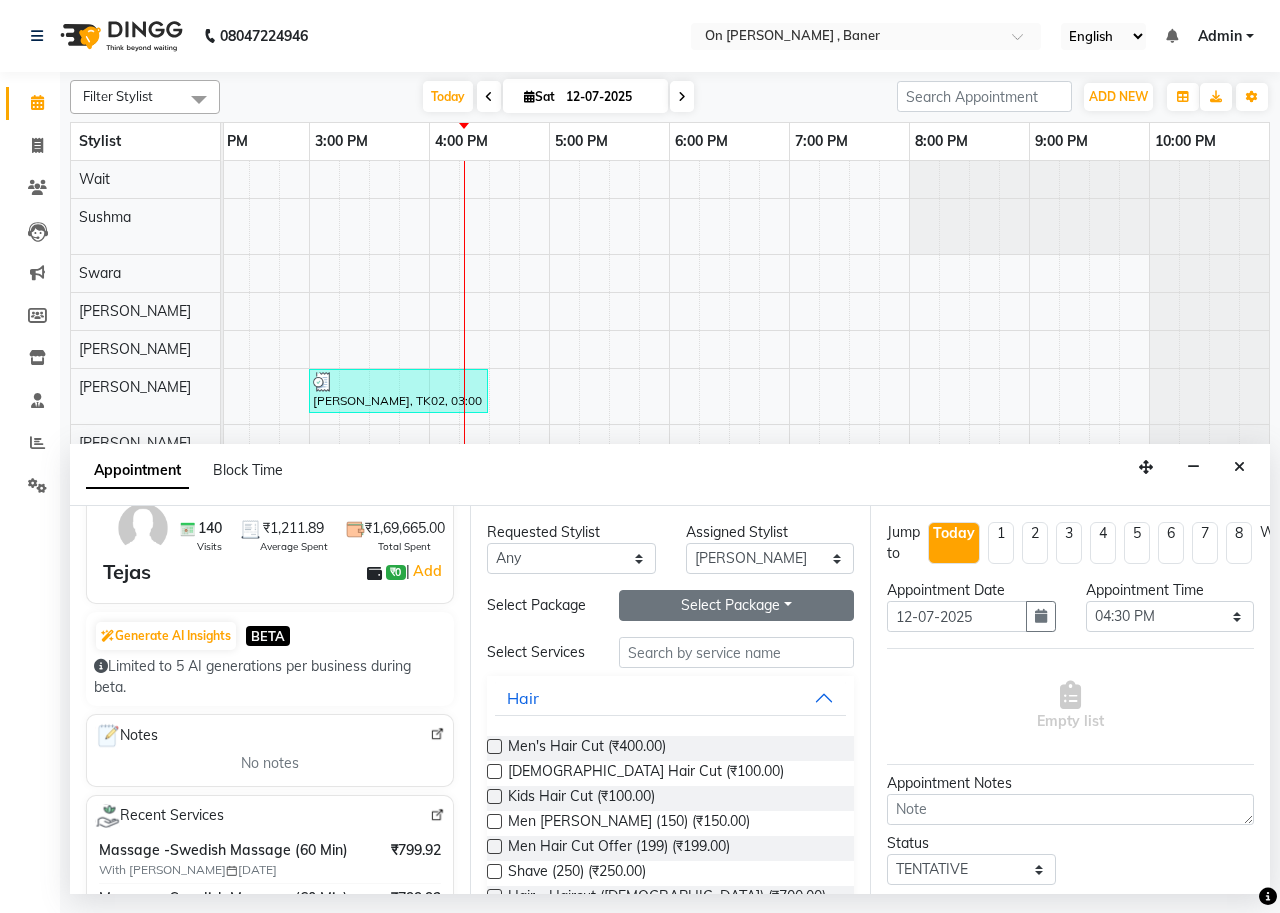 type on "8087393466" 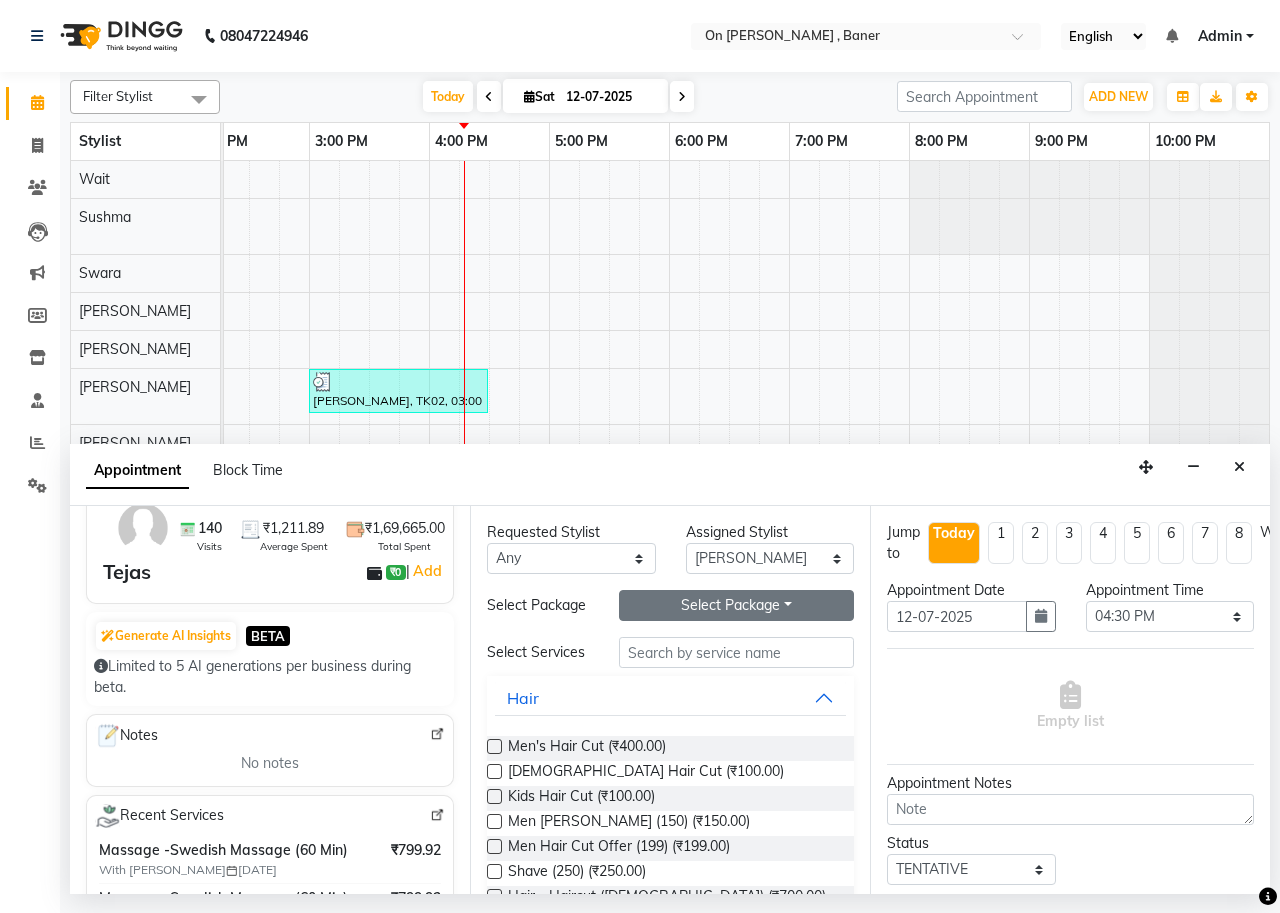 click on "Select Package  Toggle Dropdown" at bounding box center [736, 605] 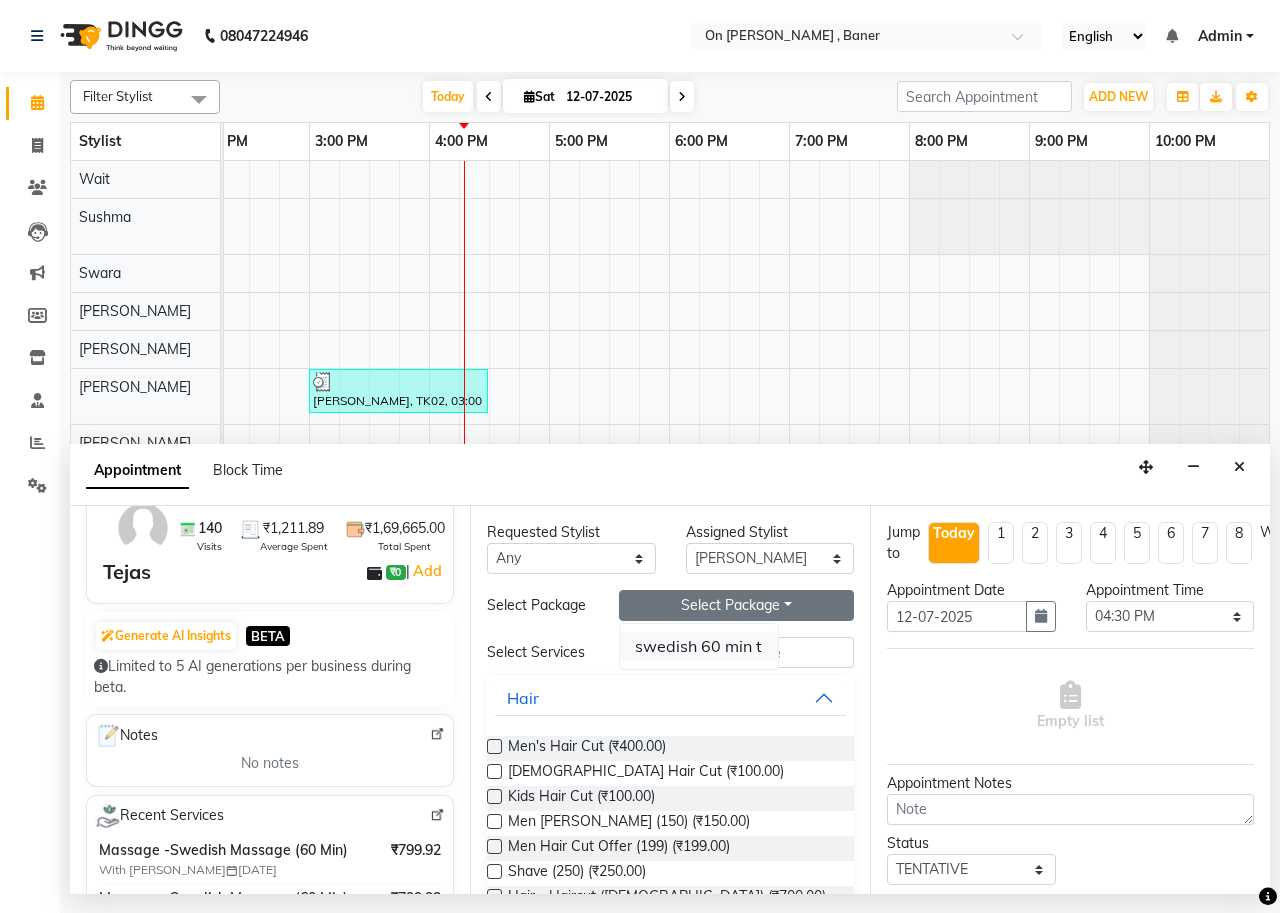 click on "swedish 60 min t" at bounding box center [699, 646] 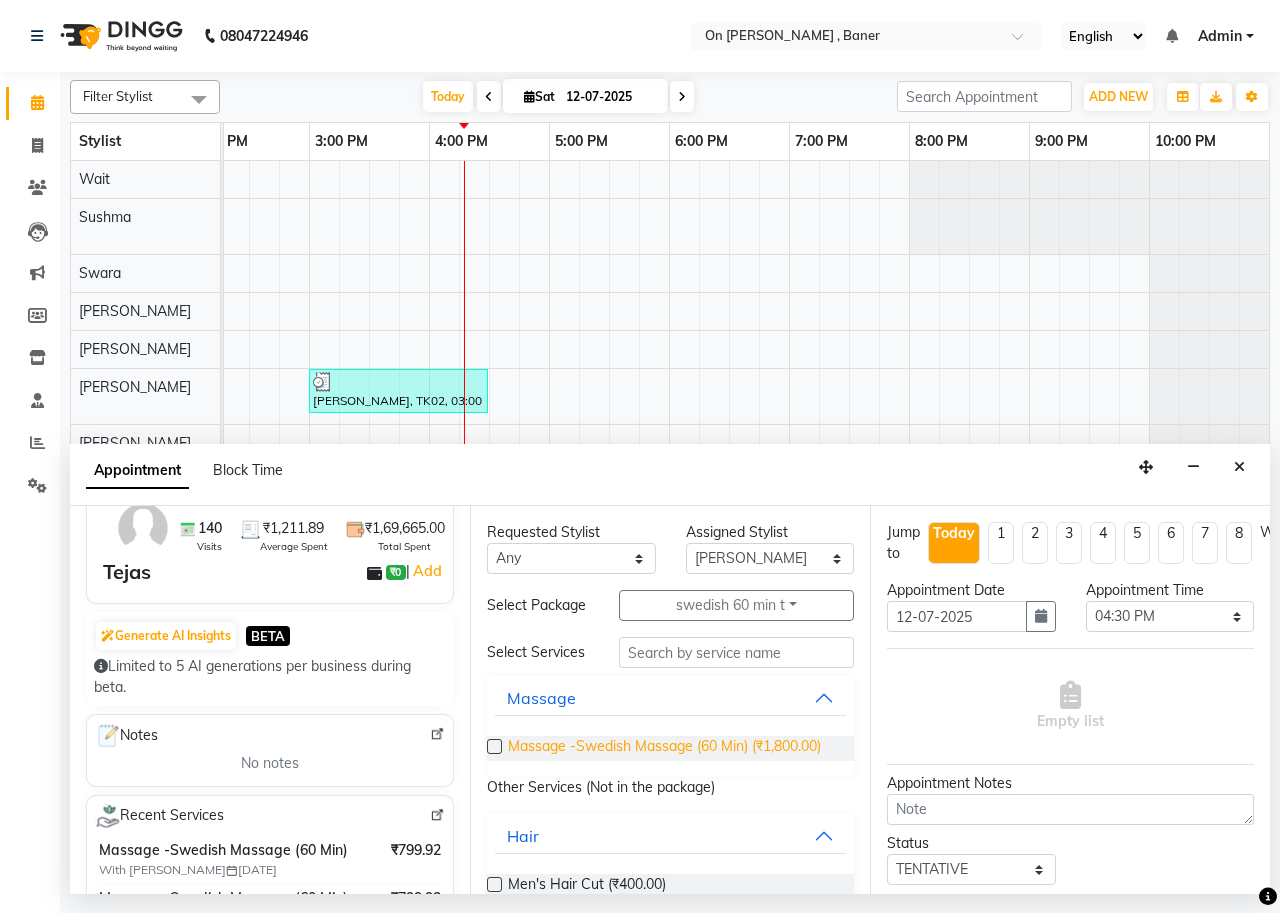 click on "Massage -Swedish  Massage (60 Min) (₹1,800.00)" at bounding box center [664, 748] 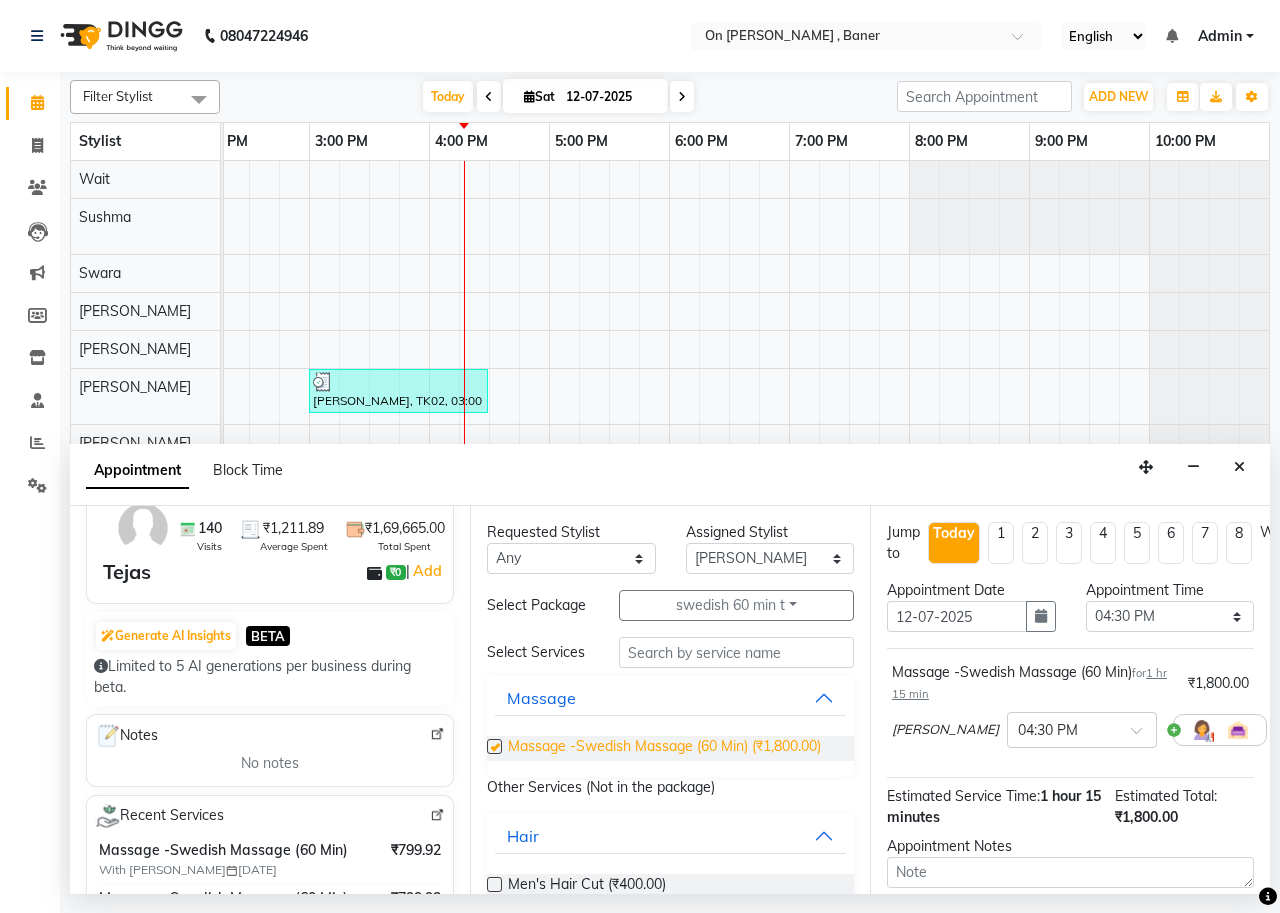 checkbox on "false" 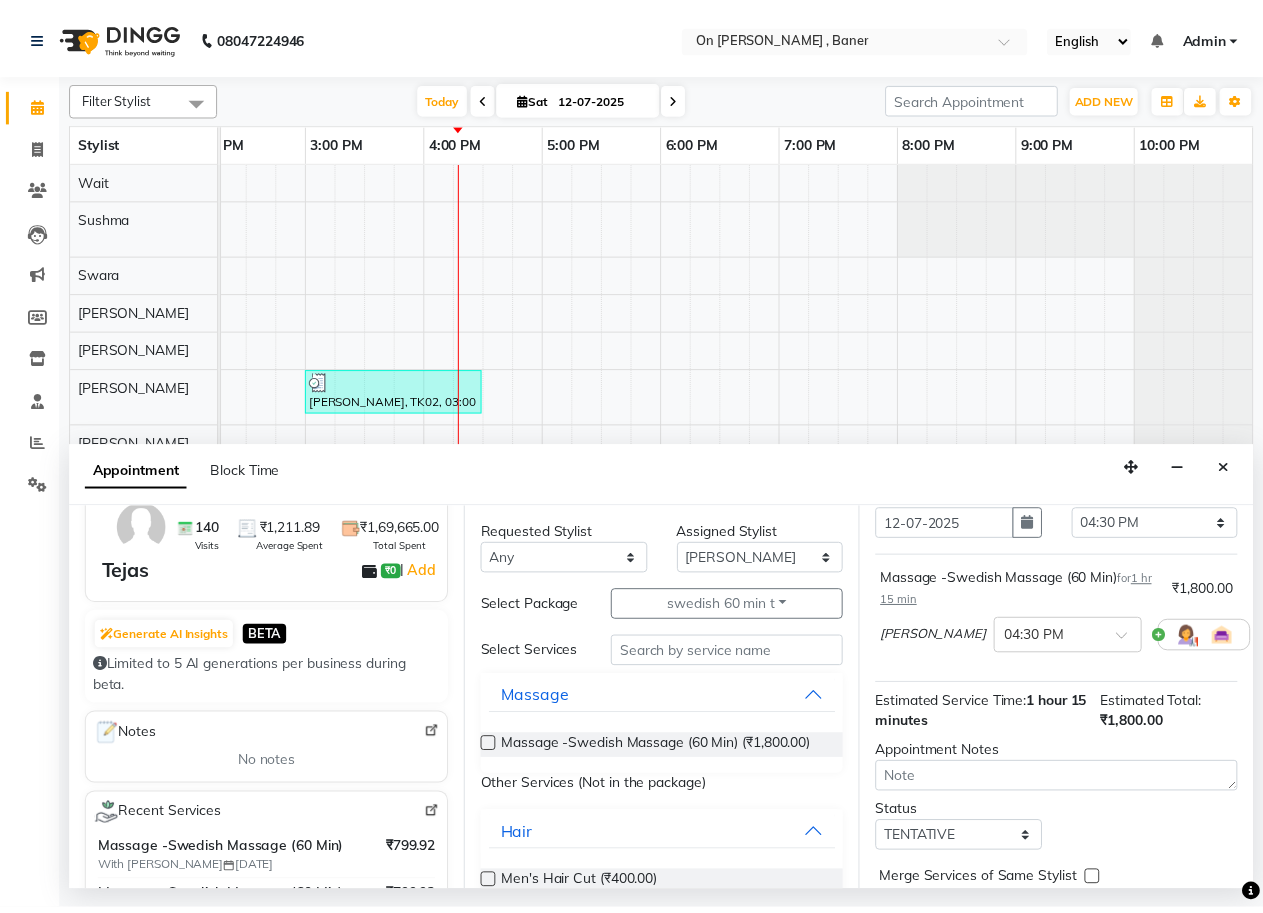 scroll, scrollTop: 197, scrollLeft: 0, axis: vertical 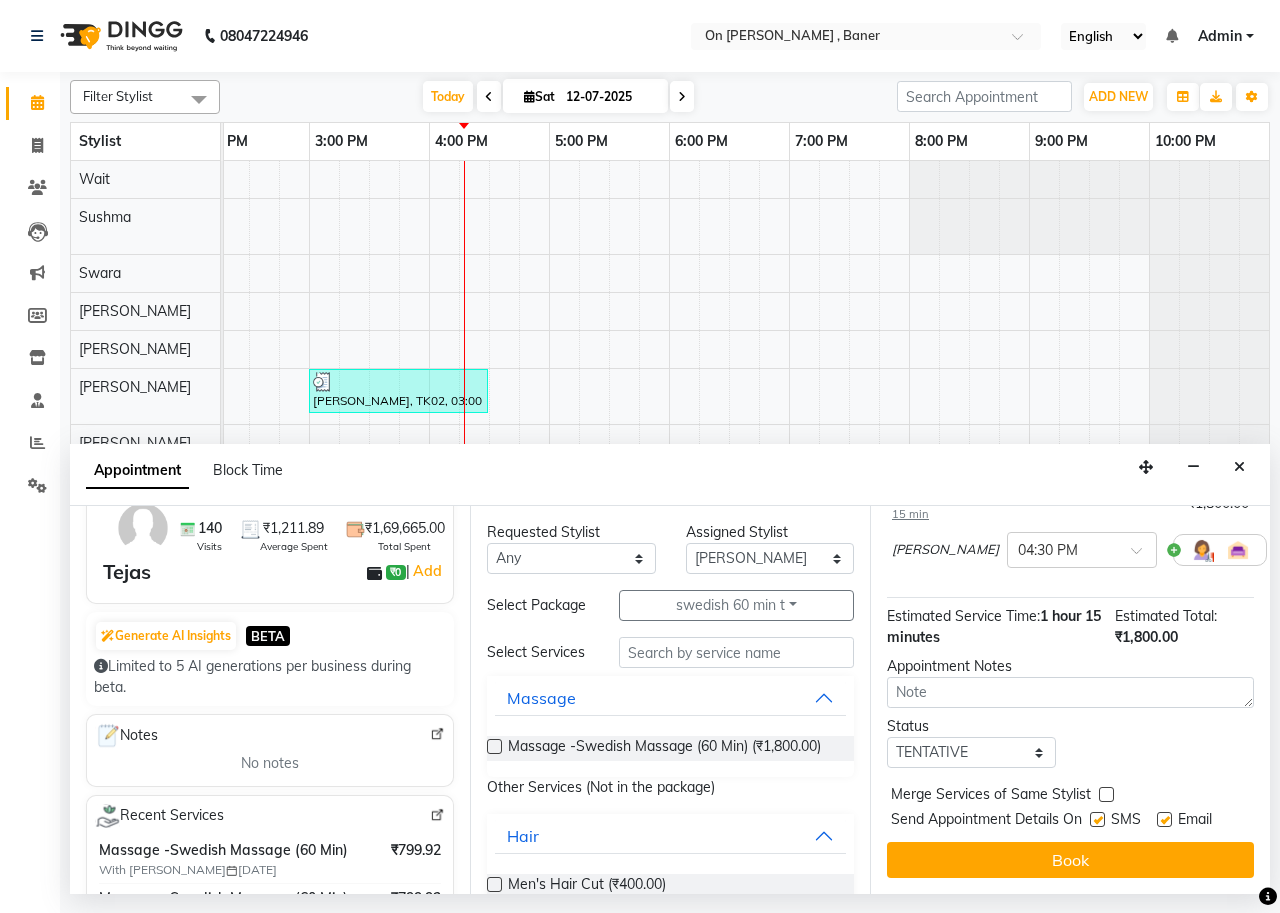 click at bounding box center (1106, 794) 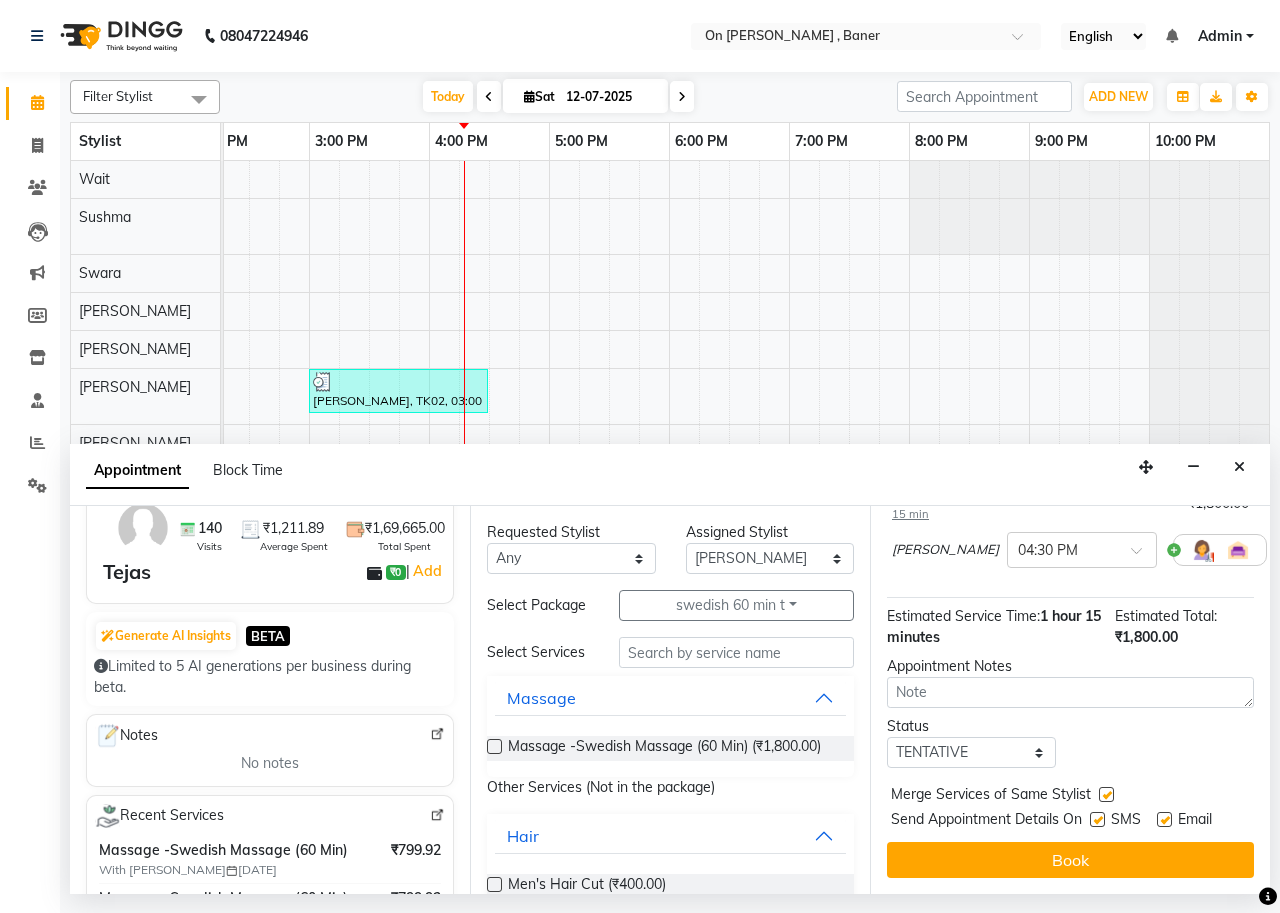 click at bounding box center [1097, 819] 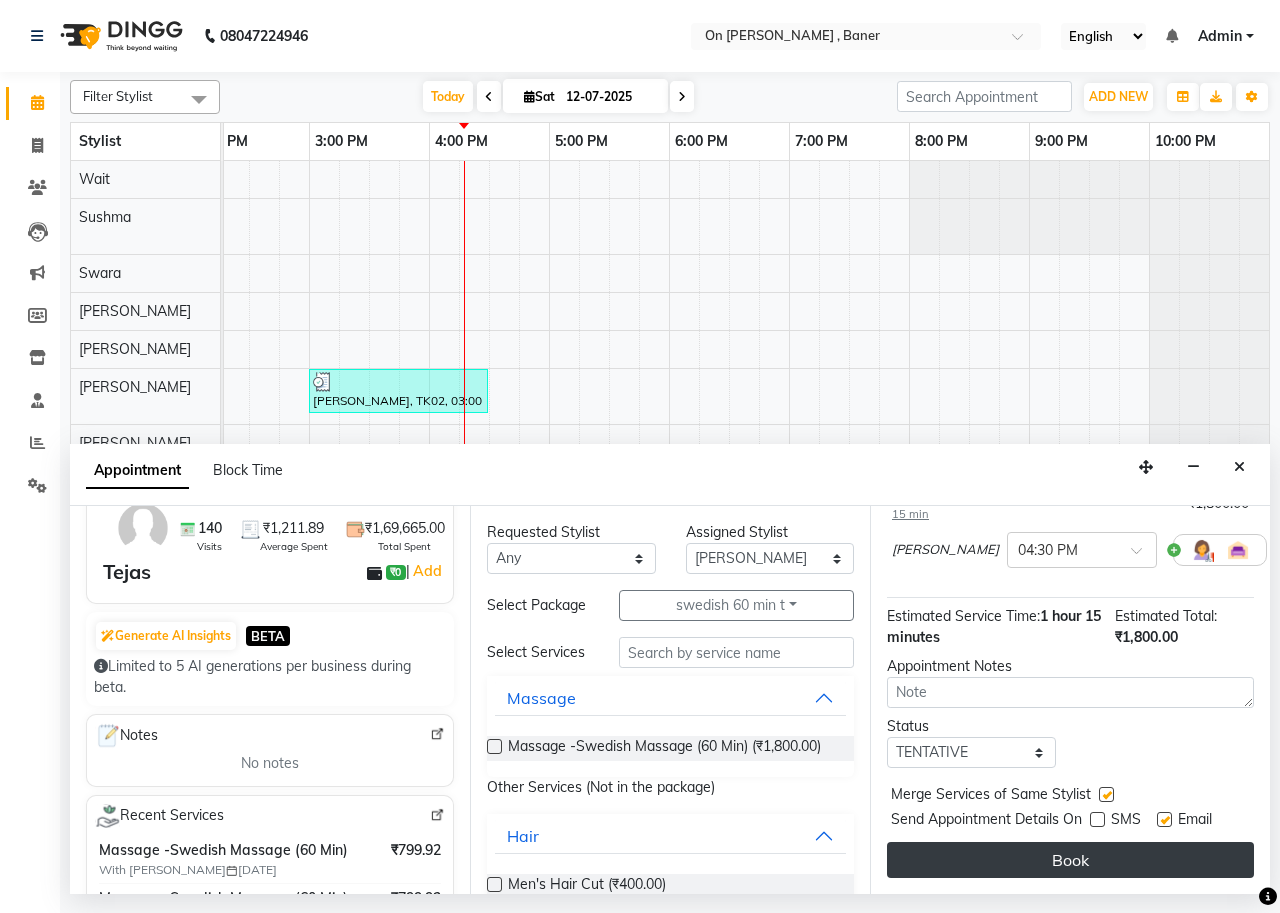 click on "Book" at bounding box center (1070, 860) 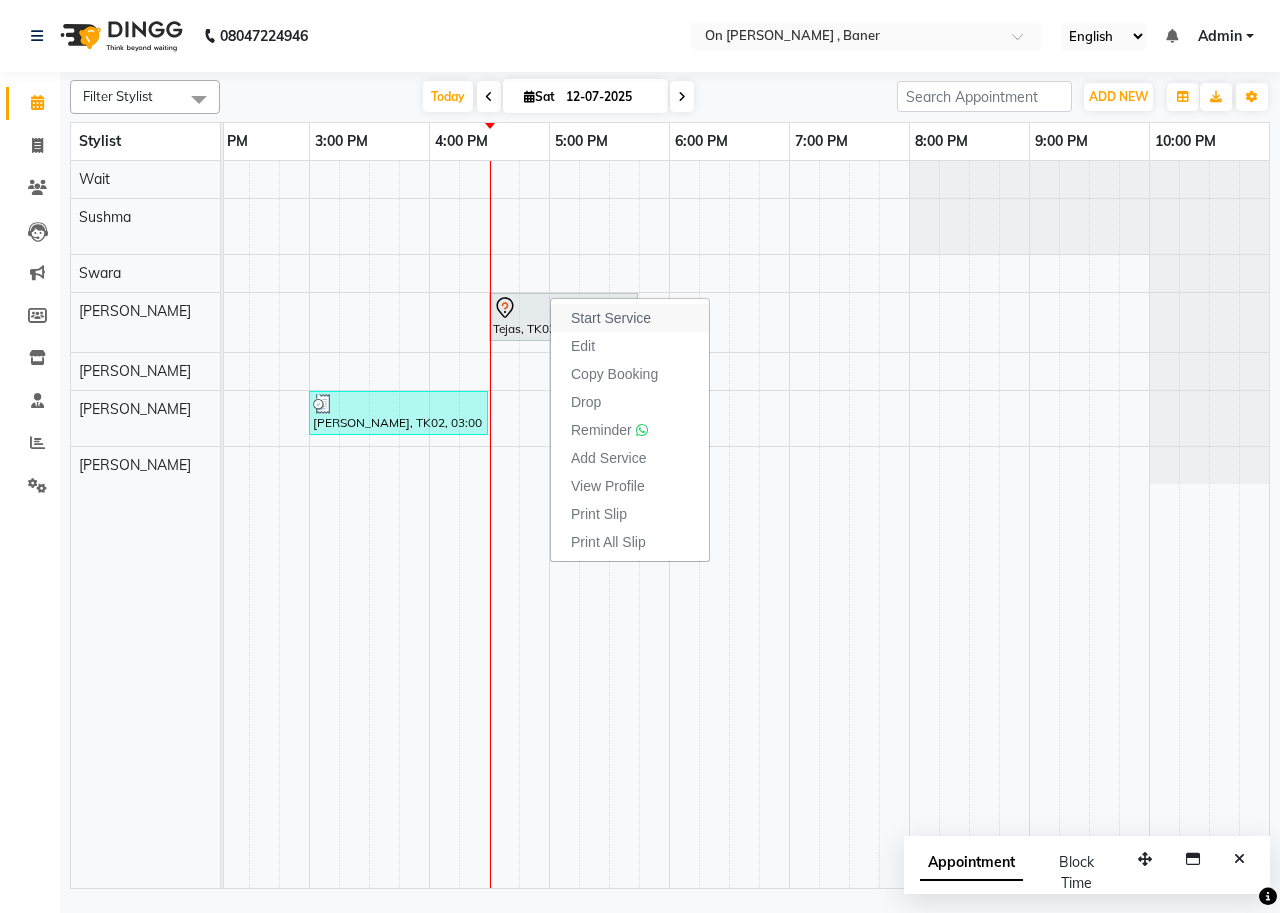 click on "Start Service" at bounding box center [611, 318] 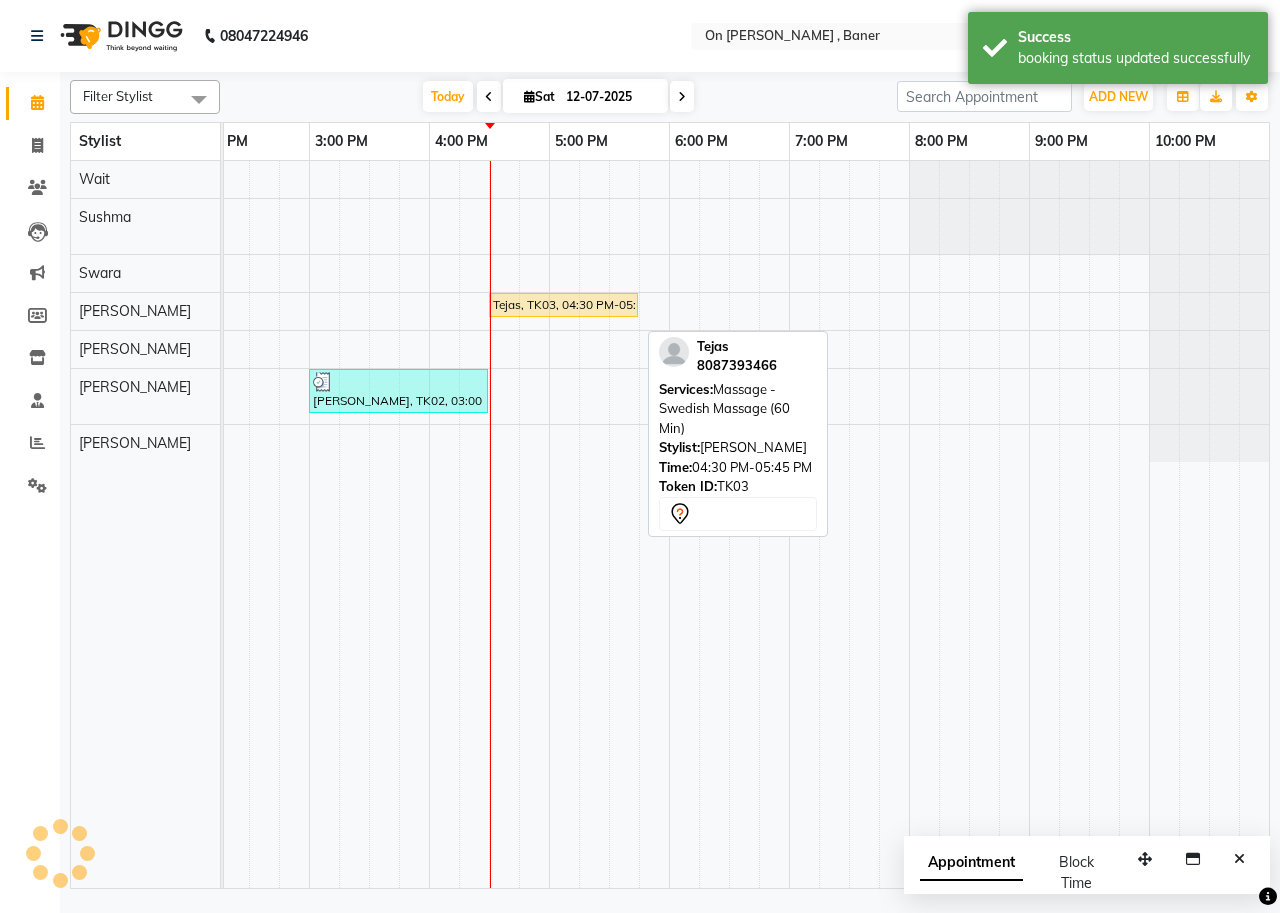 click on "Tejas, TK03, 04:30 PM-05:45 PM, Massage -Swedish  Massage (60 Min)" at bounding box center [563, 305] 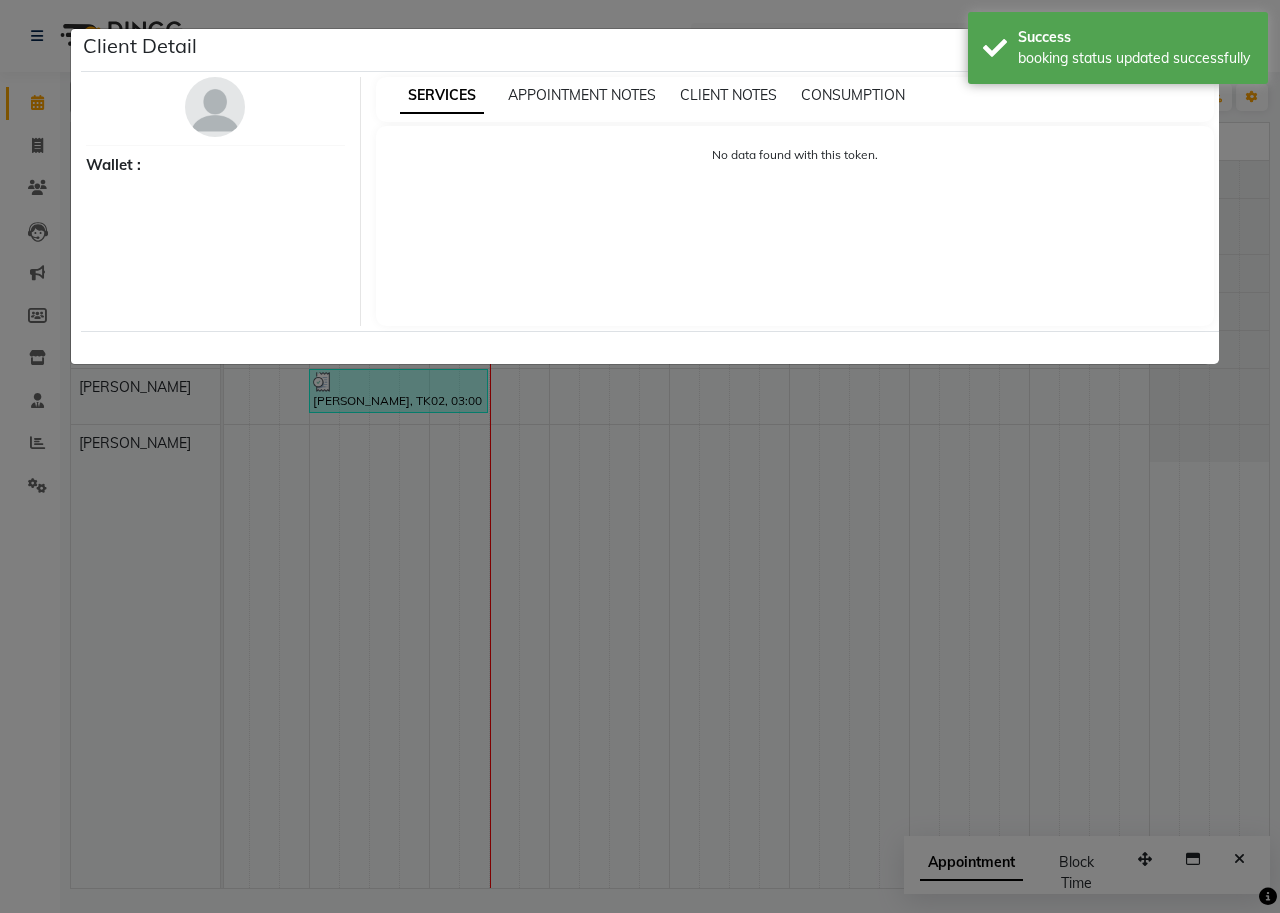 select on "1" 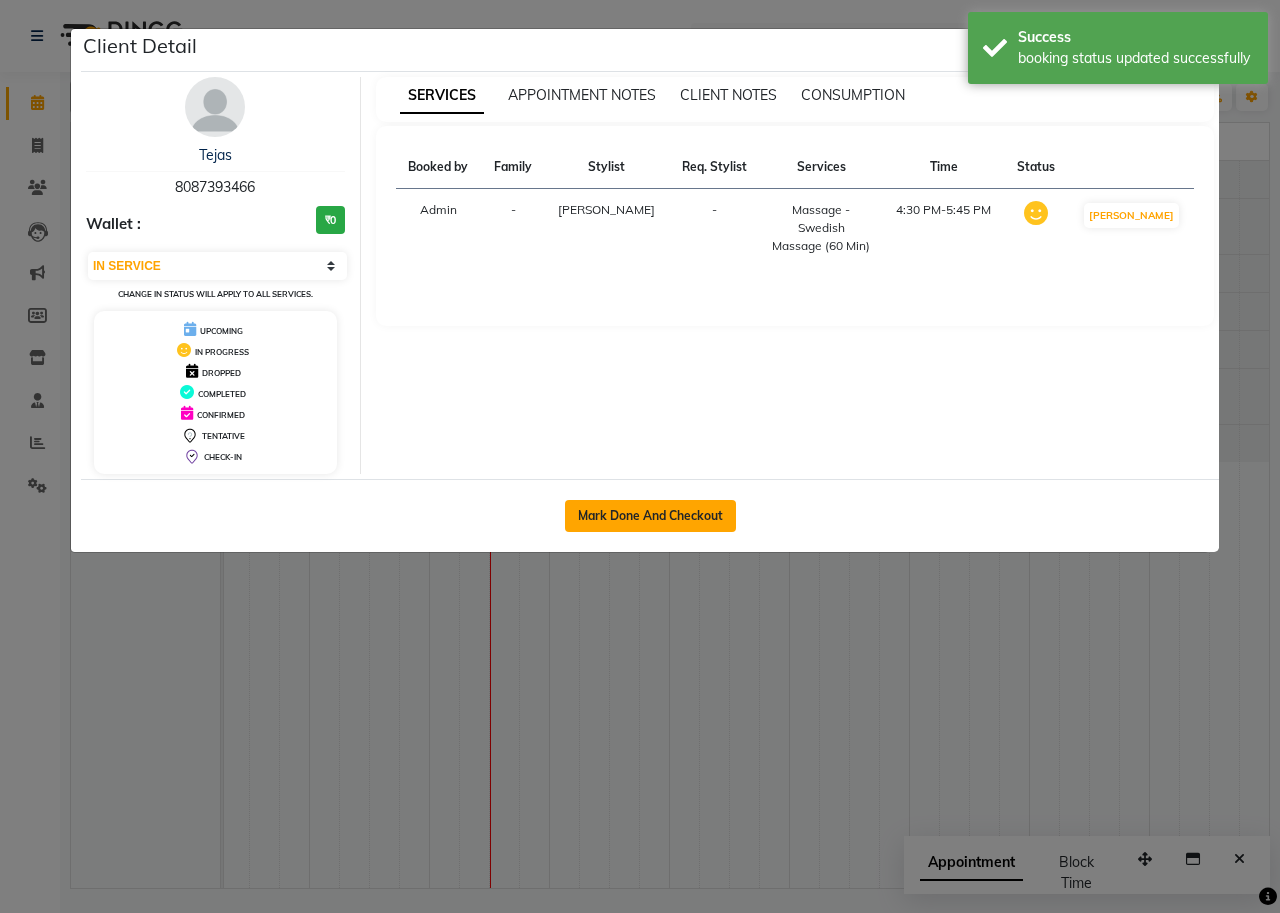 click on "Mark Done And Checkout" 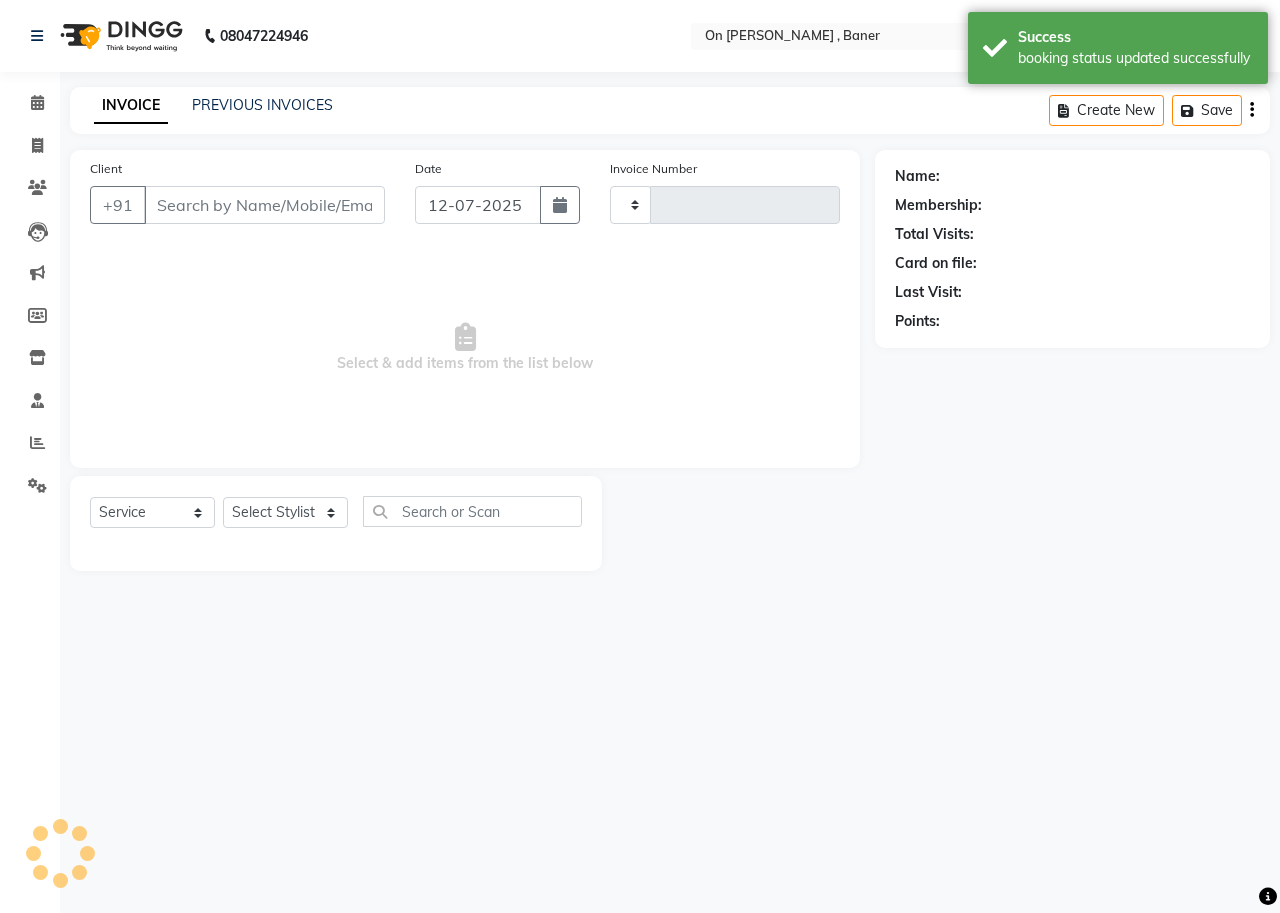type on "0571" 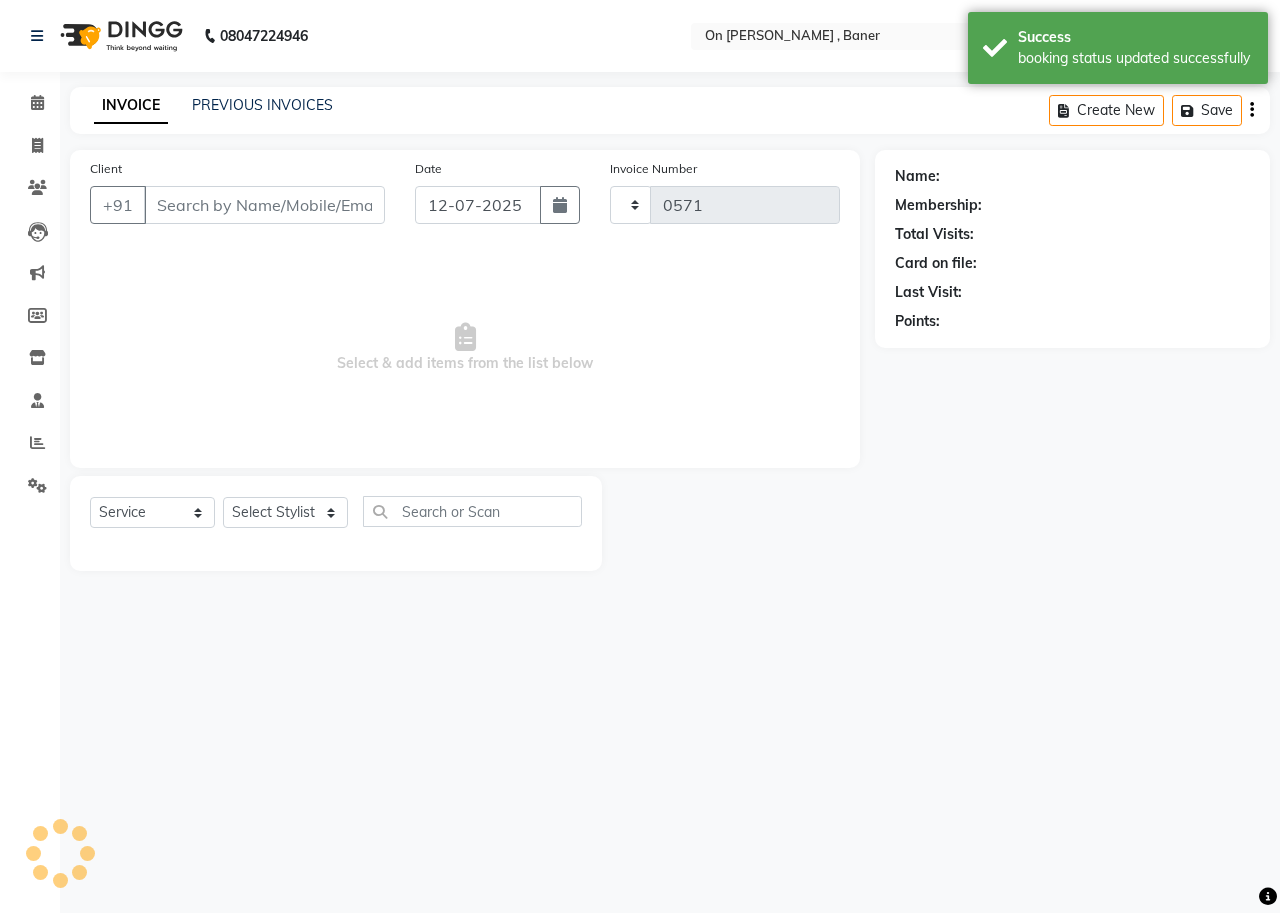 select on "632" 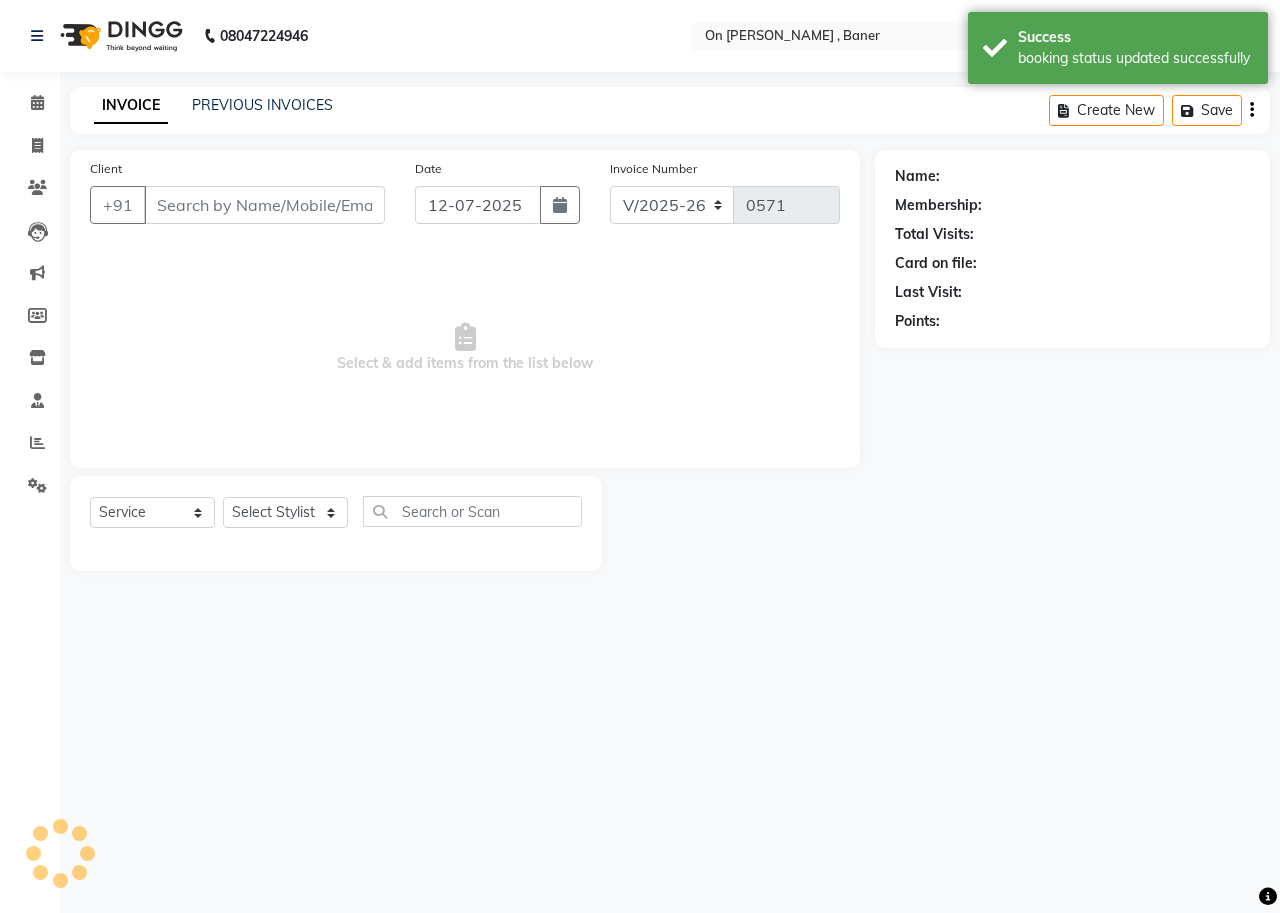 type on "8087393466" 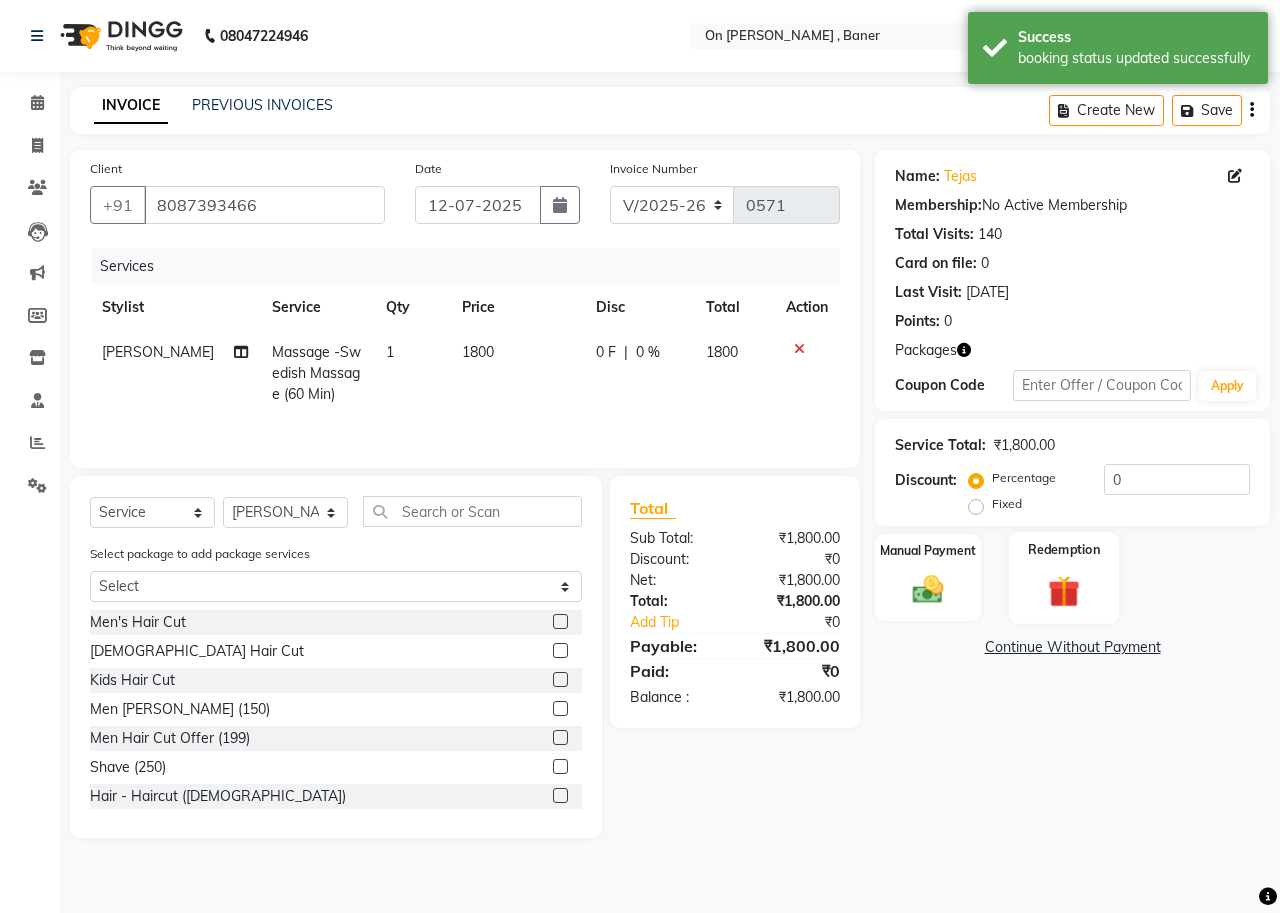 click on "Redemption" 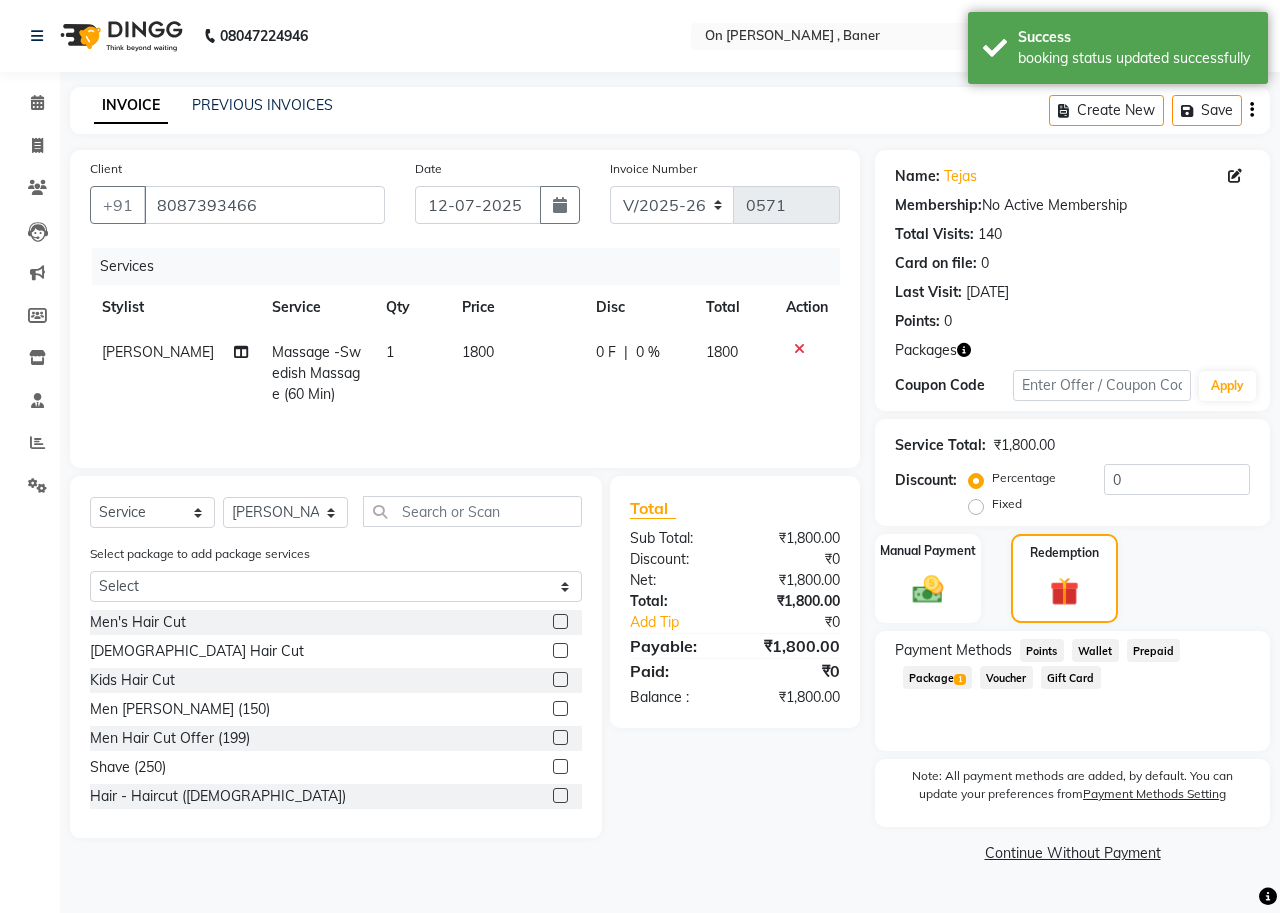 click on "Package  1" 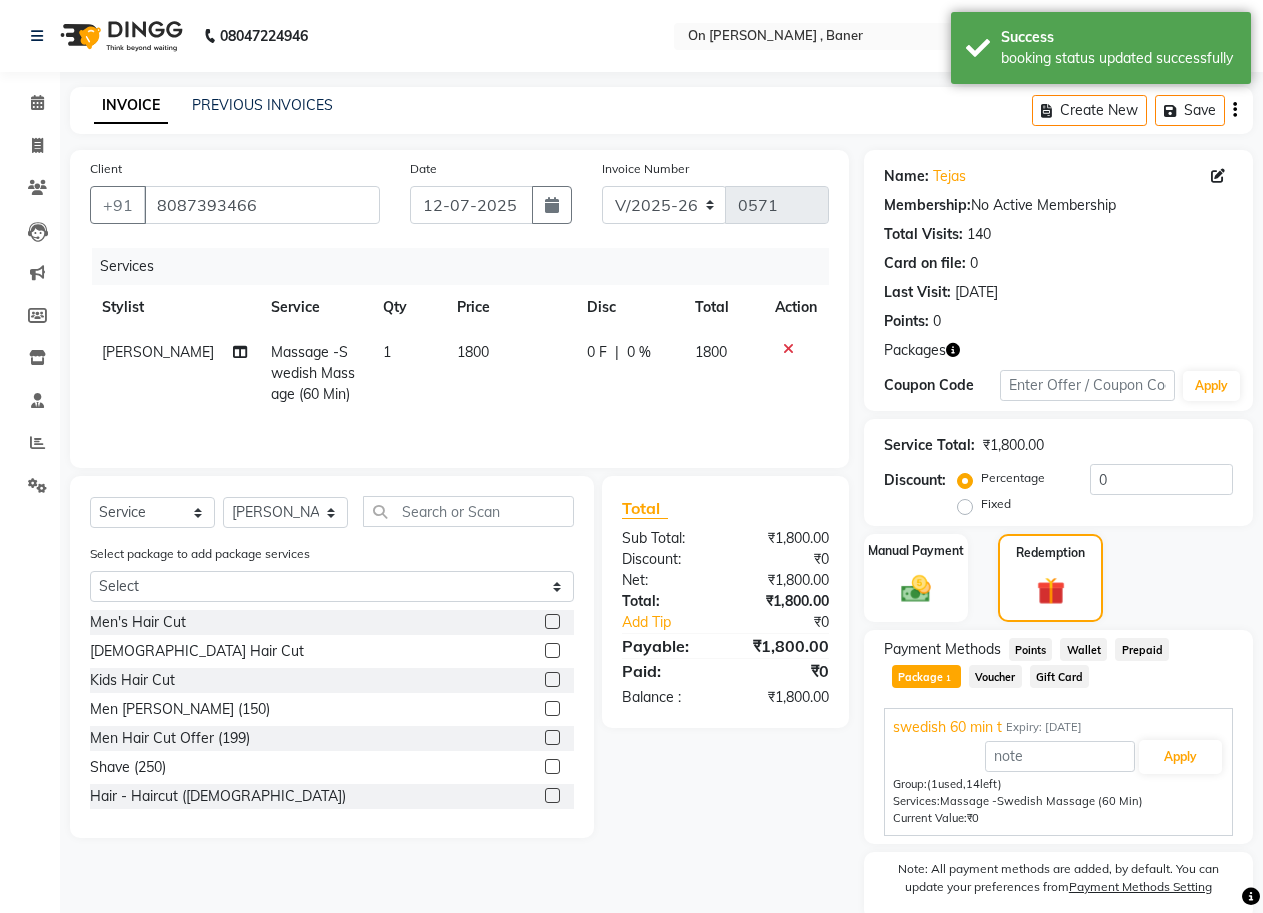 scroll, scrollTop: 78, scrollLeft: 0, axis: vertical 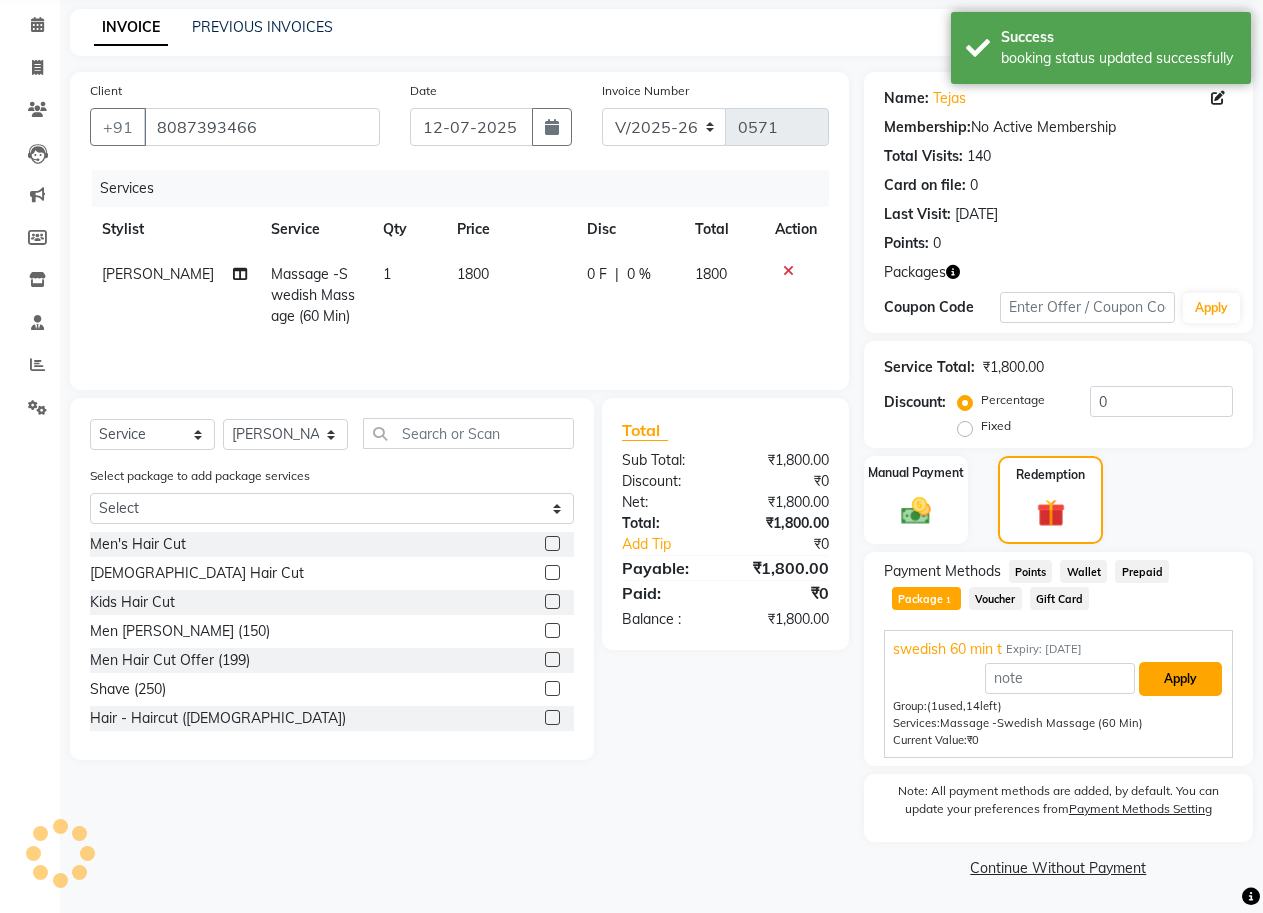 click on "Apply" at bounding box center (1180, 679) 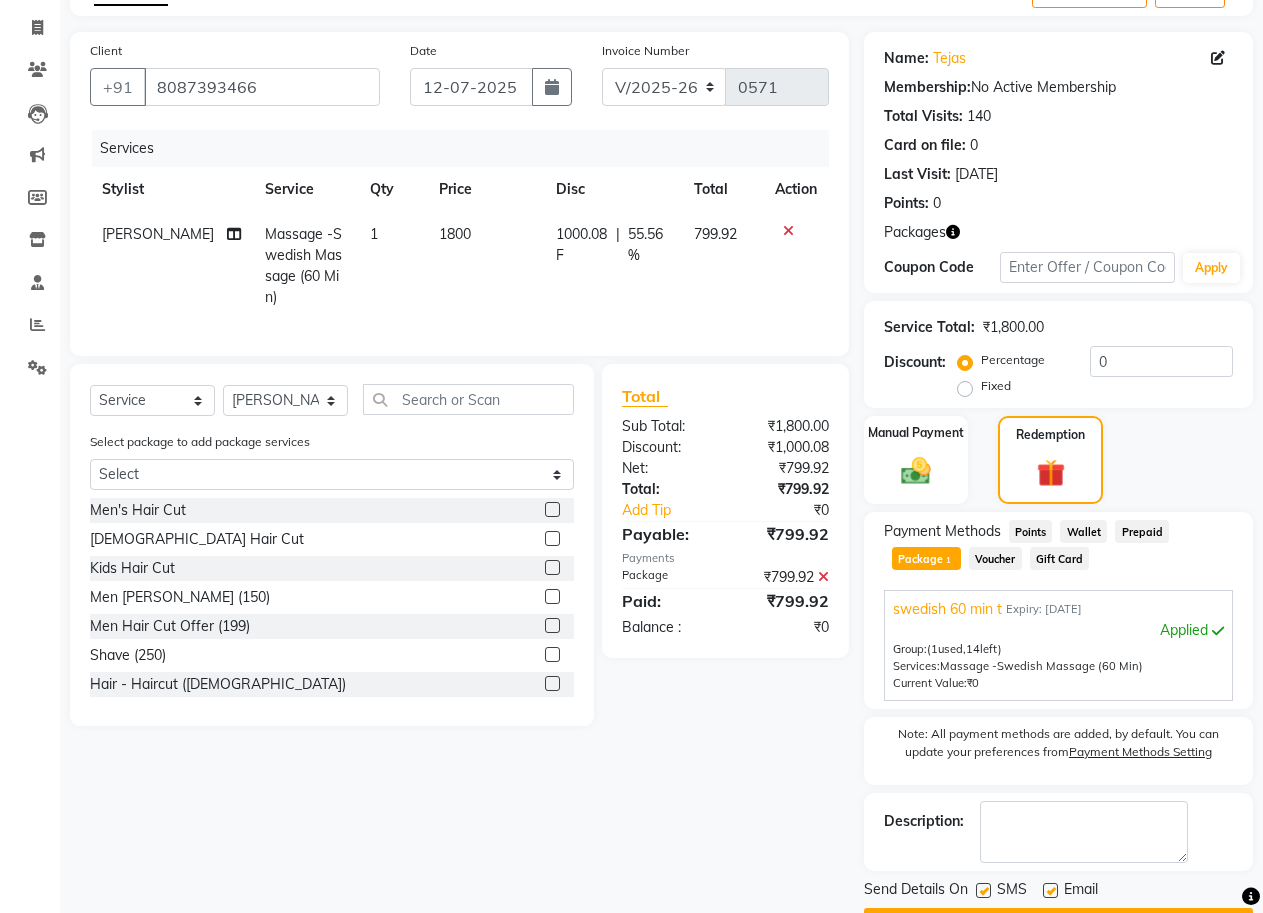scroll, scrollTop: 174, scrollLeft: 0, axis: vertical 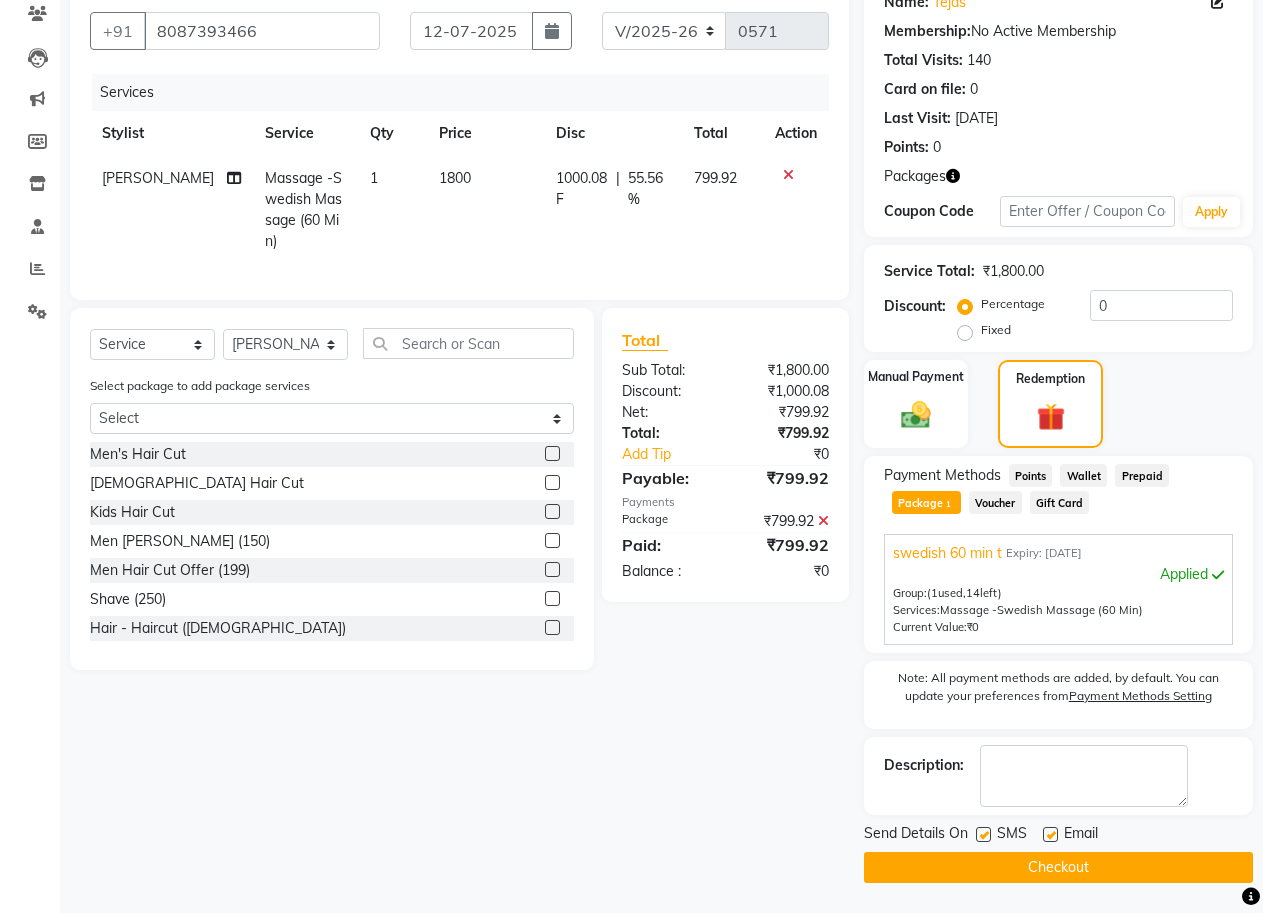 click 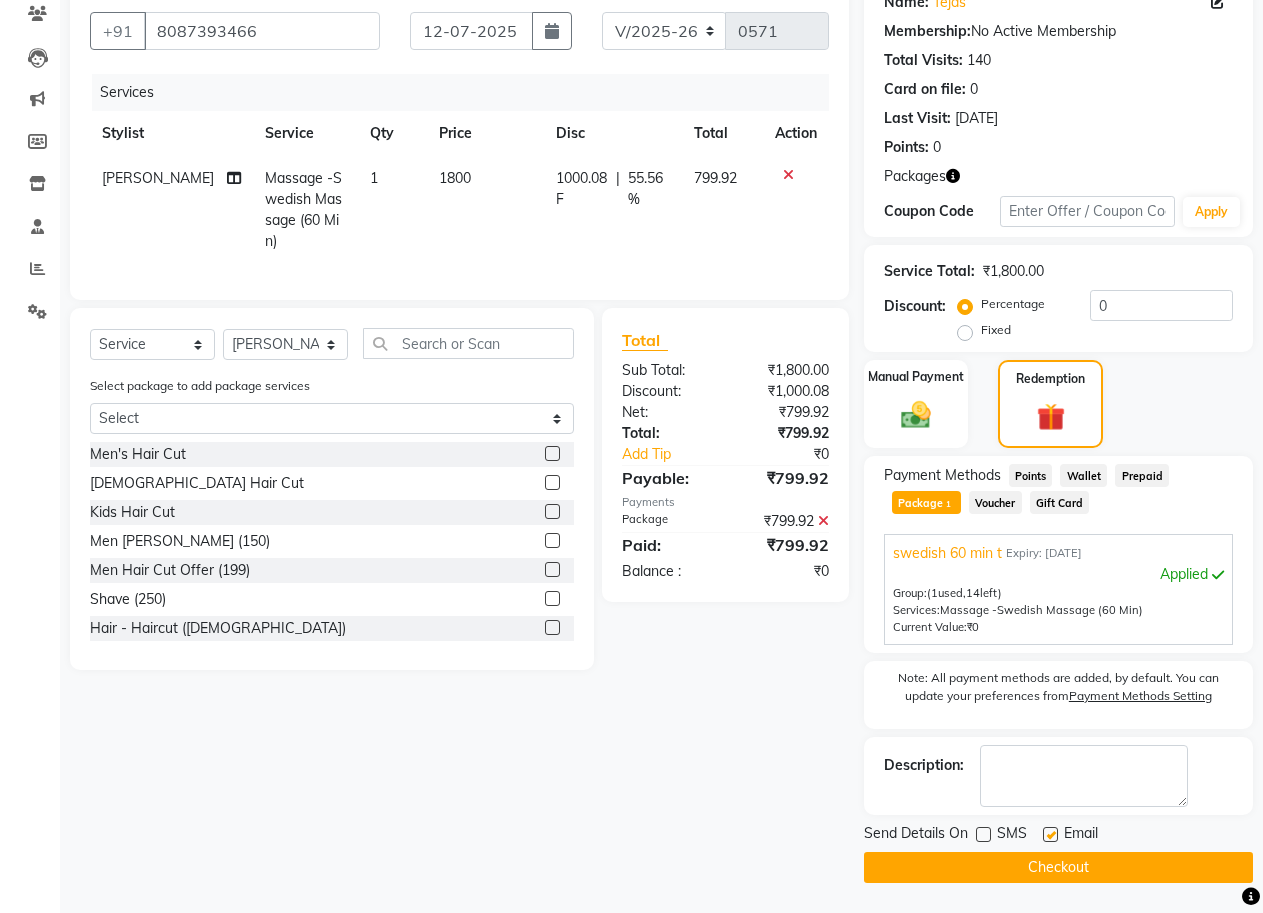 click on "INVOICE PREVIOUS INVOICES Create New   Save  Client [PHONE_NUMBER] Date [DATE] Invoice Number V/2025 V/[PHONE_NUMBER] Services Stylist Service Qty Price Disc Total Action [PERSON_NAME] Massage -Swedish  Massage (60 Min) 1 1800 1000.08 F | 55.56 % 799.92 Select  Service  Product  Membership  Package Voucher Prepaid Gift Card  Select Stylist Deepak Dummy [PERSON_NAME] [PERSON_NAME] [PERSON_NAME] Swara Wait Select package to add package services Select swedish 60 min t Men's Hair Cut  [DEMOGRAPHIC_DATA] Hair Cut  Kids Hair Cut  Men [PERSON_NAME] (150)  Men Hair Cut Offer (199)  Shave (250)  Hair - Haircut ([DEMOGRAPHIC_DATA])  Hair - Creative Hair Cut ([DEMOGRAPHIC_DATA])  Hair - Hair Wash ([DEMOGRAPHIC_DATA])  L'Oreal [PERSON_NAME] color application  Henna Application  Hair Color - Majirel - Global Color ([DEMOGRAPHIC_DATA])  Hair Color - Majirel - [PERSON_NAME] ([DEMOGRAPHIC_DATA])  Hair Color - Inoa - Global ([DEMOGRAPHIC_DATA])  Eyebrows Threading, Upper Lip Threading  Classic Manicure  Classic Pedicure  Men: Haircut + Hair Wash + [PERSON_NAME] Trim (249)   Deep Tissue Full Body Massage (60 Mins)   Advance Manicure + Pedicure" 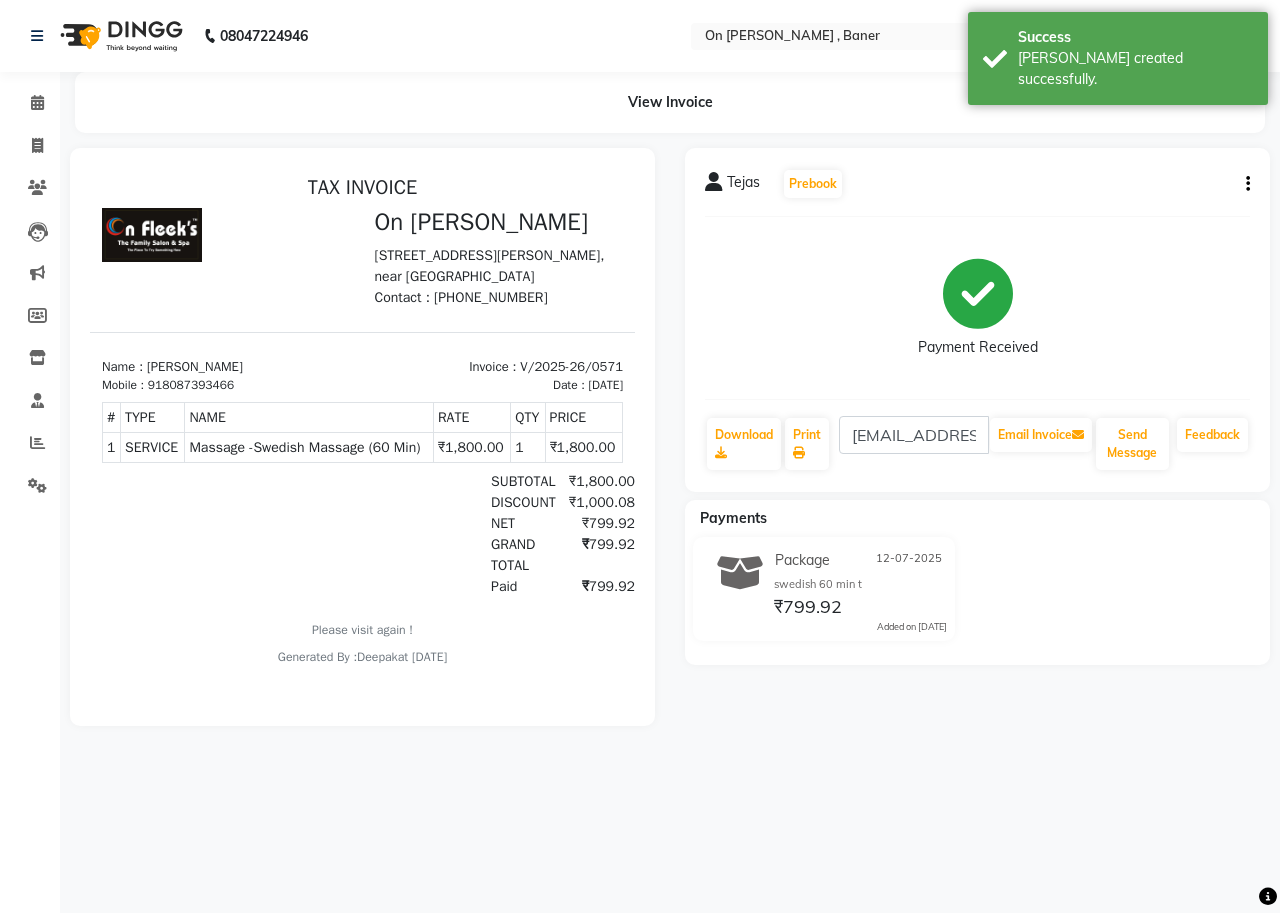scroll, scrollTop: 0, scrollLeft: 0, axis: both 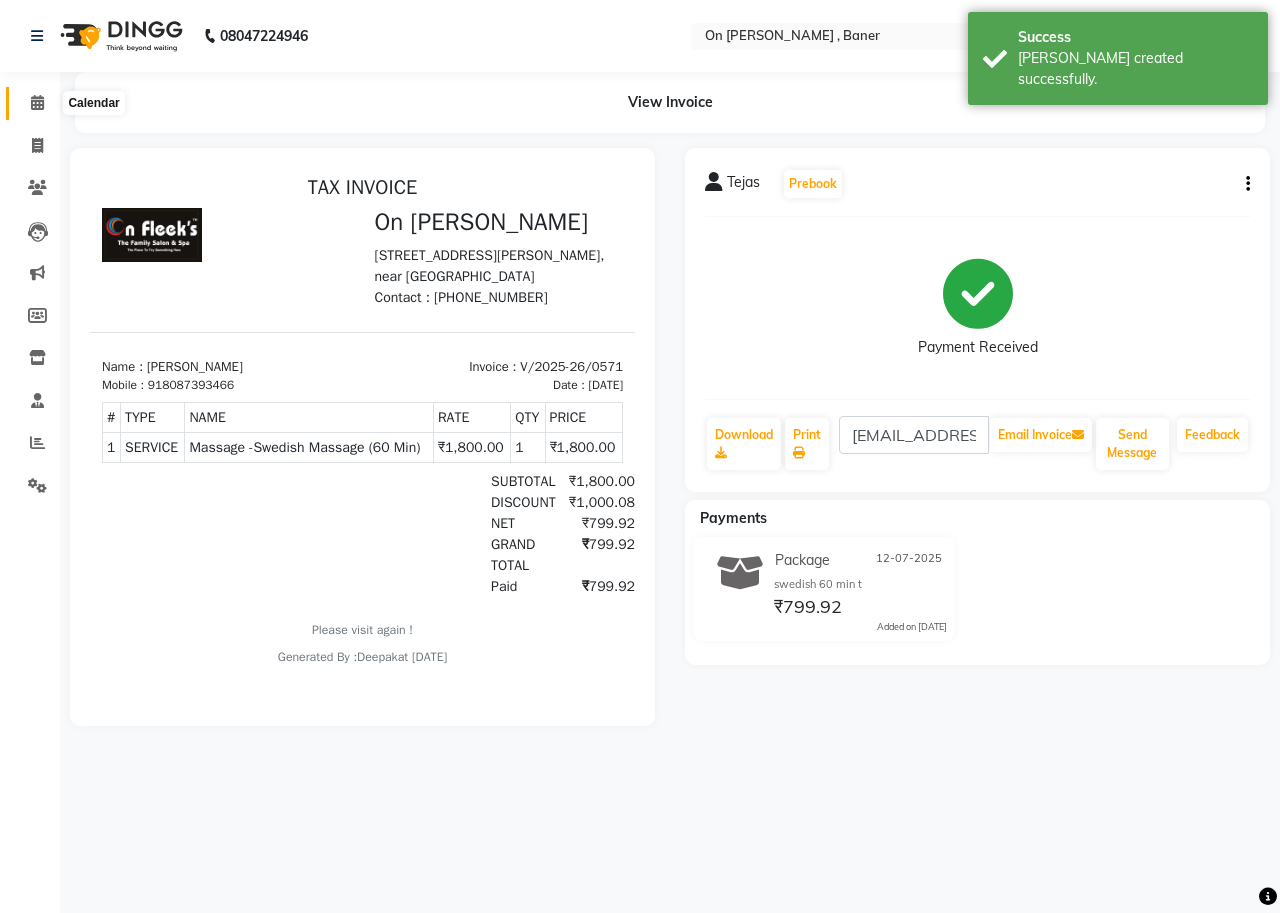 click 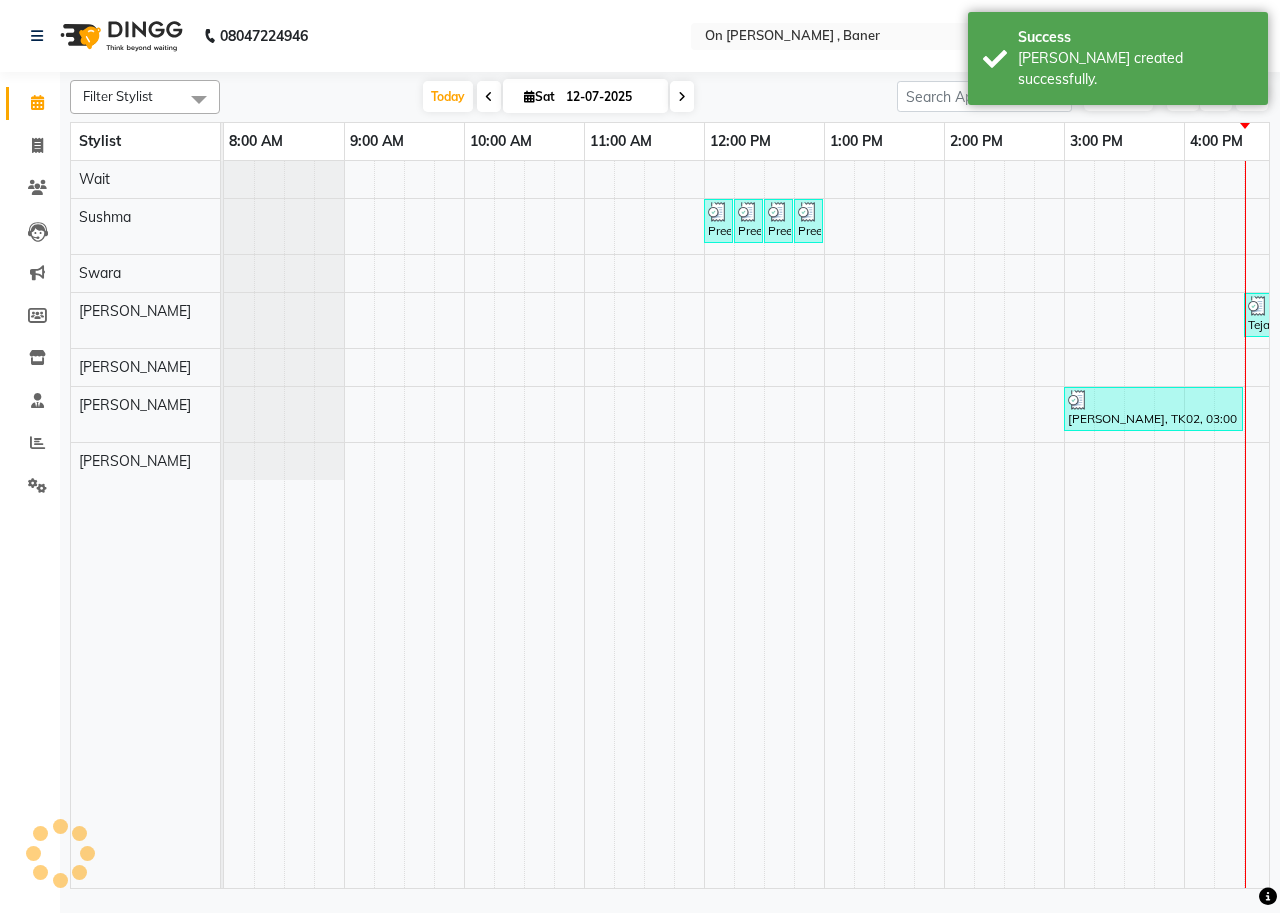 scroll, scrollTop: 0, scrollLeft: 0, axis: both 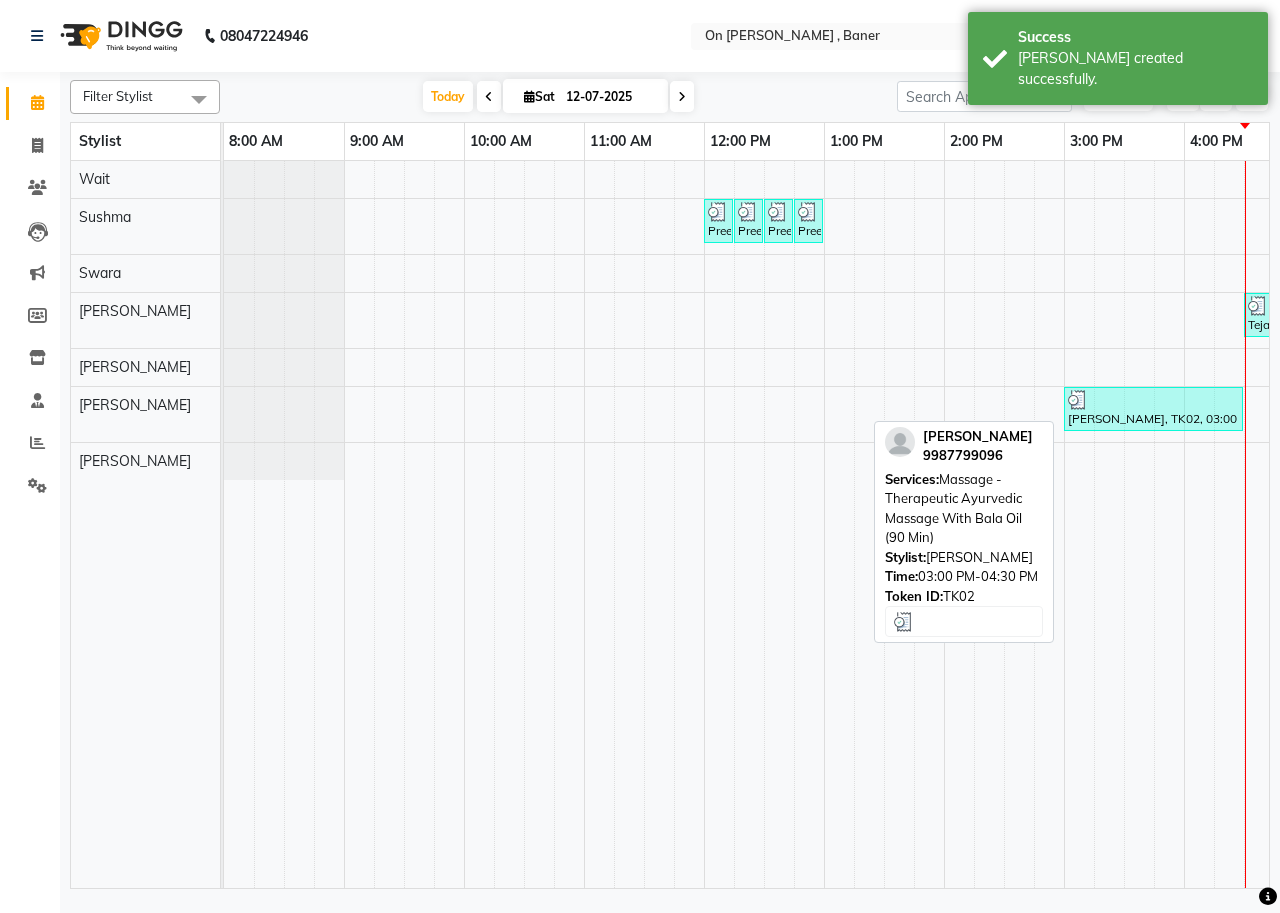 click on "[PERSON_NAME], TK02, 03:00 PM-04:30 PM, Massage - Therapeutic Ayurvedic Massage With Bala Oil (90 Min)" at bounding box center [1153, 409] 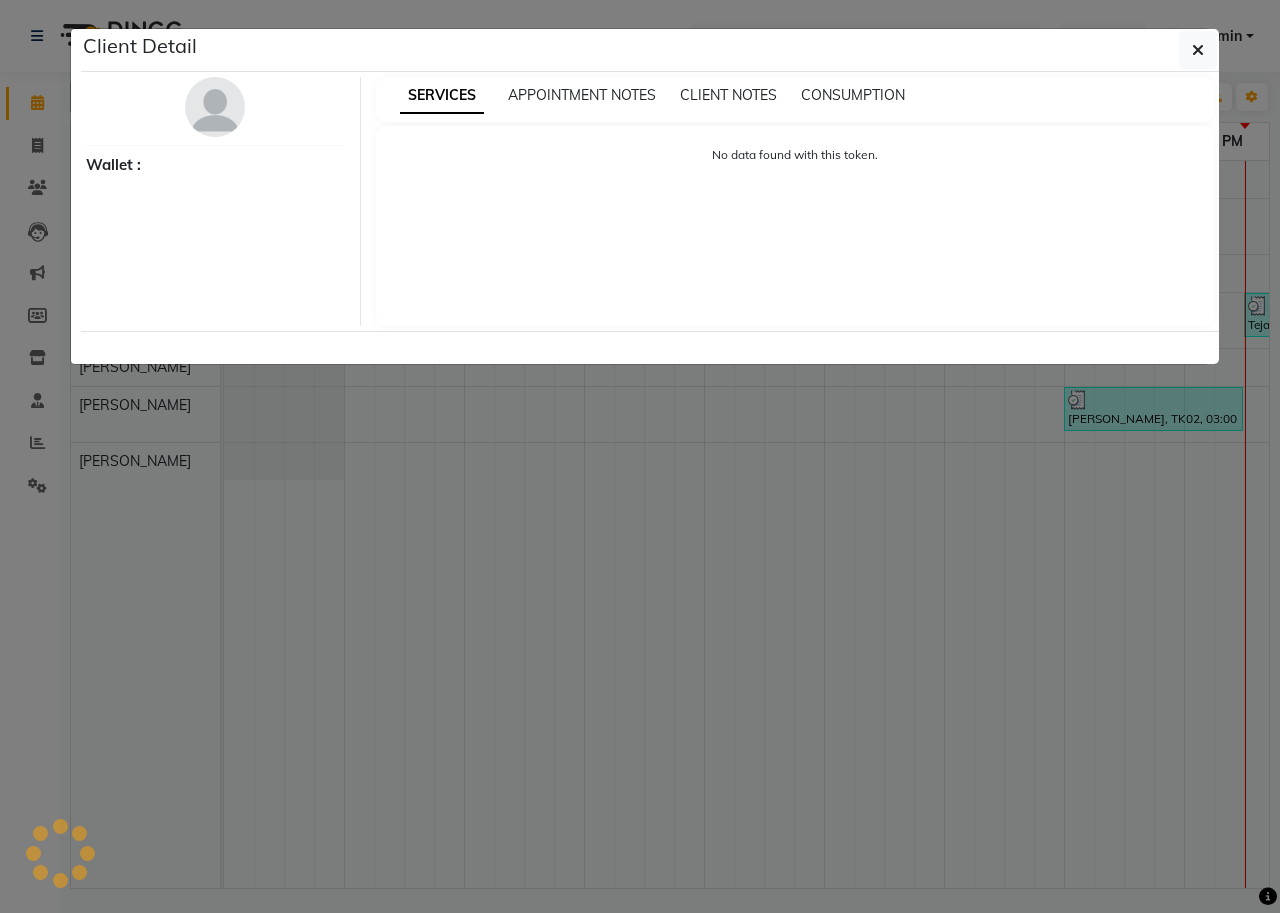 select on "3" 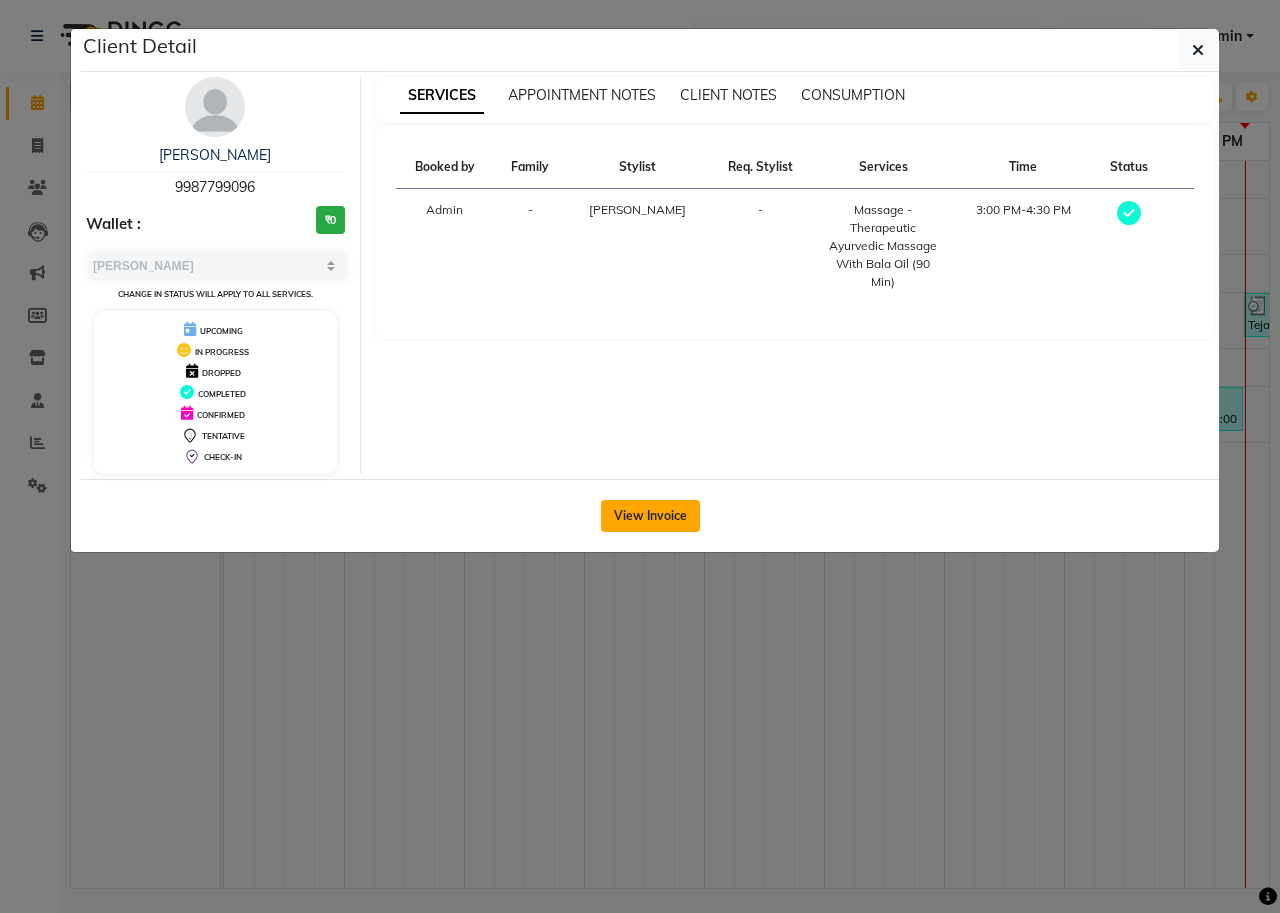 click on "View Invoice" 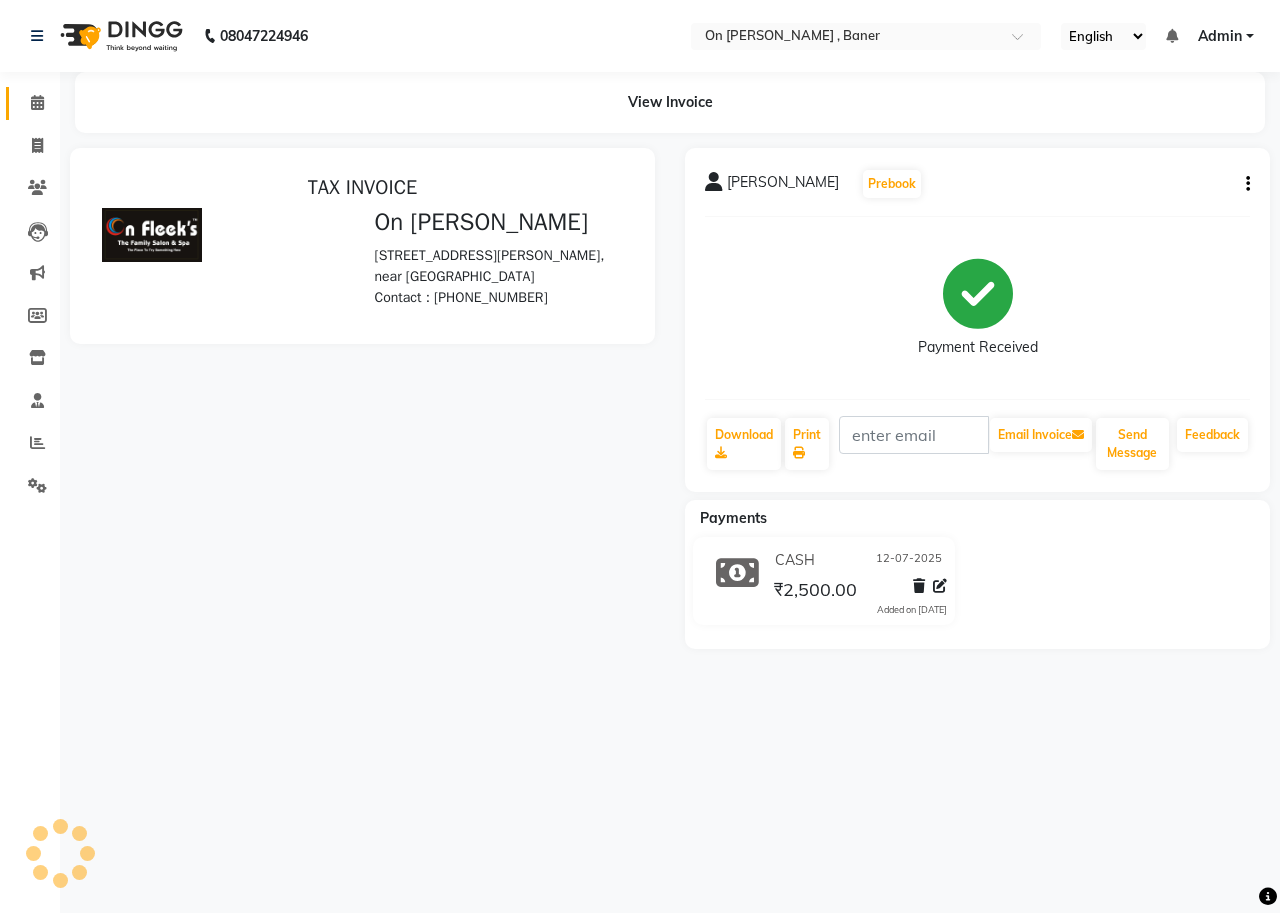 scroll, scrollTop: 0, scrollLeft: 0, axis: both 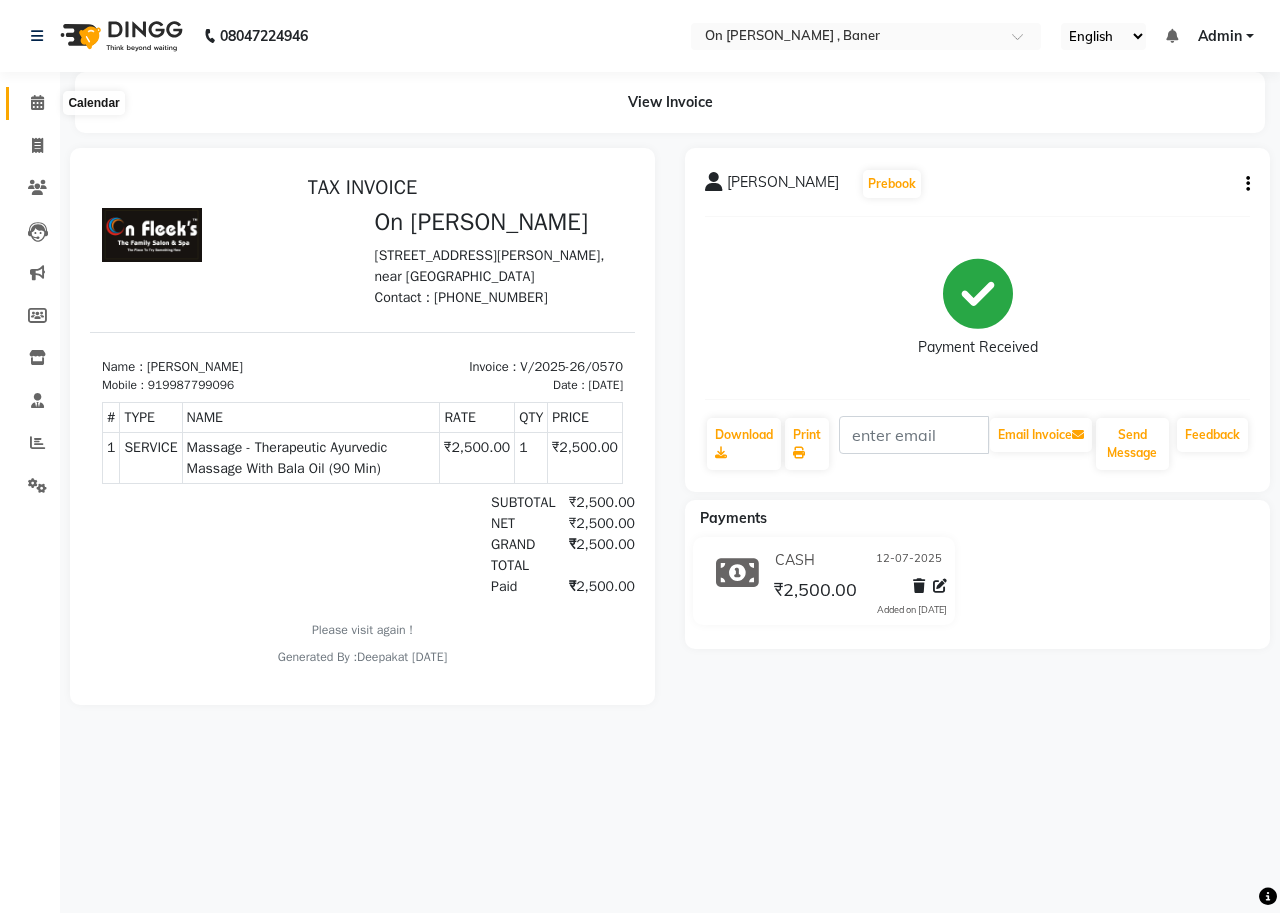 click 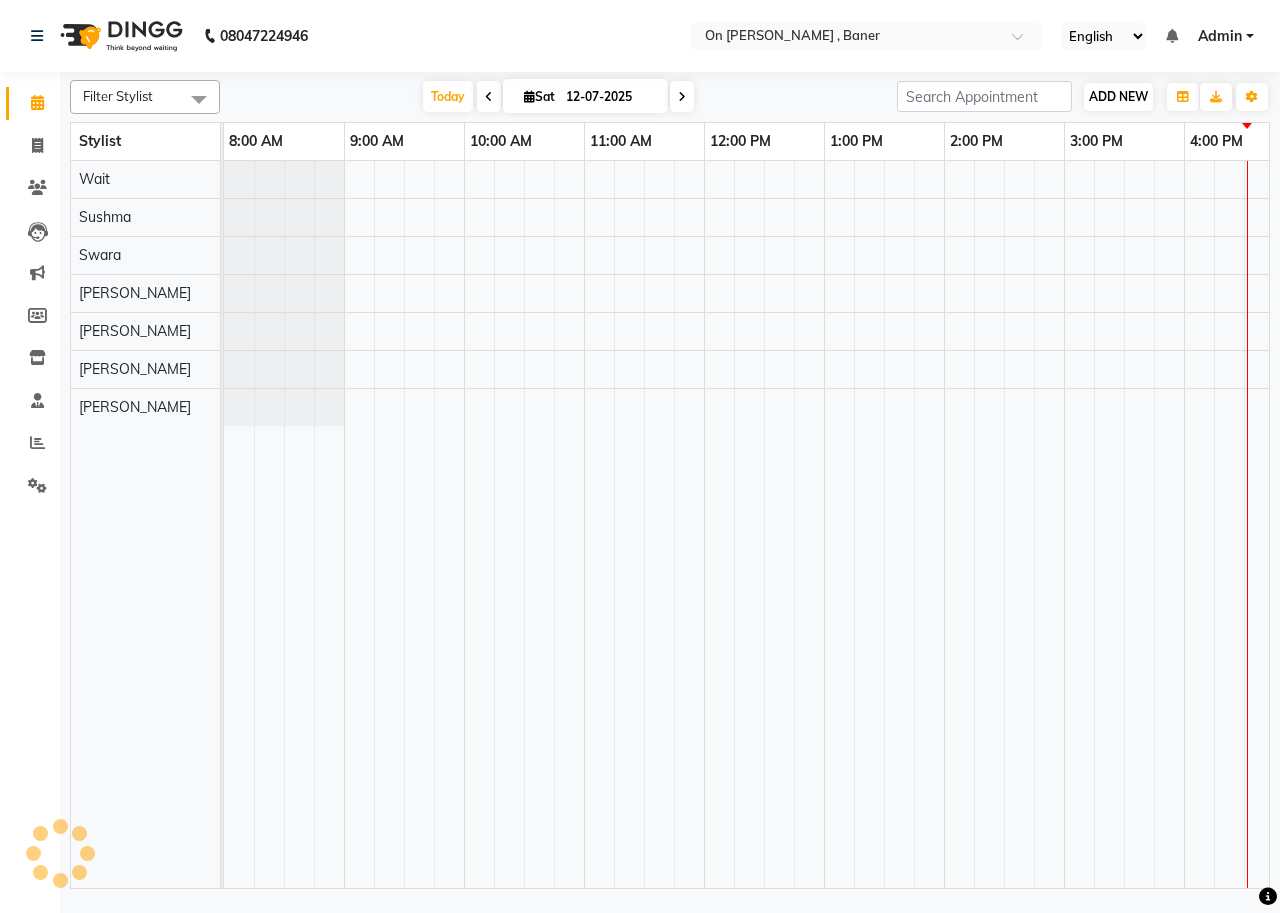 scroll, scrollTop: 0, scrollLeft: 0, axis: both 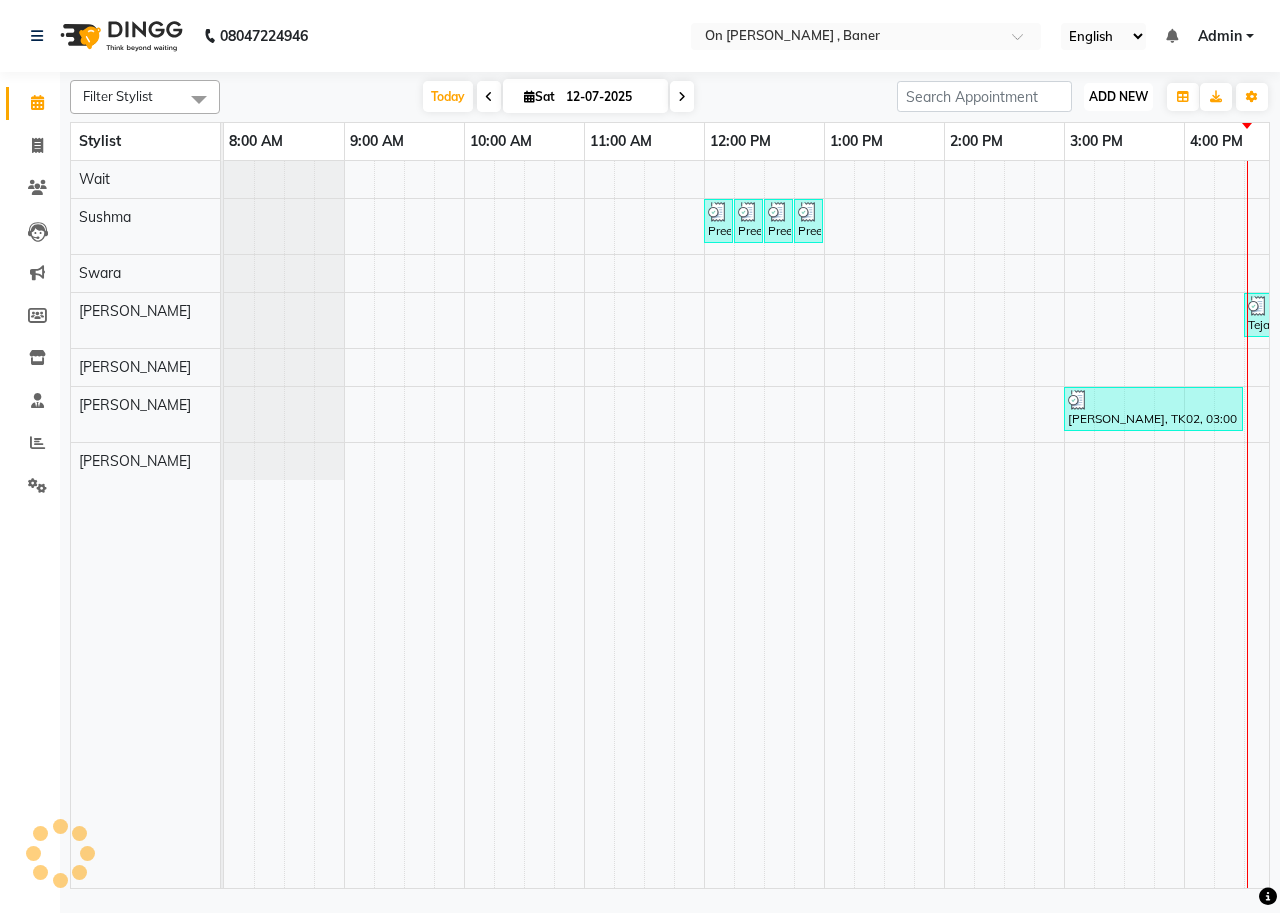 click on "ADD NEW" at bounding box center [1118, 96] 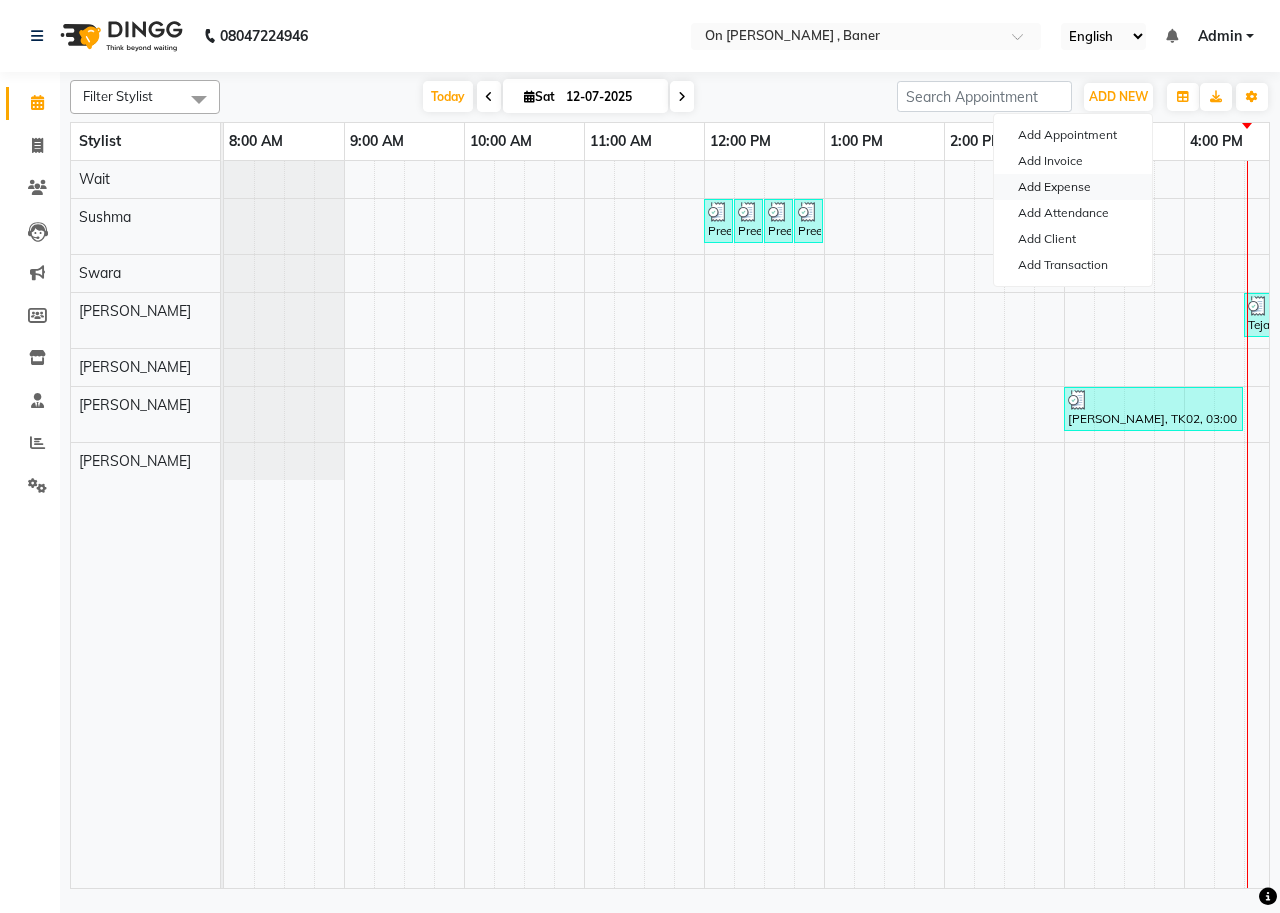 click on "Add Expense" at bounding box center (1073, 187) 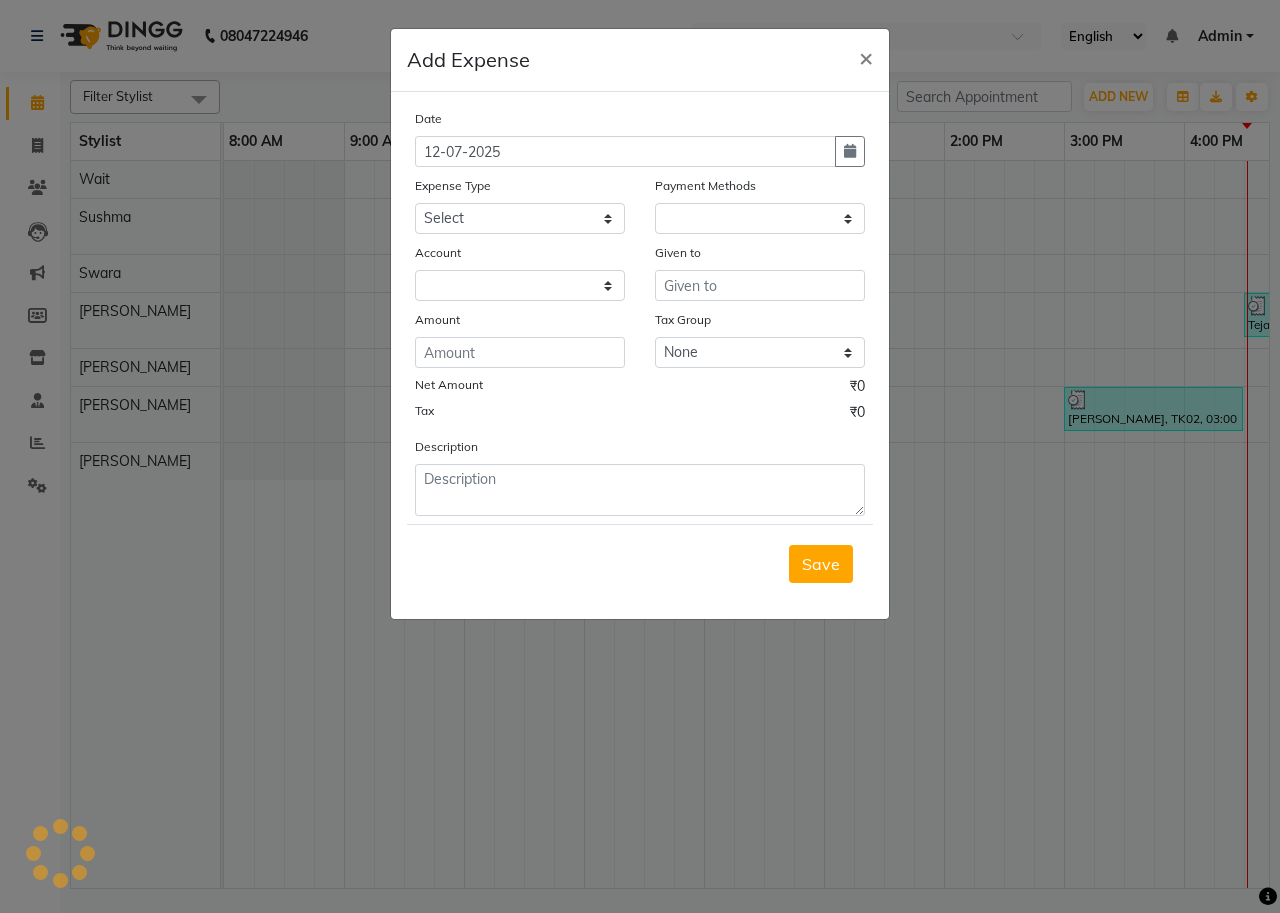 select on "1" 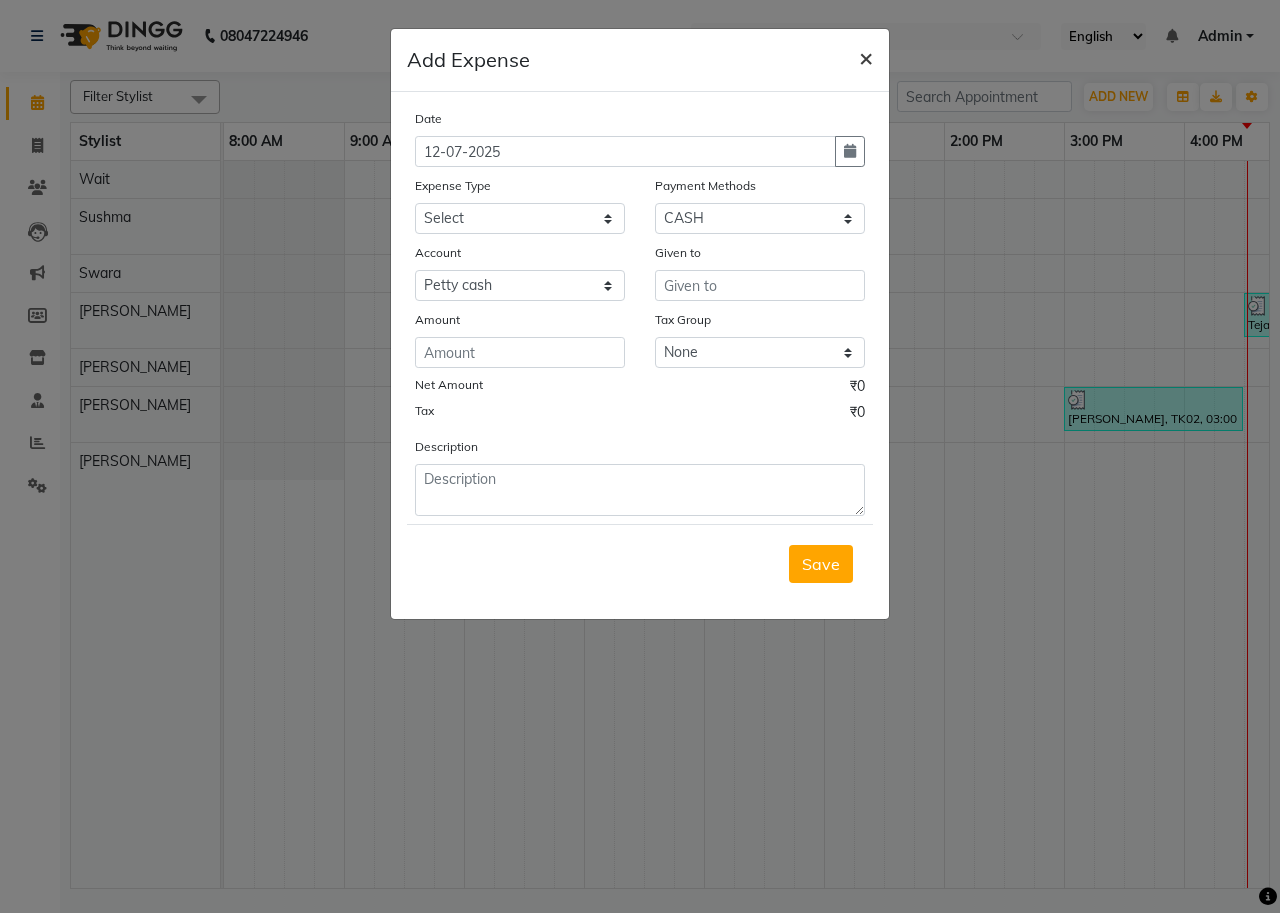 click on "×" 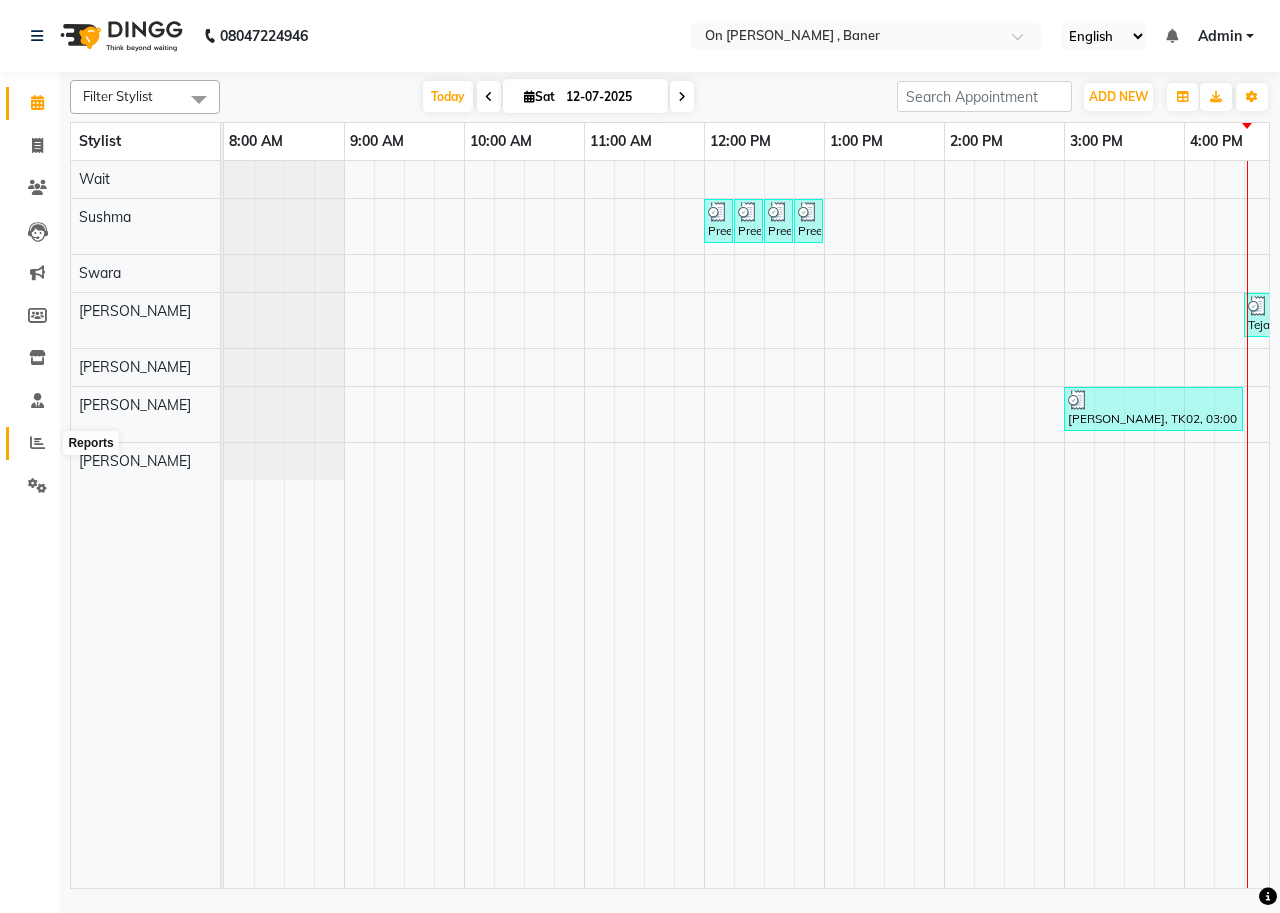 click 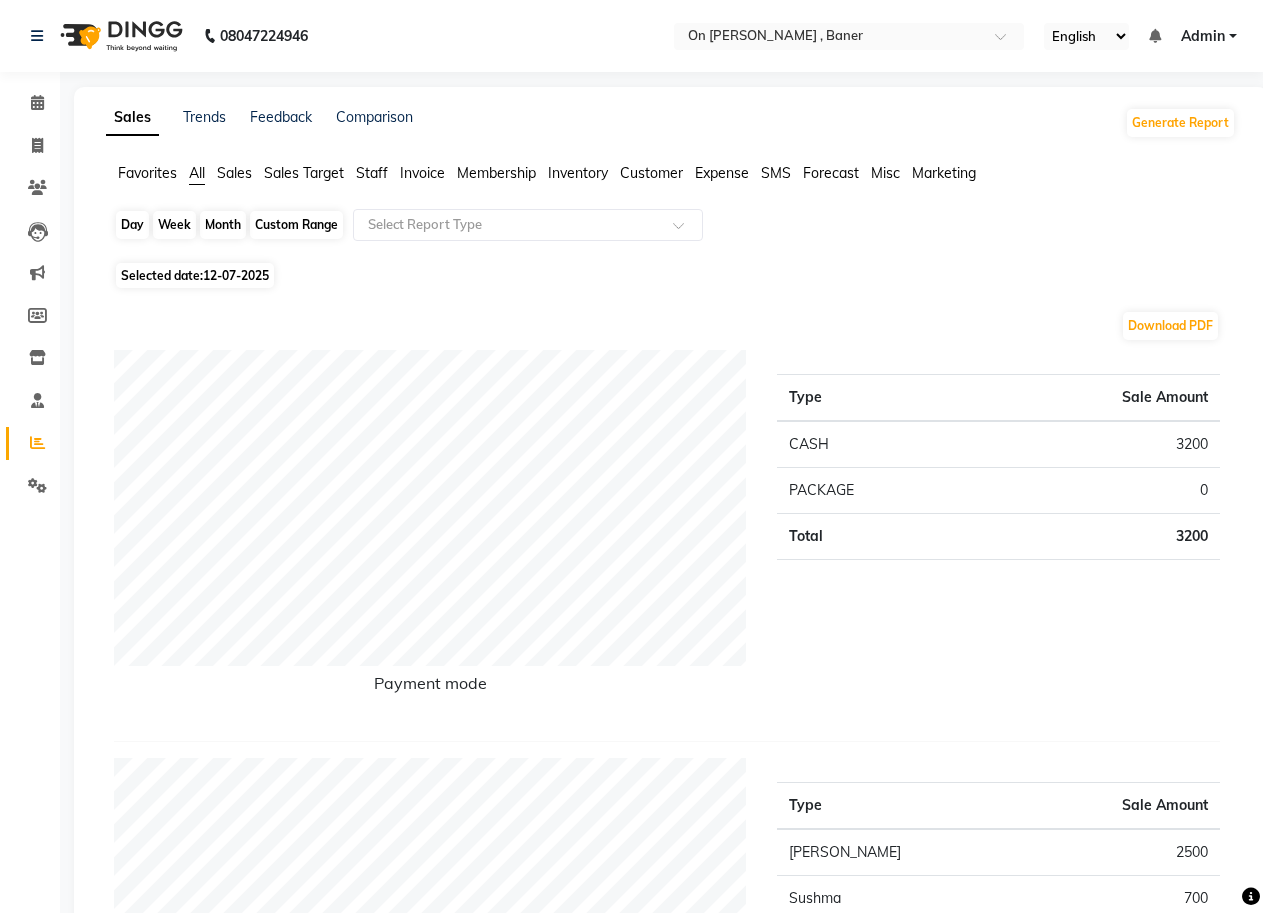 click on "Day" 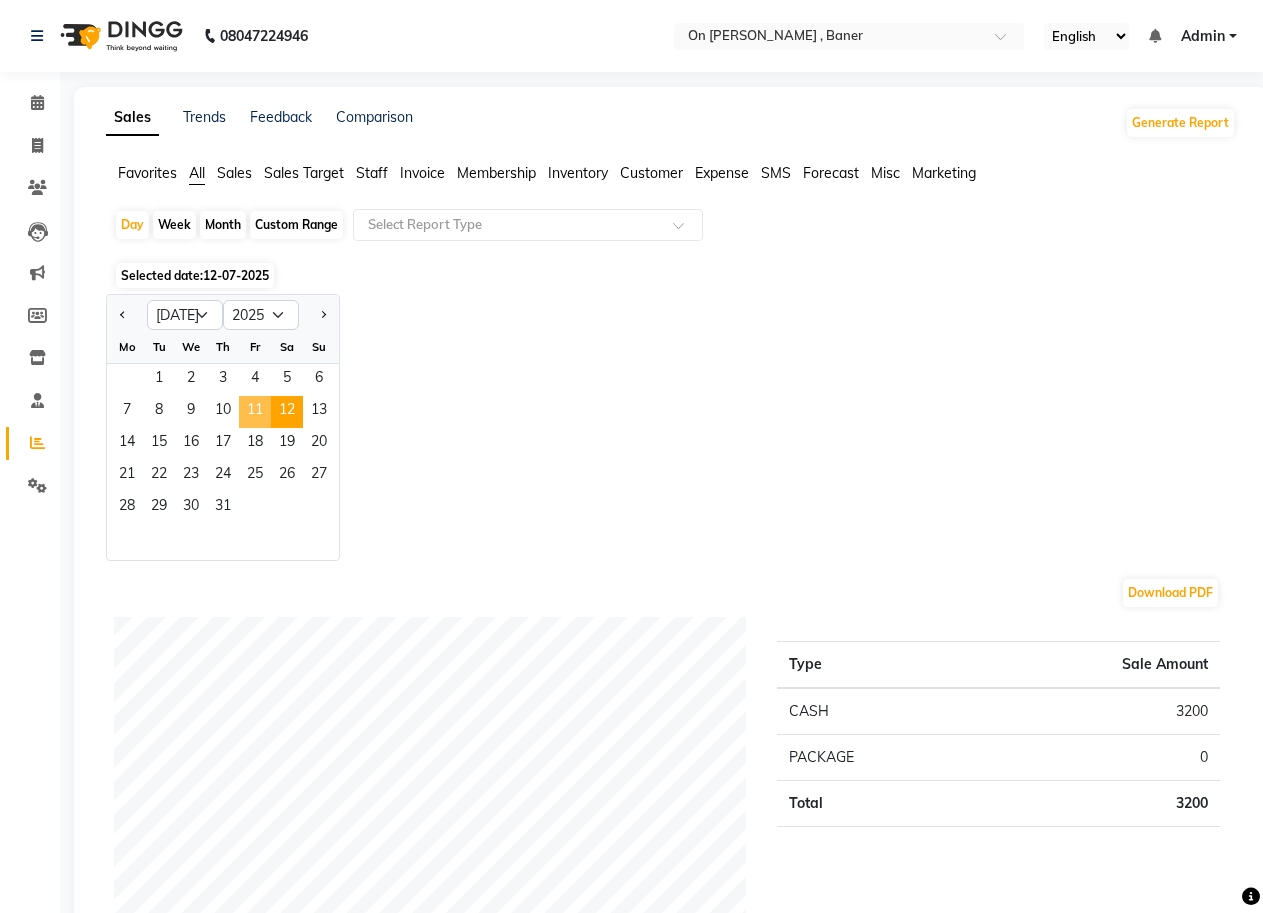 click on "11" 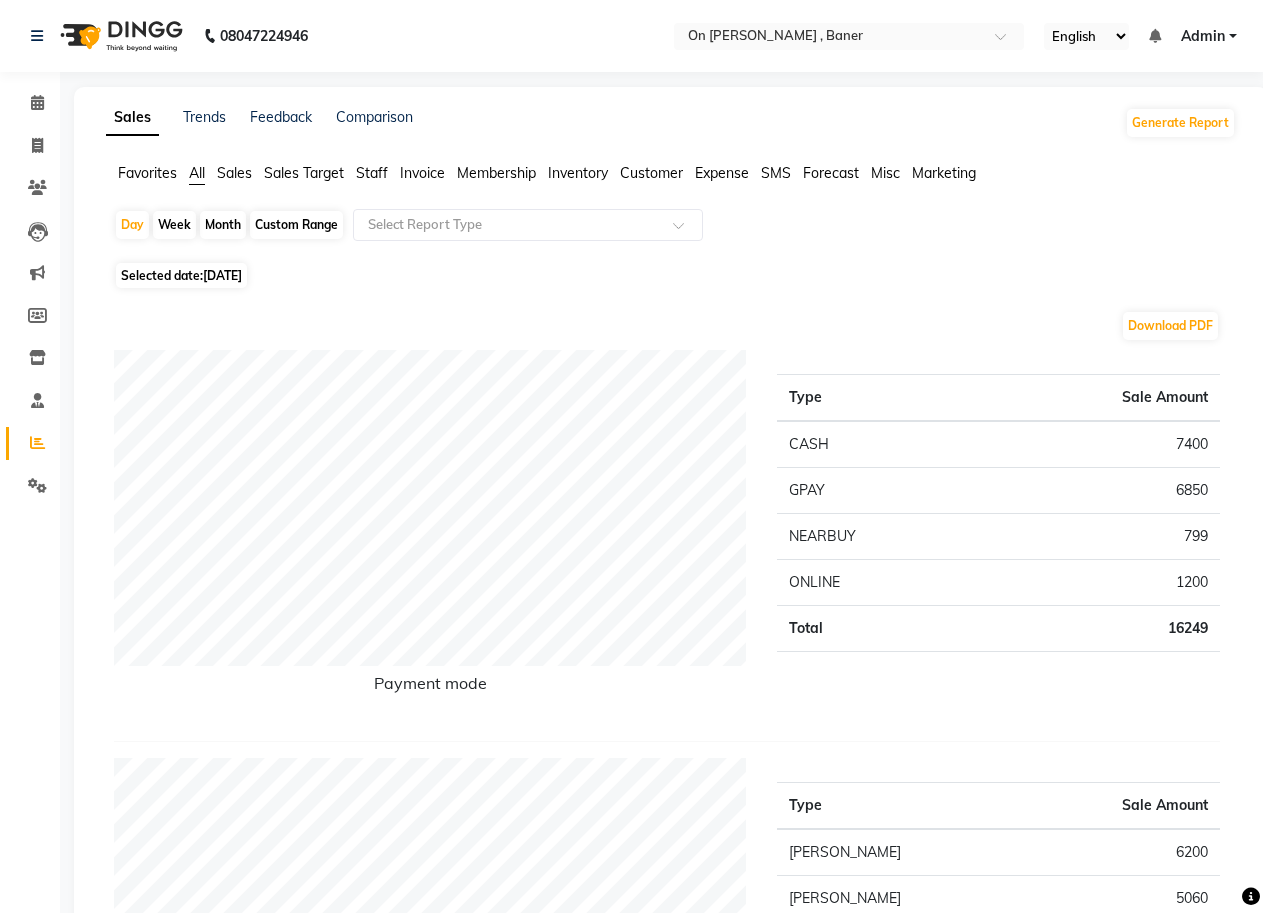 click on "Sales Trends Feedback Comparison Generate Report Favorites All Sales Sales Target Staff Invoice Membership Inventory Customer Expense SMS Forecast Misc Marketing  Day   Week   Month   Custom Range  Select Report Type Selected date:  [DATE]  Download PDF Payment mode Type Sale Amount CASH 7400 GPAY 6850 NEARBUY 799 ONLINE 1200 Total 16249 Staff summary Type Sale Amount [PERSON_NAME] 6200 [PERSON_NAME] 5060 [PERSON_NAME] 3940 [GEOGRAPHIC_DATA] 799 [PERSON_NAME] 250 Total 16249 Sales summary Type Sale Amount Vouchers 0 Prepaid 0 Memberships 0 Gift card 0 Products 0 Packages 0 Tips 0 Services 16249 Fee 0 Total 16249 Expense by type Type Sale Amount Other 3084 Total 3084 Service by category Type Sale Amount Offer in salon  9020 Massage 5180 Nearbuy 1799 Hair 250 Total 16249 Service sales Type Sale Amount Swedish Full Body Massage different oil (60 Mins)  5100 Massage - Deep Tissue Massage (90 Min) 2200 Swedish Full Body Massage (45 Mins)  1799 Massage - Deep Tissue Massage (60 Min) 1540 Deep Tissue Full Body Massage (90 mins)  1500 1440 1200" 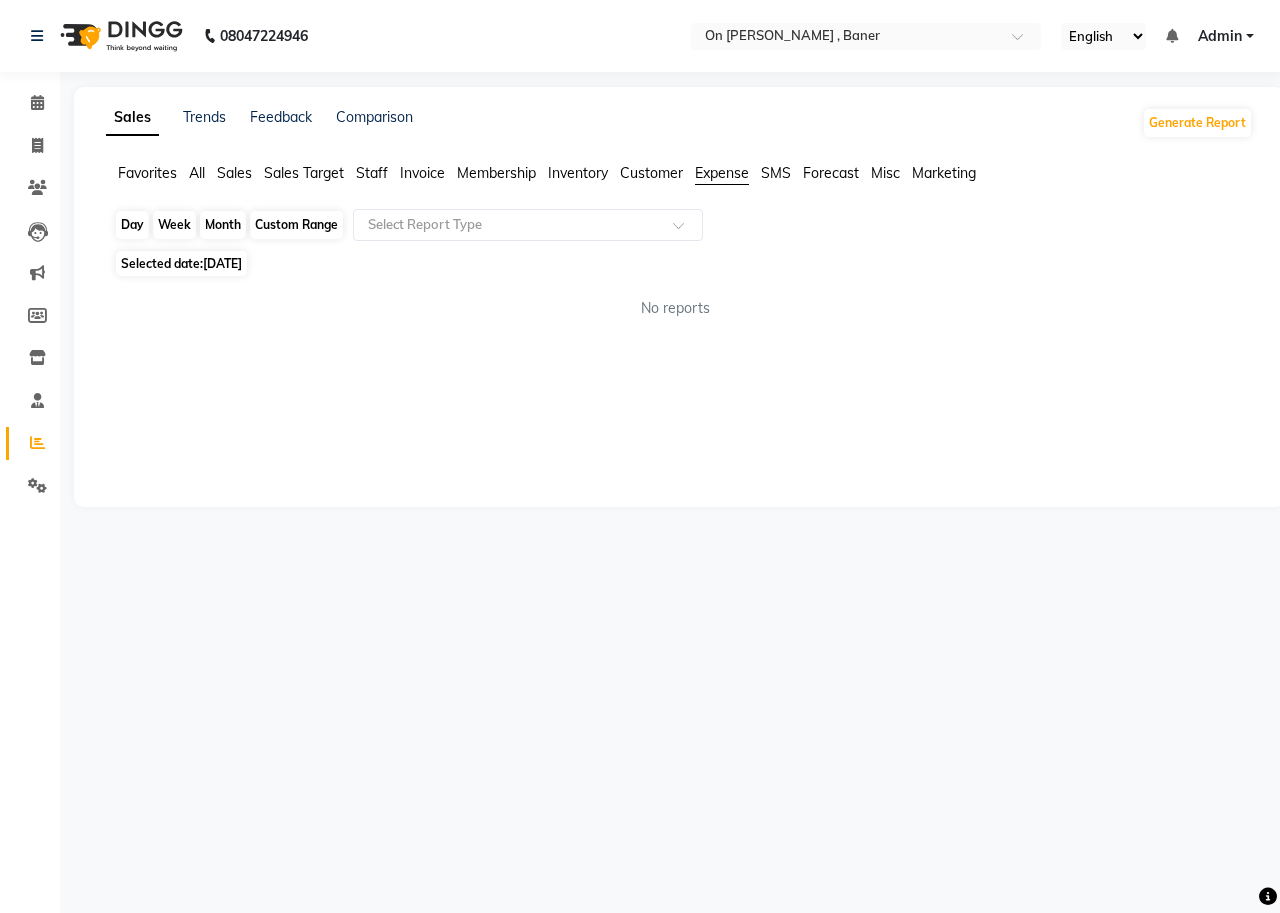 click on "Day" 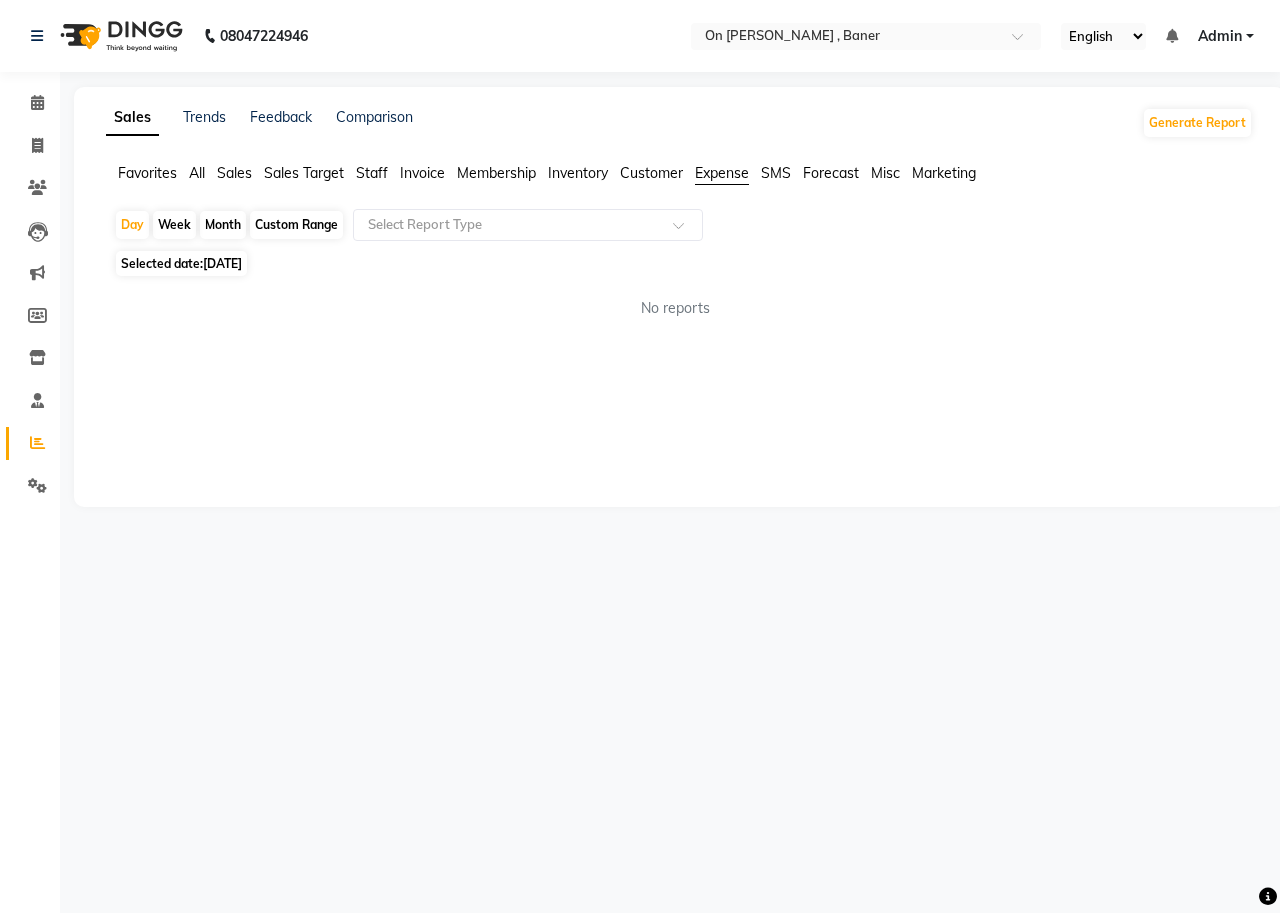 select on "7" 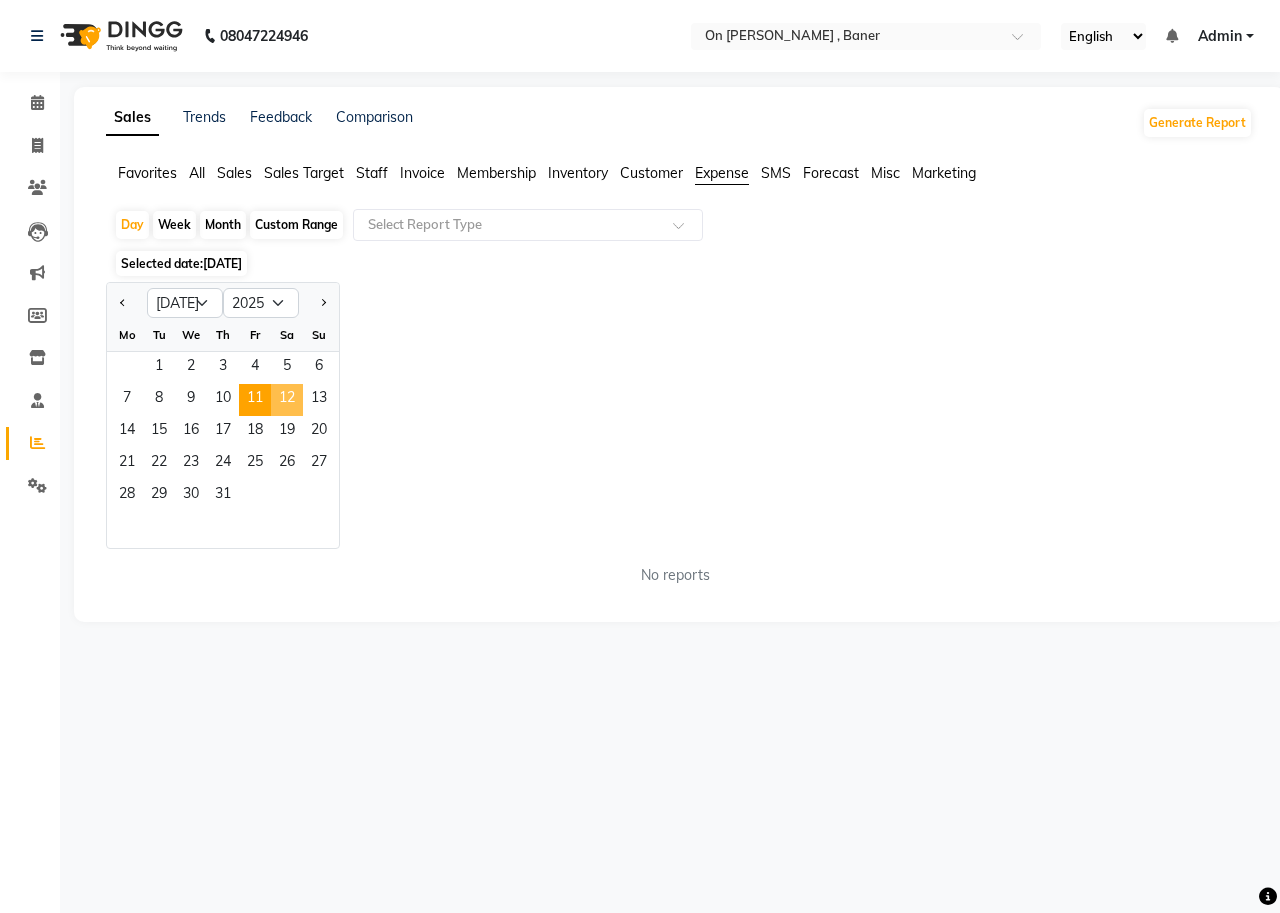 click on "12" 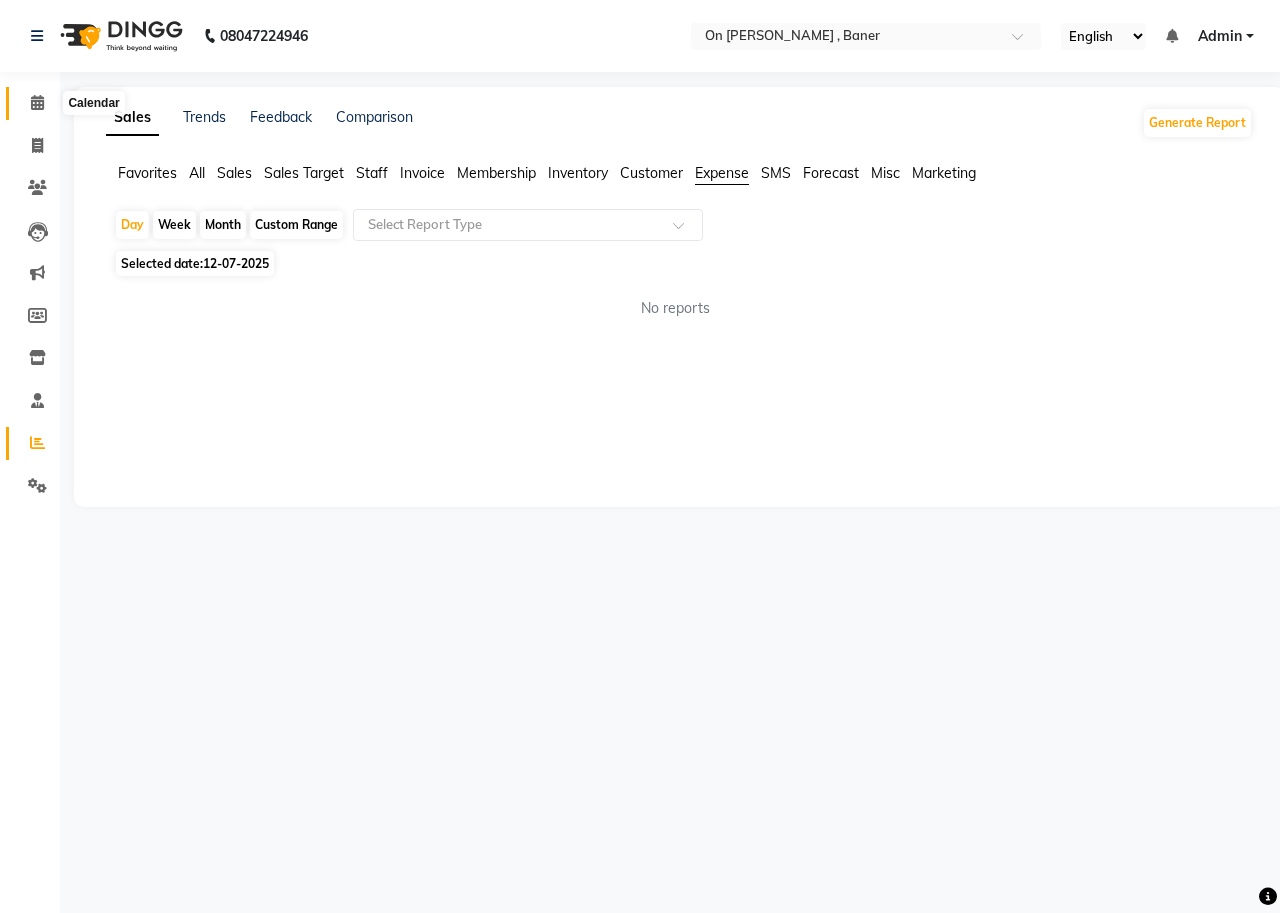 click 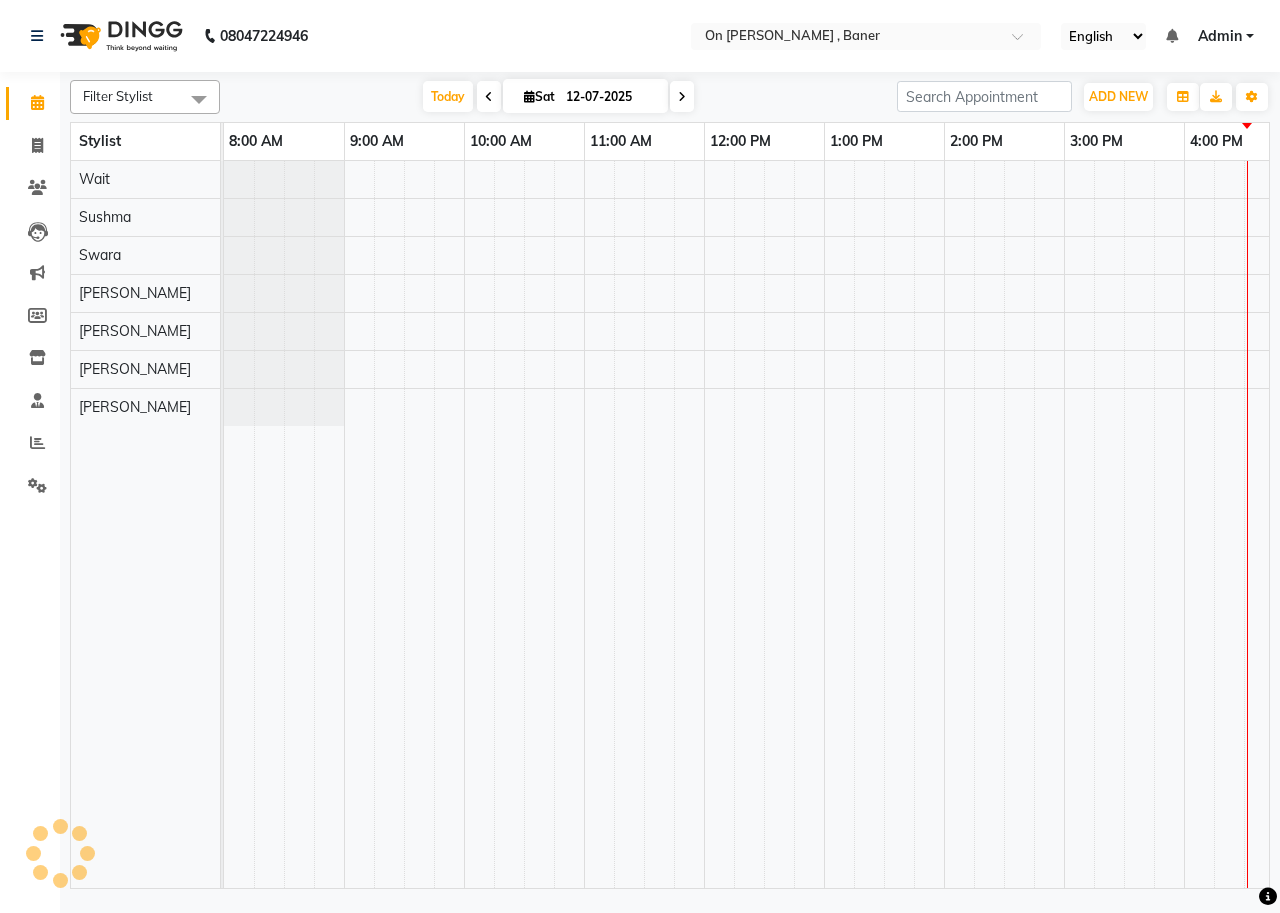 scroll, scrollTop: 0, scrollLeft: 0, axis: both 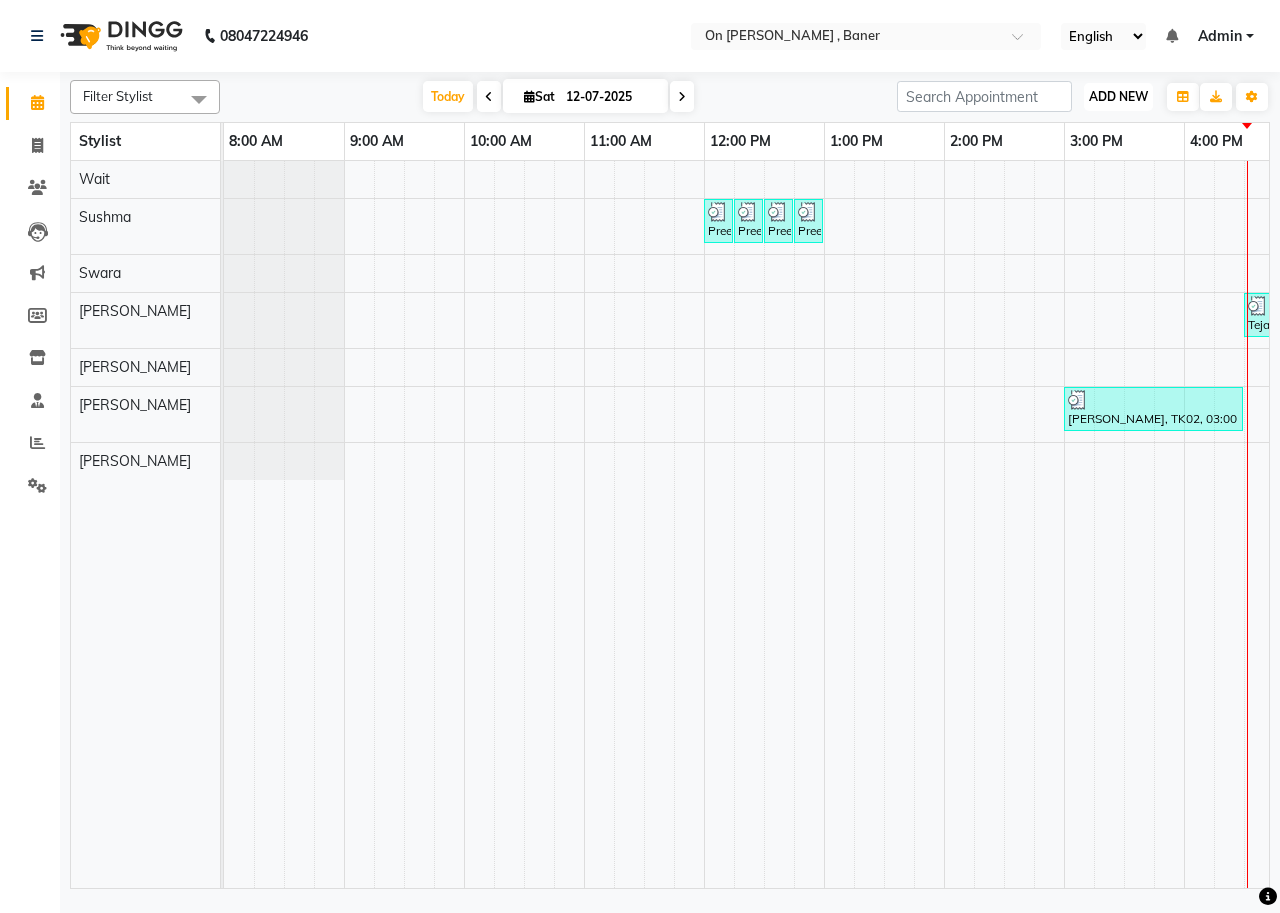 click on "ADD NEW" at bounding box center (1118, 96) 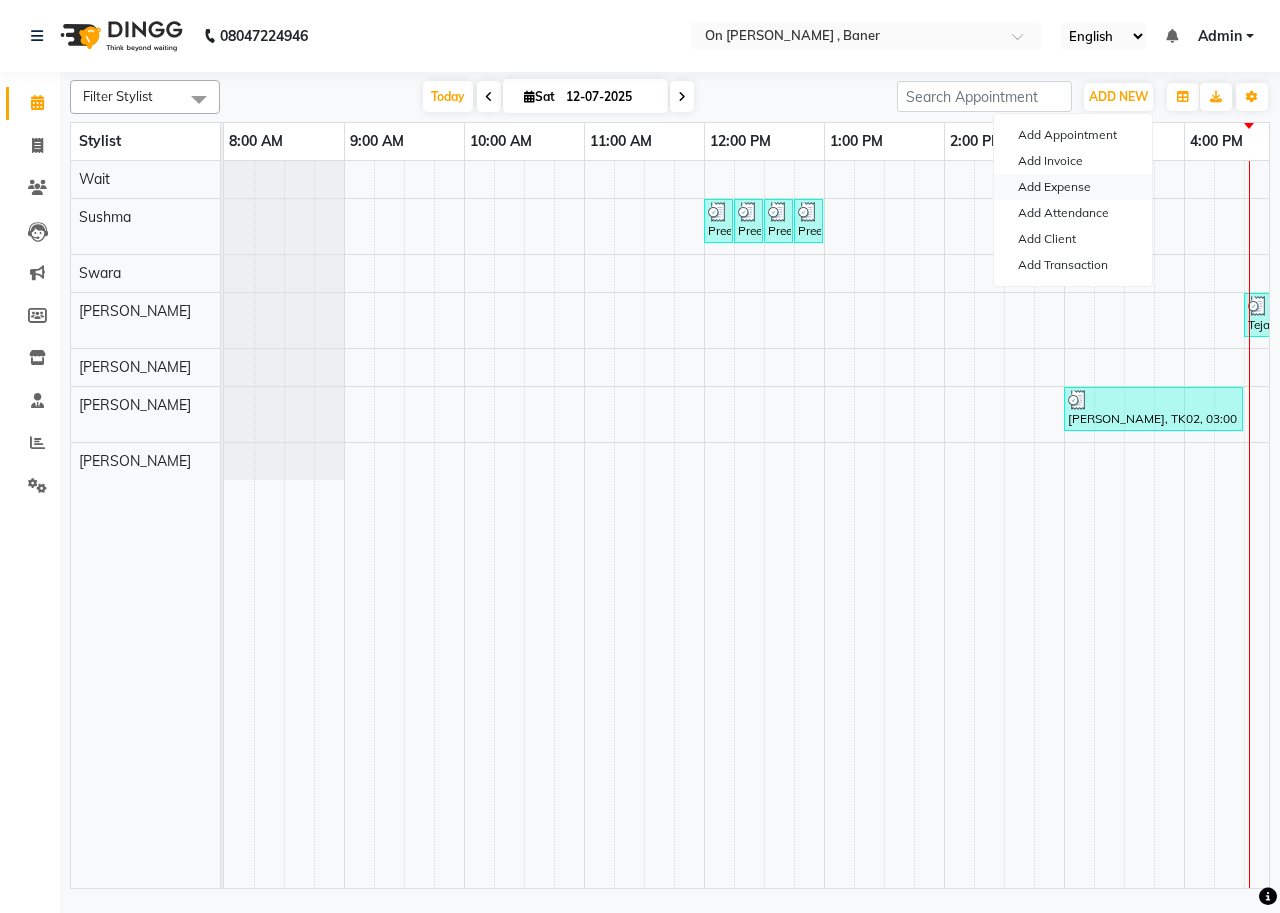 click on "Add Expense" at bounding box center [1073, 187] 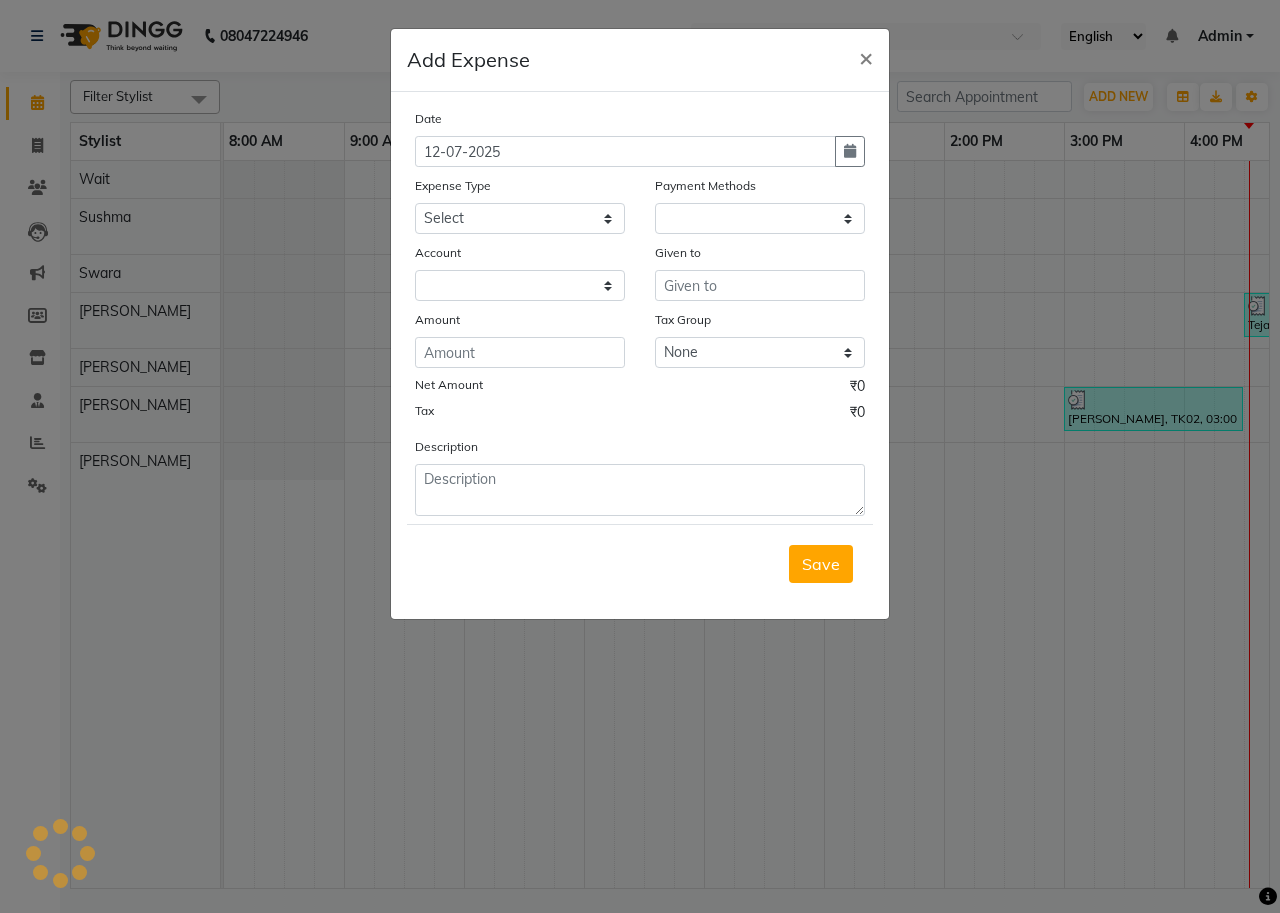 select on "1" 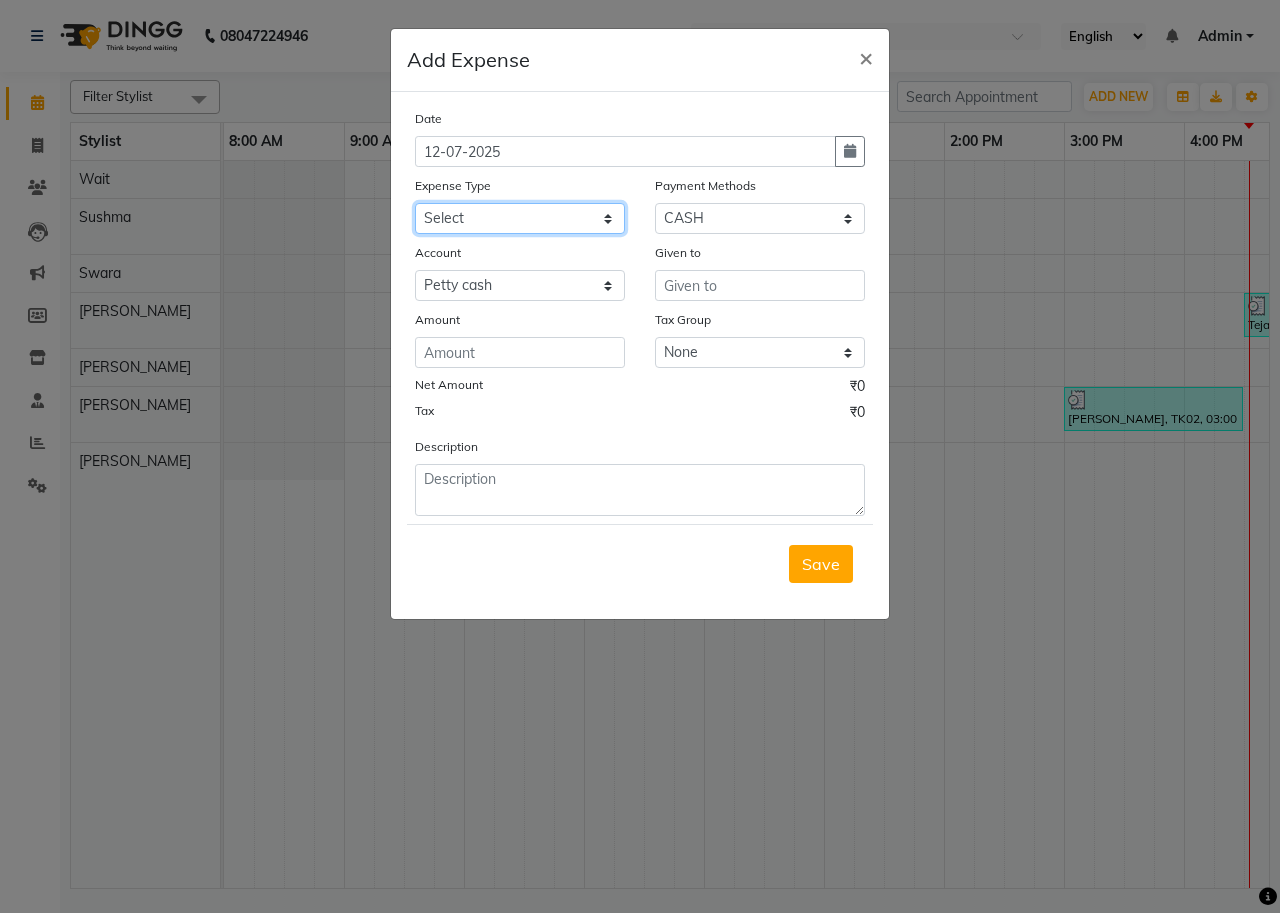 click on "Select Advance Salary Bank charges Car maintenance  Cash transfer to bank Cash transfer to hub Client Snacks Clinical charges Equipment Fuel Govt fee Incentive Insurance International purchase Loan Repayment Maintenance Marketing Miscellaneous MRA Other Pantry Product Rent Salary Staff Snacks Tax Tea & Refreshment Utilities" 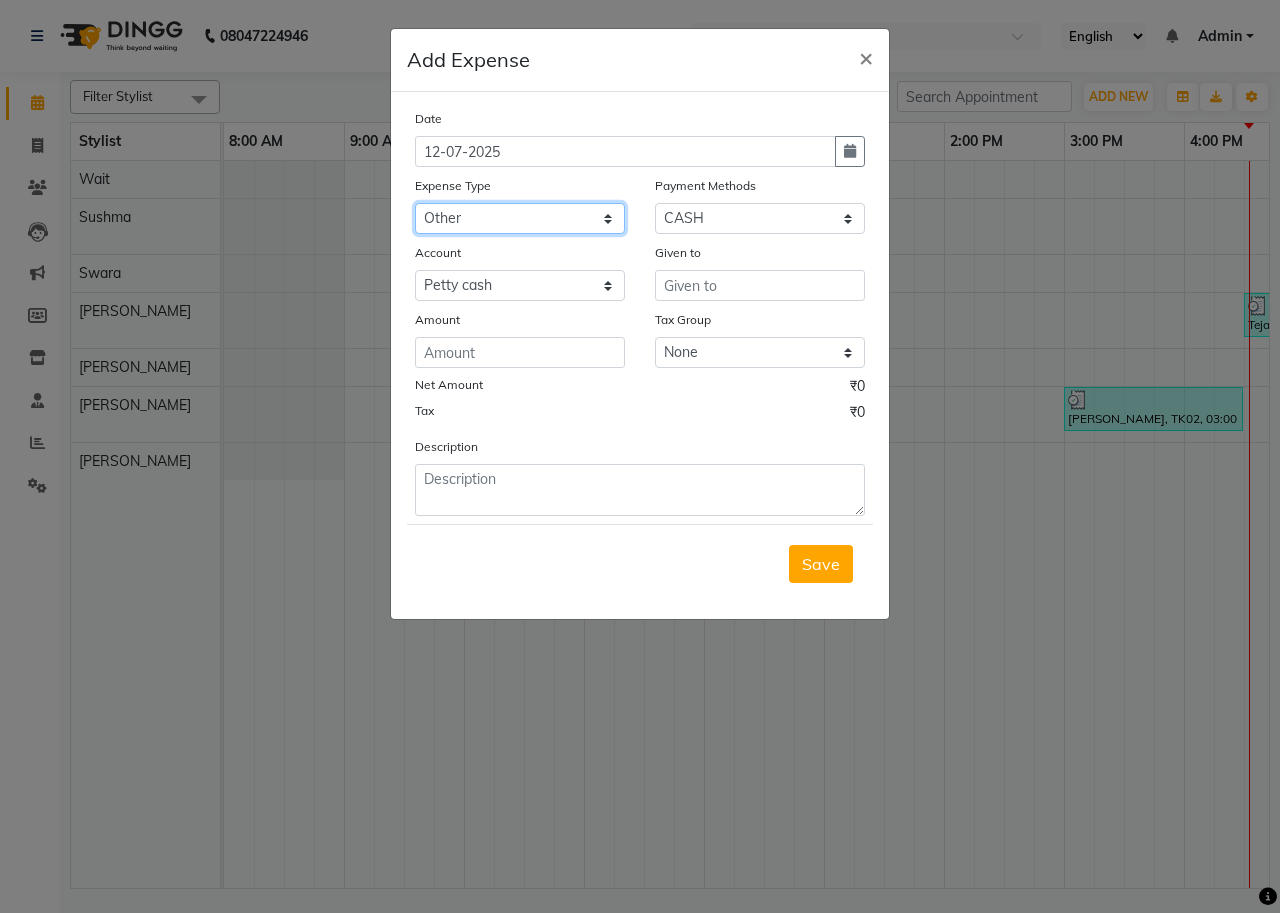 click on "Select Advance Salary Bank charges Car maintenance  Cash transfer to bank Cash transfer to hub Client Snacks Clinical charges Equipment Fuel Govt fee Incentive Insurance International purchase Loan Repayment Maintenance Marketing Miscellaneous MRA Other Pantry Product Rent Salary Staff Snacks Tax Tea & Refreshment Utilities" 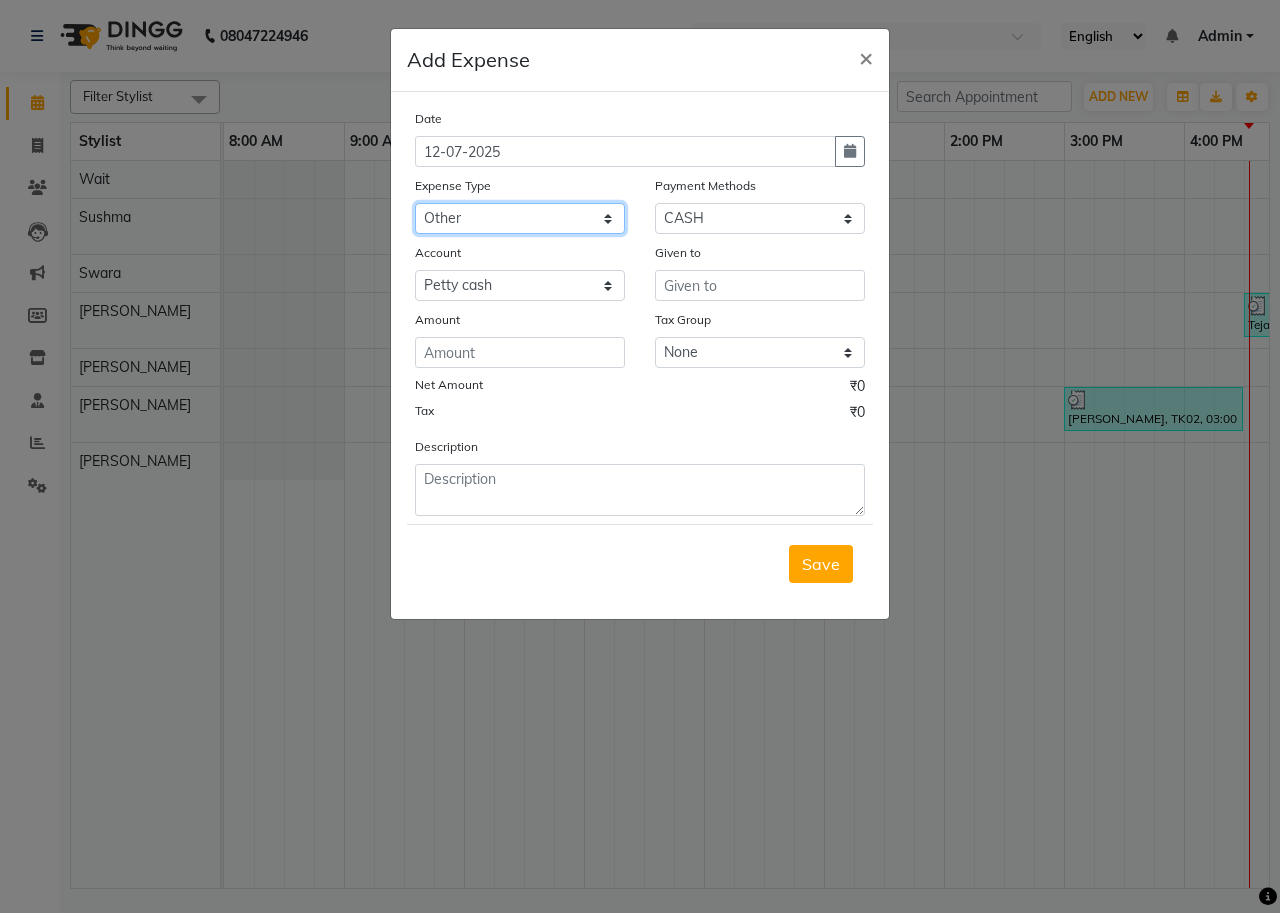 click on "Select Advance Salary Bank charges Car maintenance  Cash transfer to bank Cash transfer to hub Client Snacks Clinical charges Equipment Fuel Govt fee Incentive Insurance International purchase Loan Repayment Maintenance Marketing Miscellaneous MRA Other Pantry Product Rent Salary Staff Snacks Tax Tea & Refreshment Utilities" 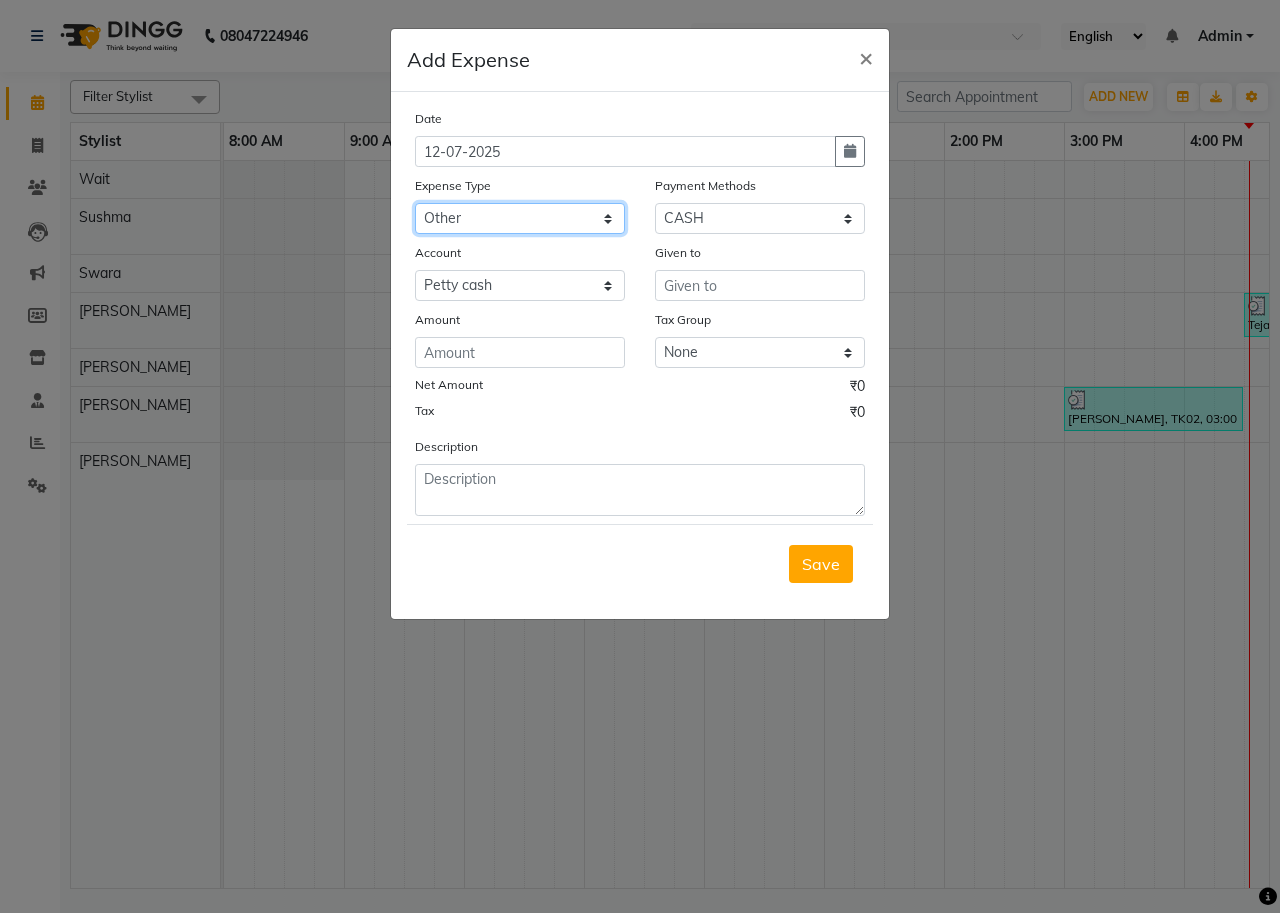 select on "2" 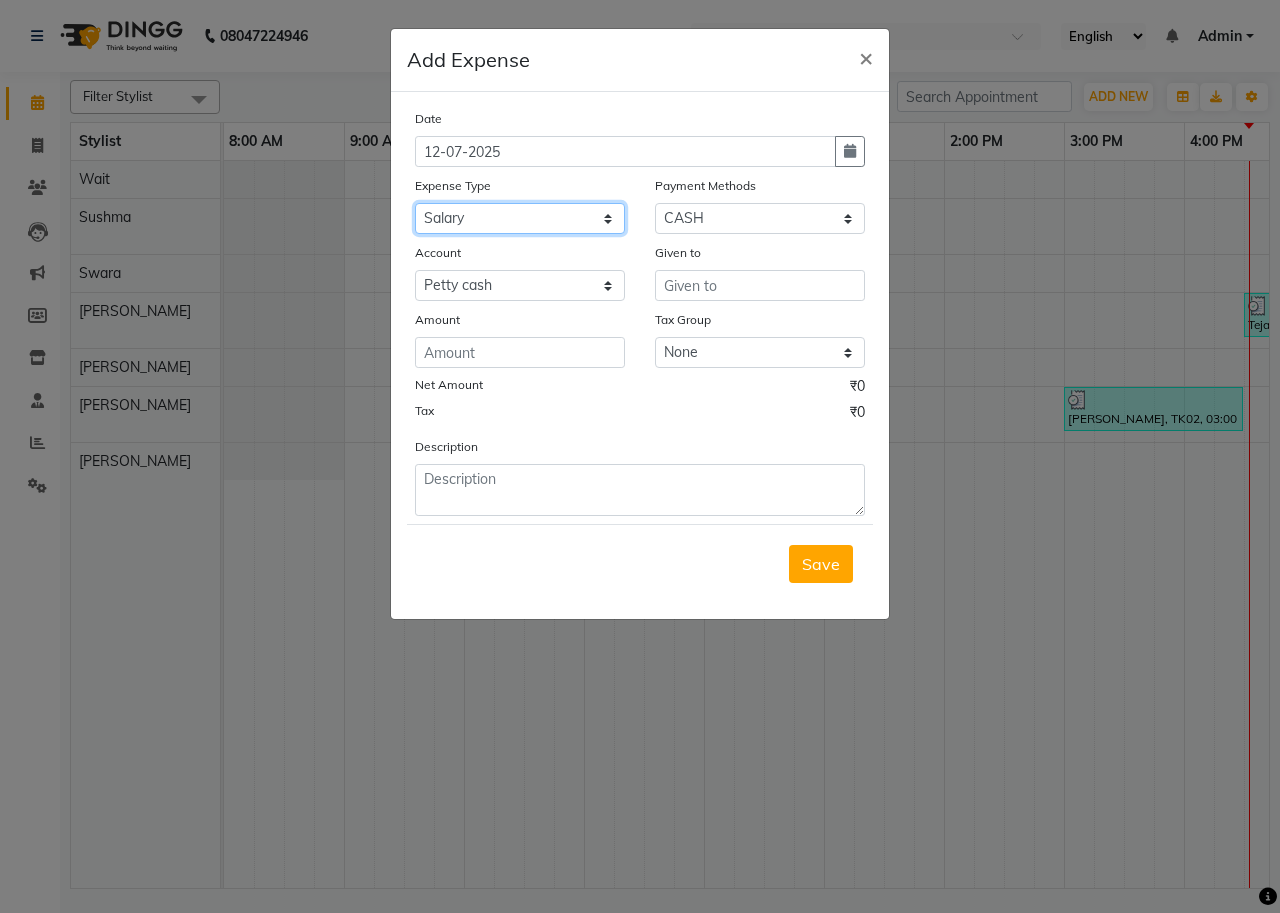 click on "Select Advance Salary Bank charges Car maintenance  Cash transfer to bank Cash transfer to hub Client Snacks Clinical charges Equipment Fuel Govt fee Incentive Insurance International purchase Loan Repayment Maintenance Marketing Miscellaneous MRA Other Pantry Product Rent Salary Staff Snacks Tax Tea & Refreshment Utilities" 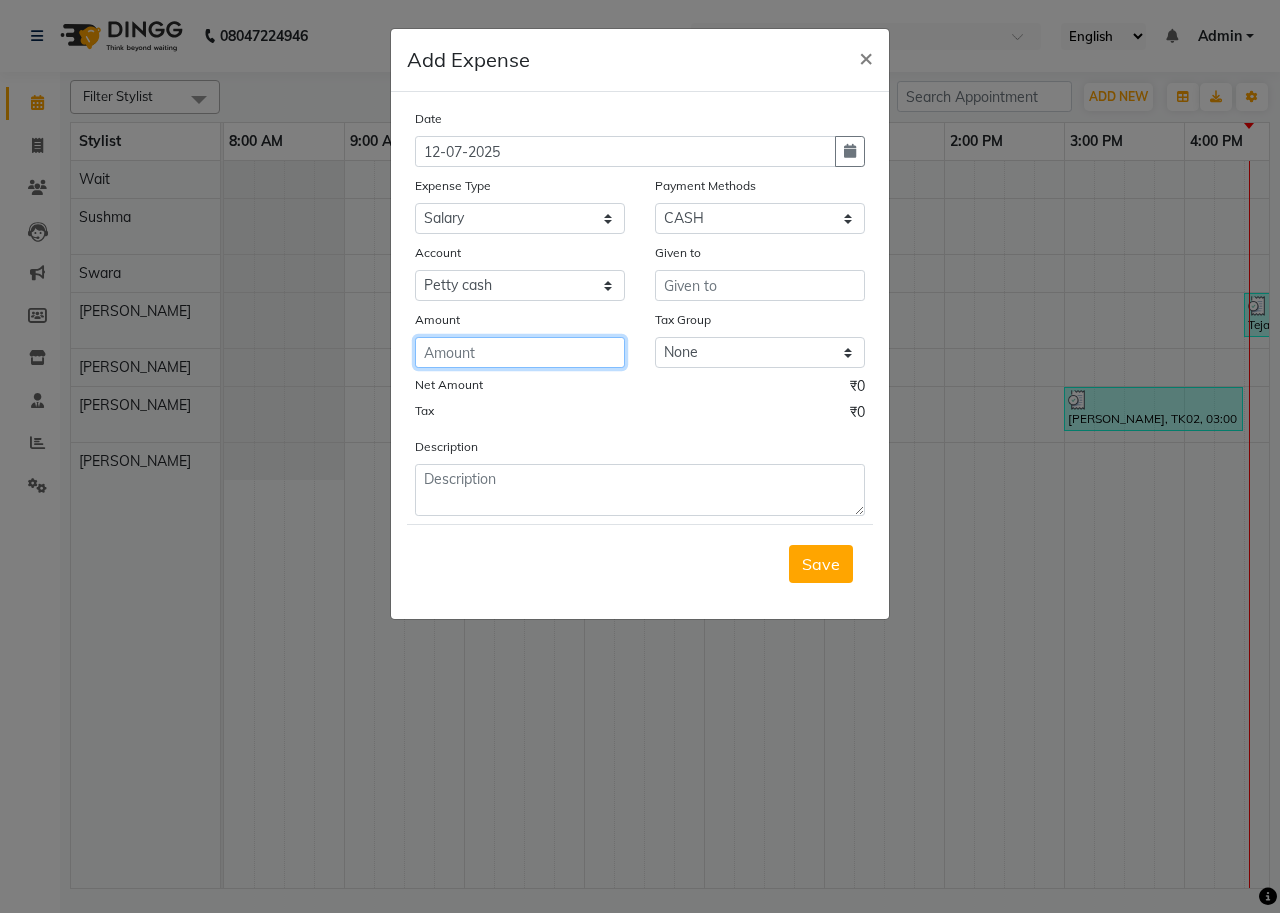 click 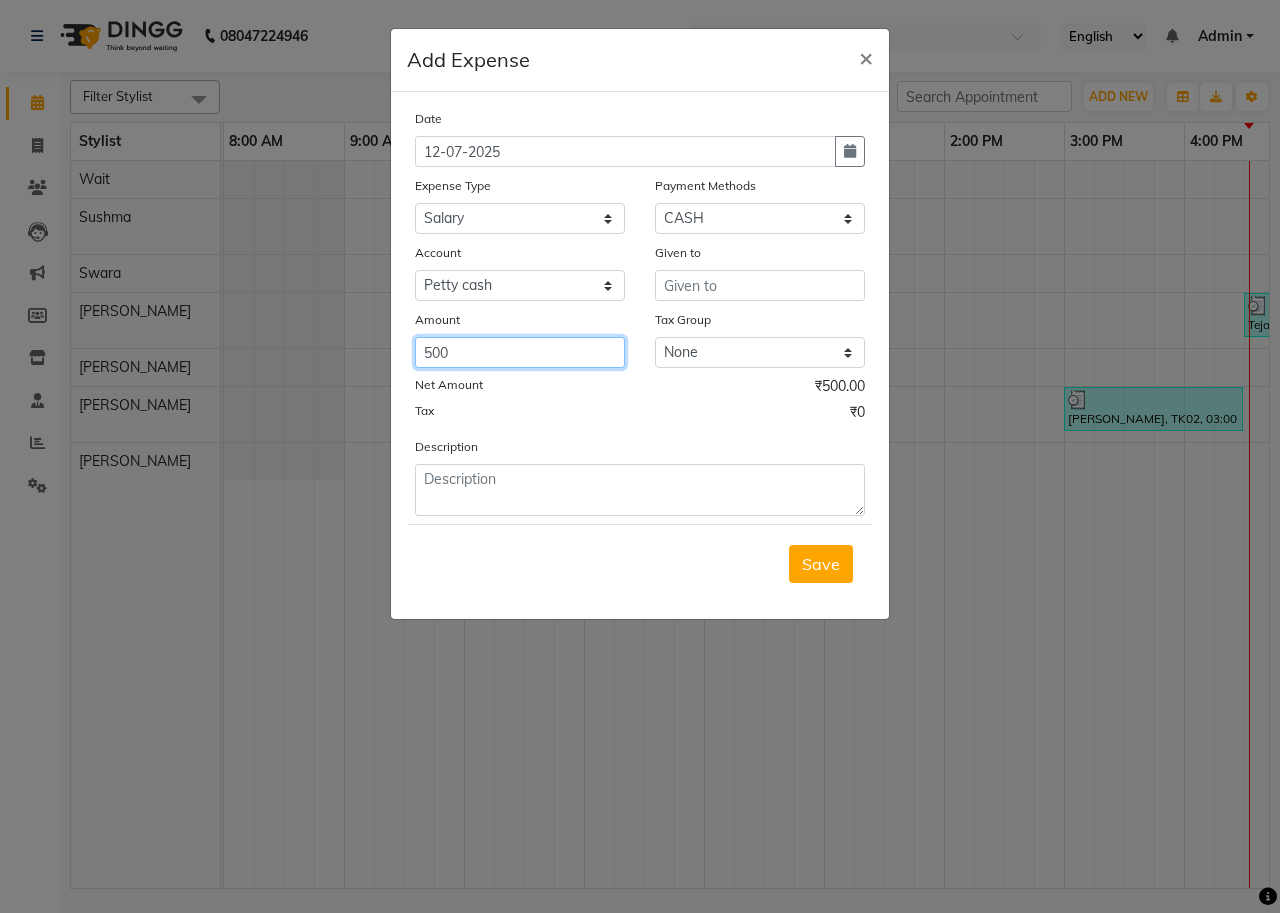 type on "500" 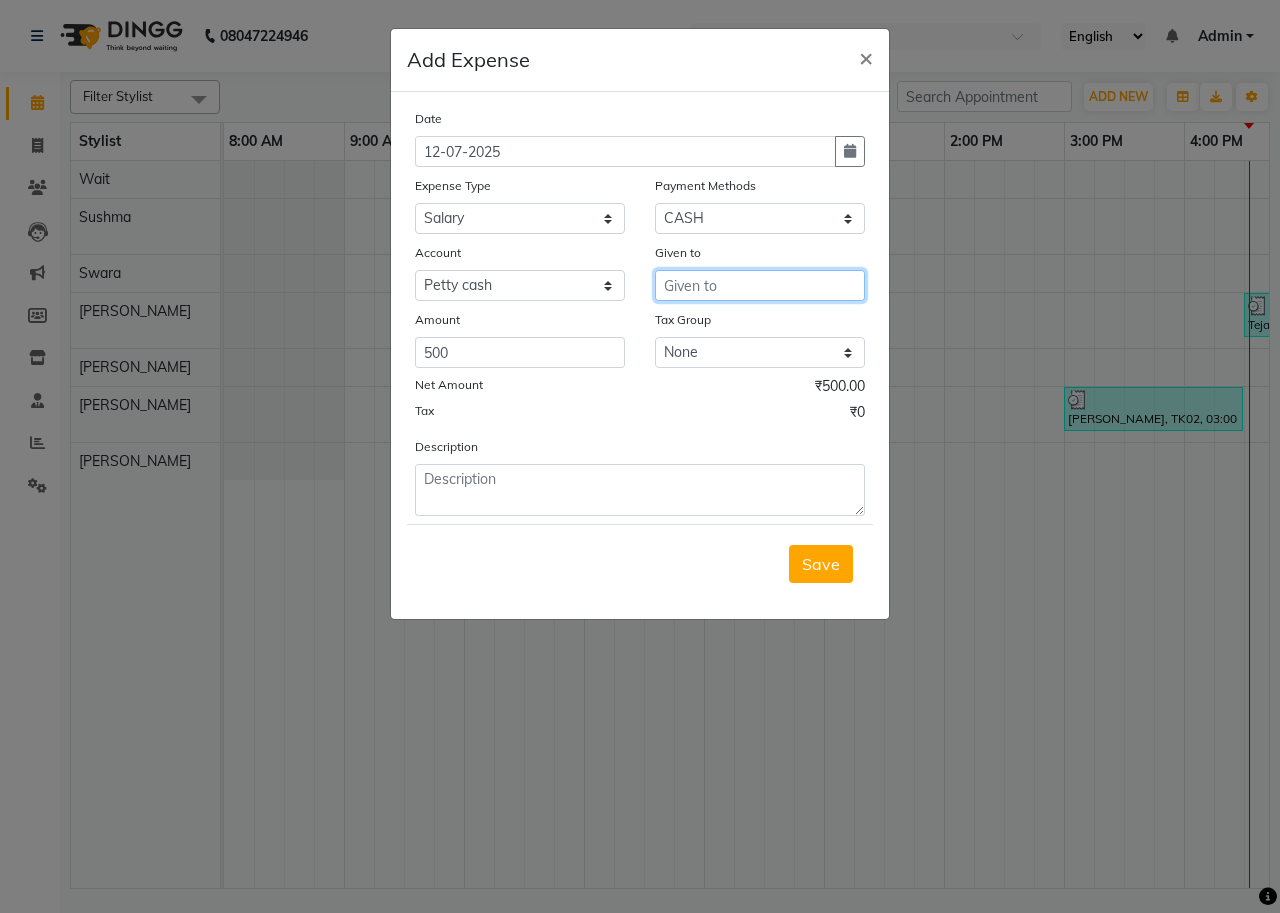 click at bounding box center [760, 285] 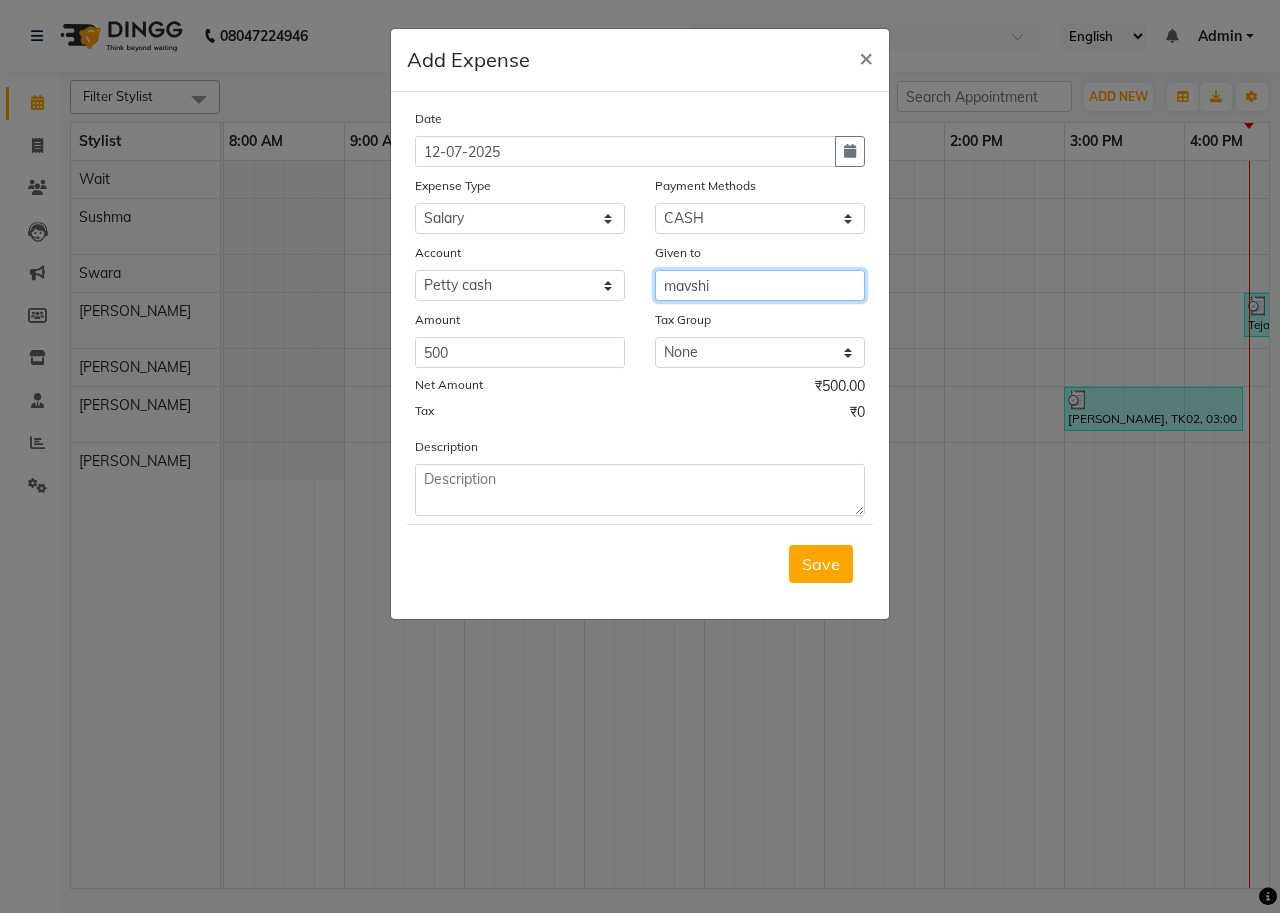 type on "mavshi" 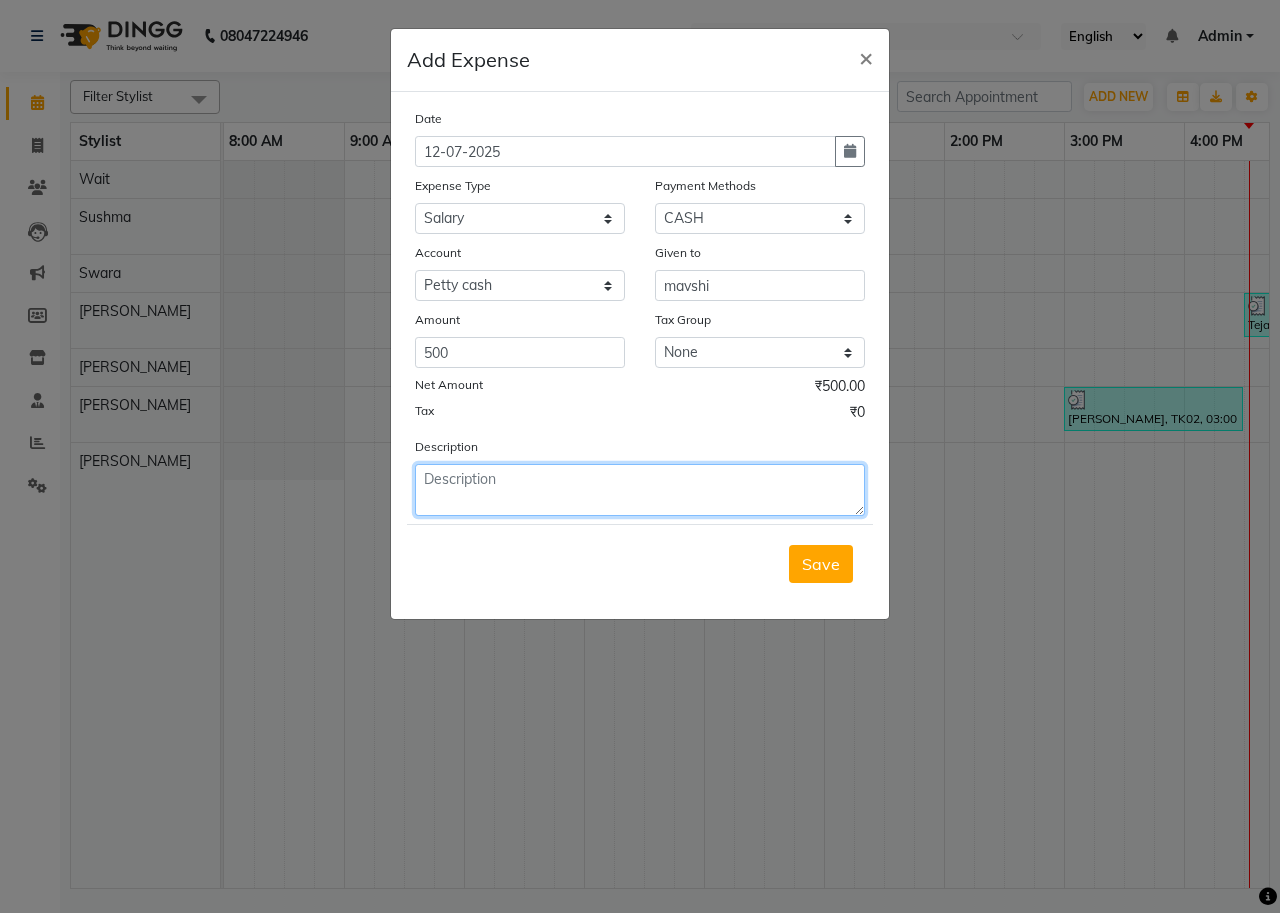 click 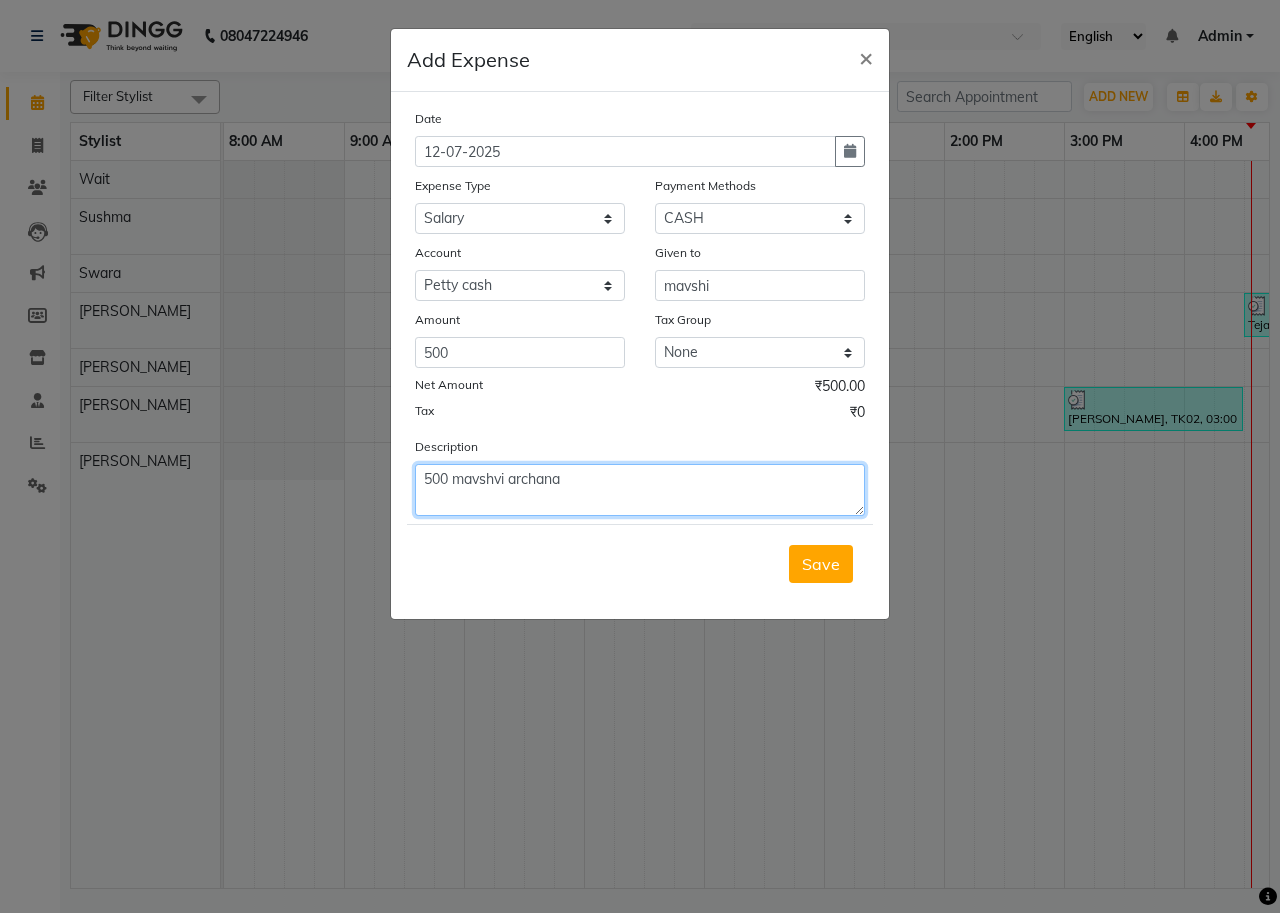 type on "500 mavshvi archana" 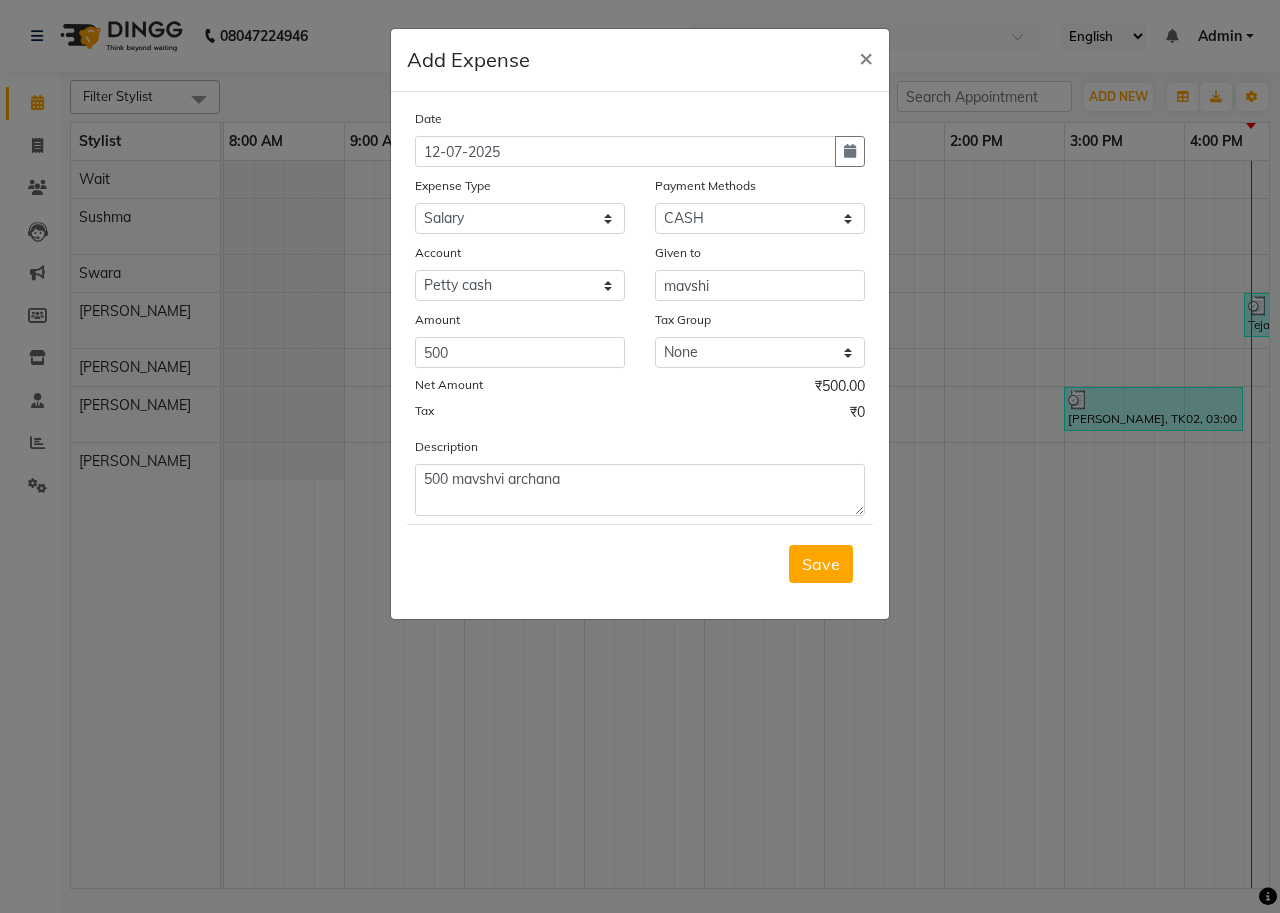 click on "Save" 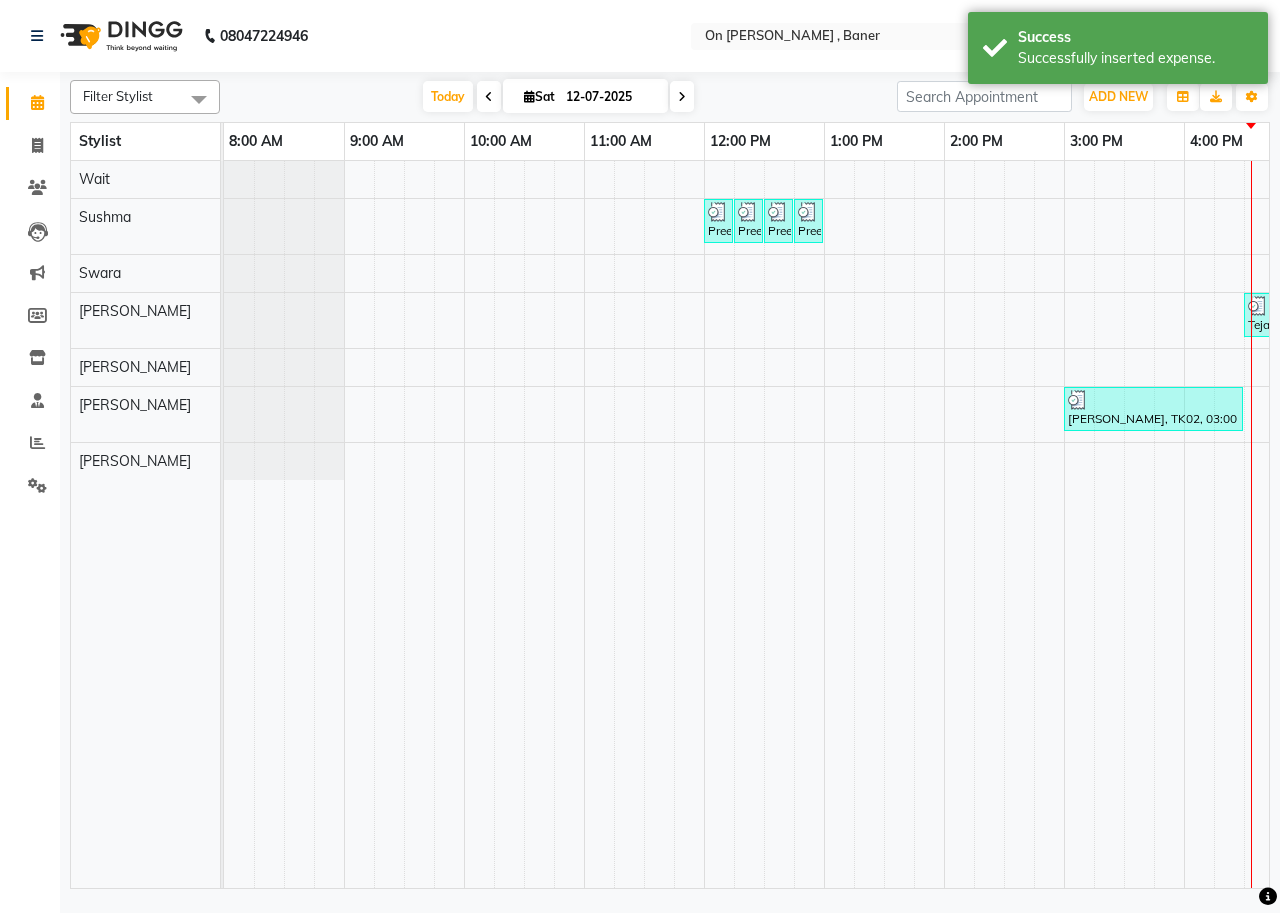 scroll, scrollTop: 0, scrollLeft: 33, axis: horizontal 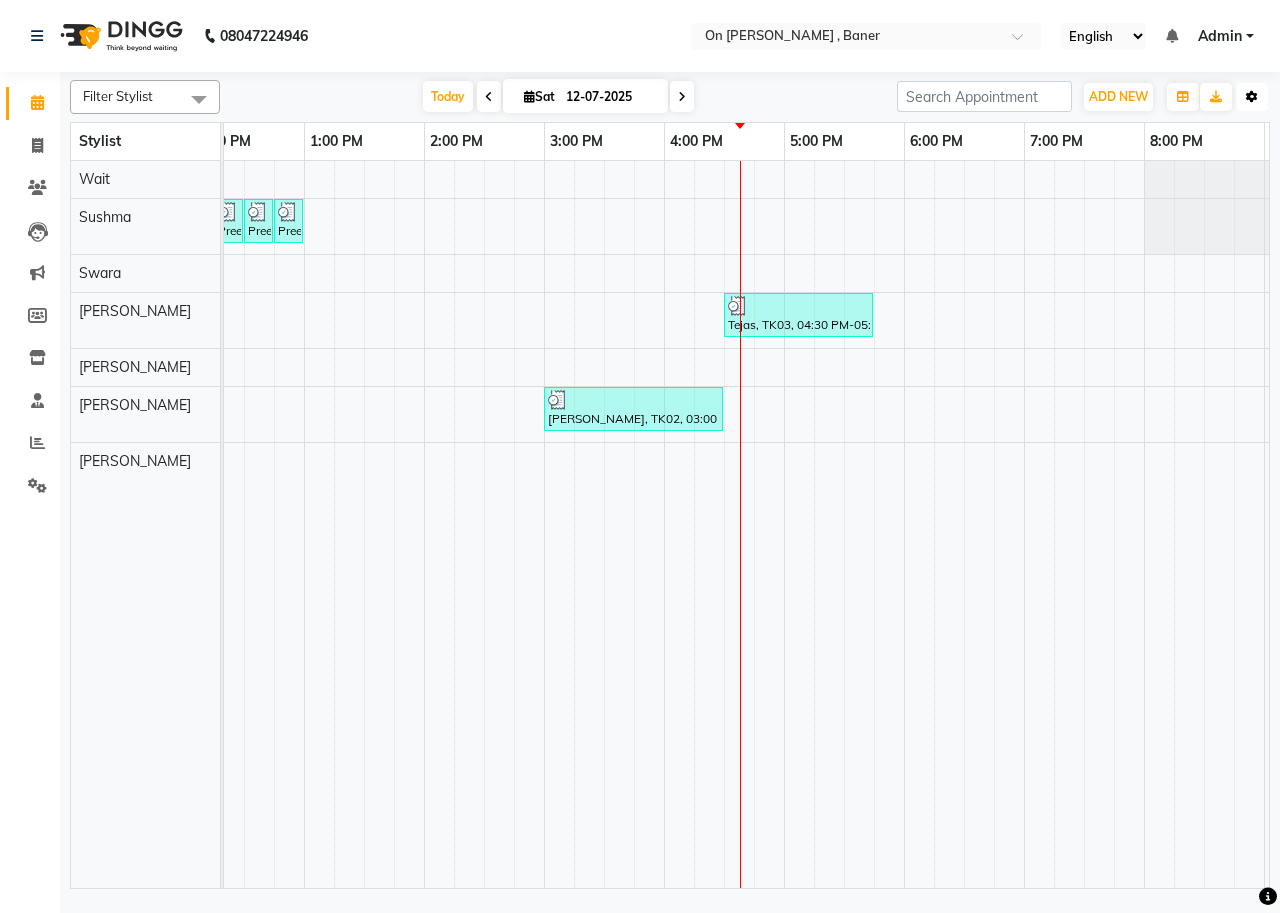 click on "Toggle Dropdown" at bounding box center [1252, 97] 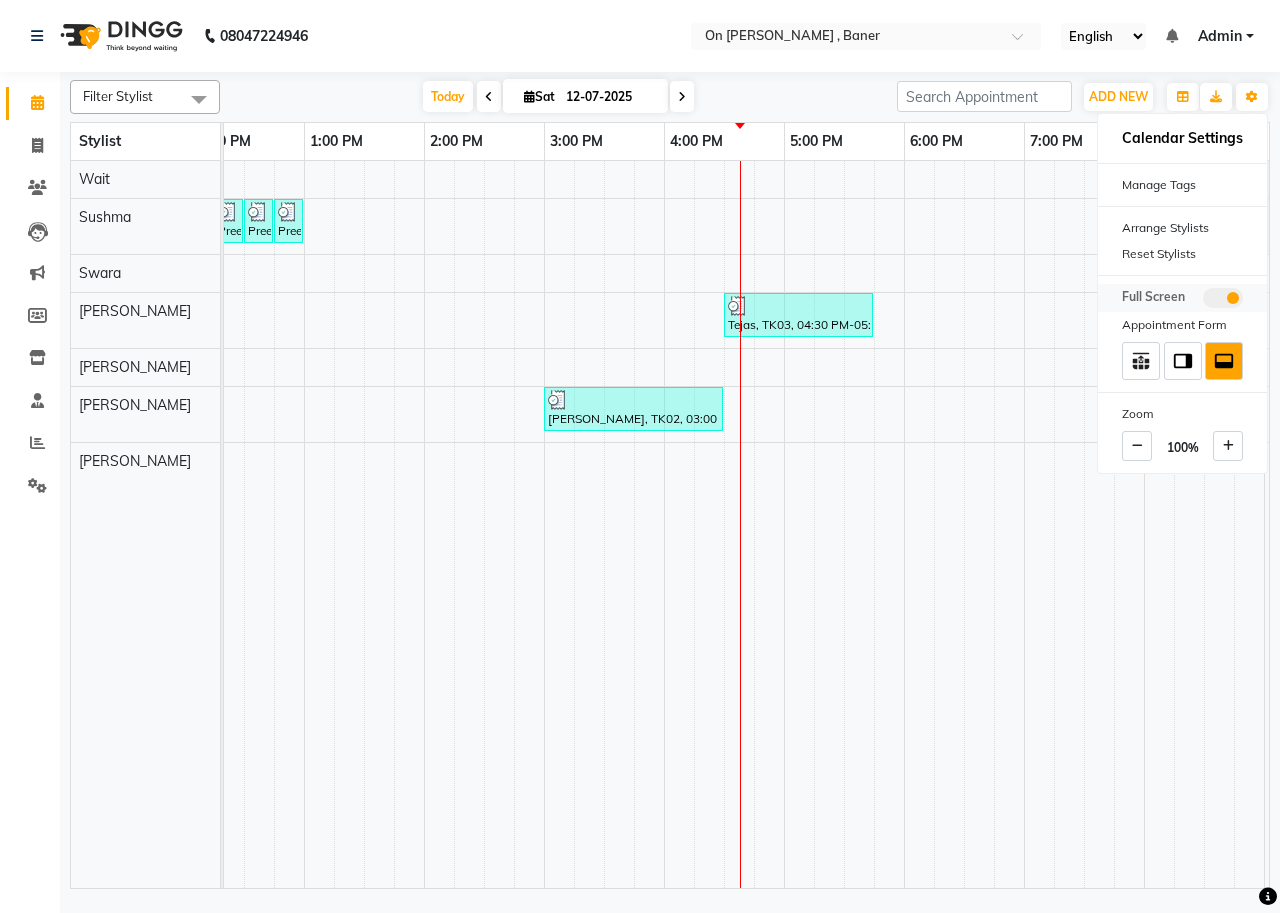 click at bounding box center (1223, 298) 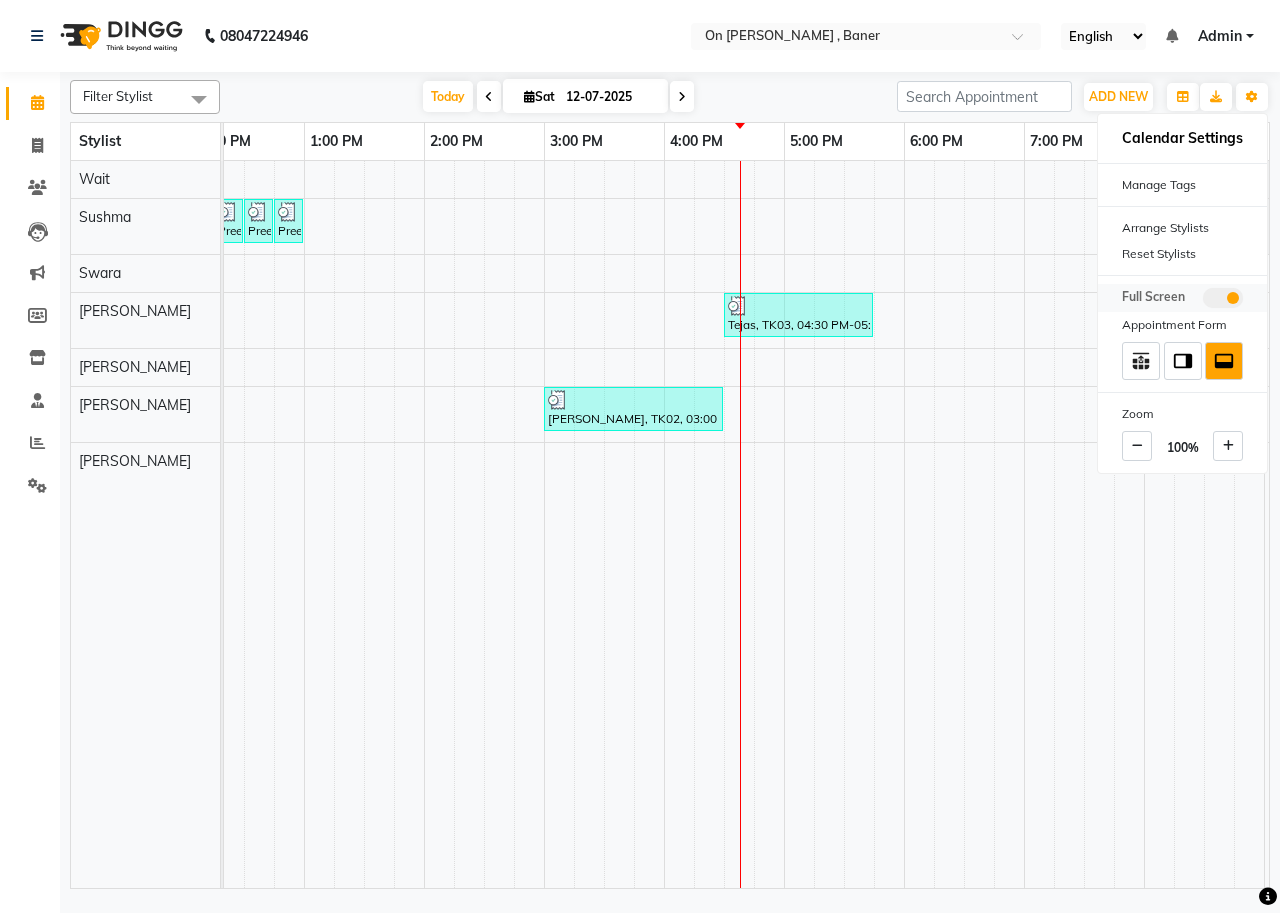 click at bounding box center (1203, 301) 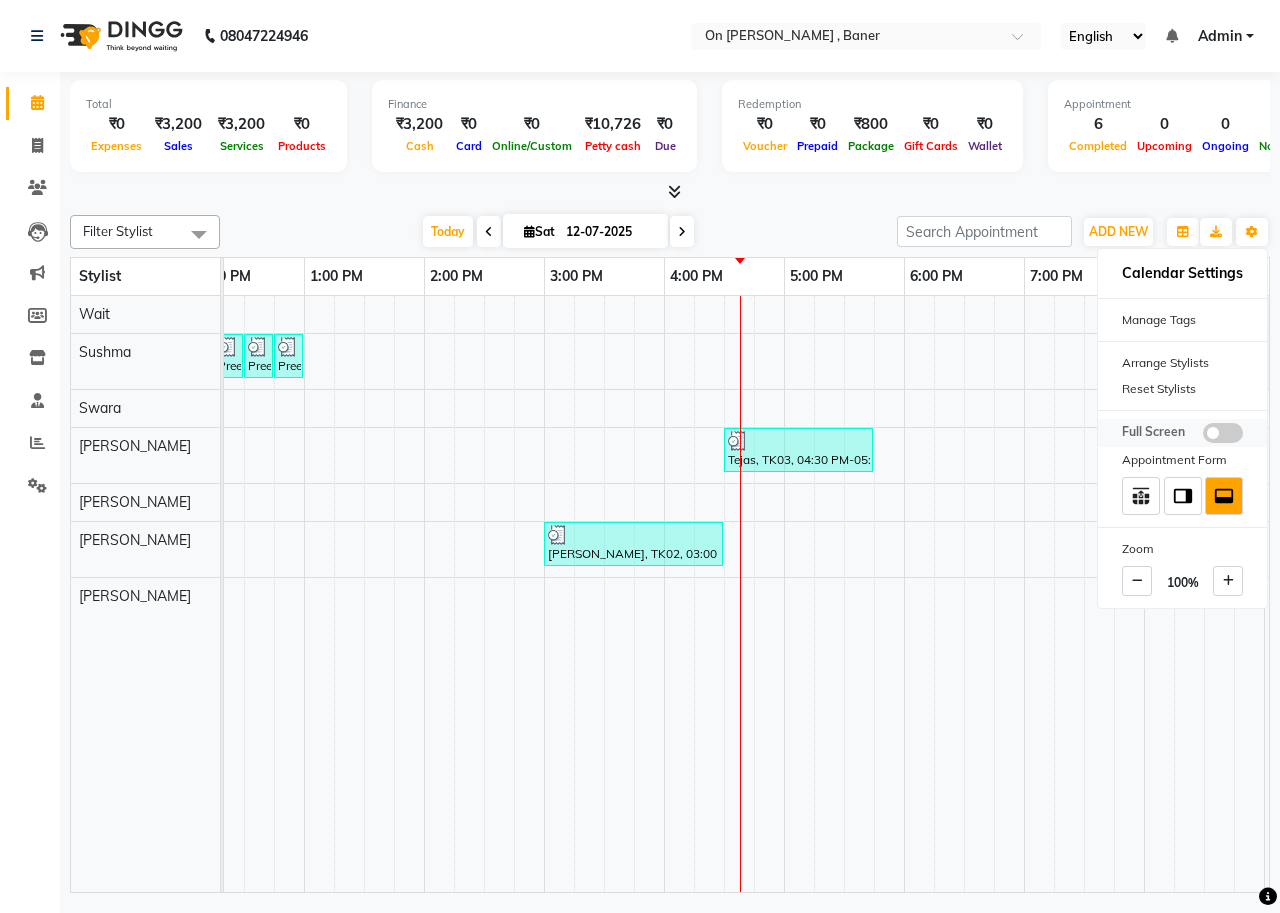 click at bounding box center (1223, 433) 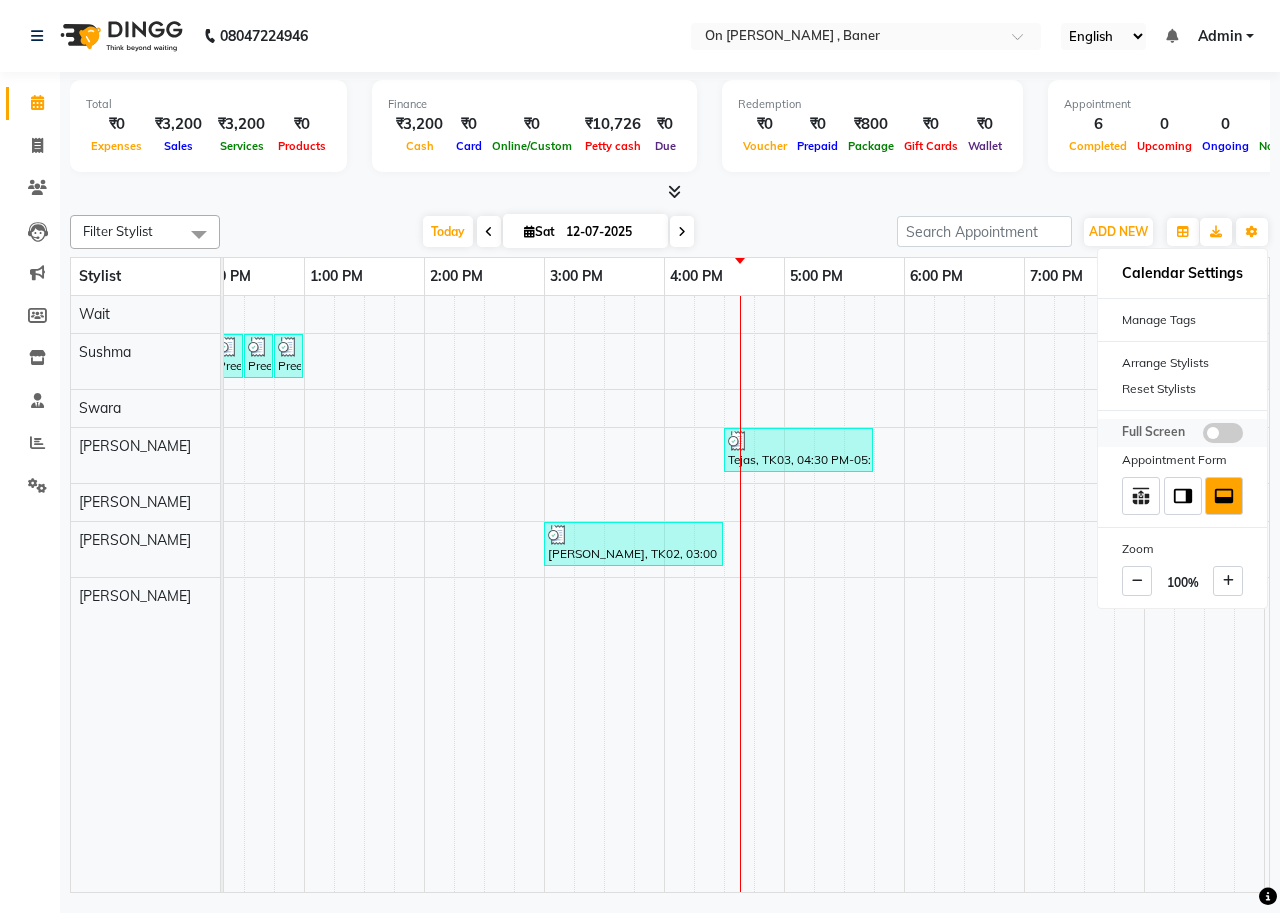 click at bounding box center [1203, 436] 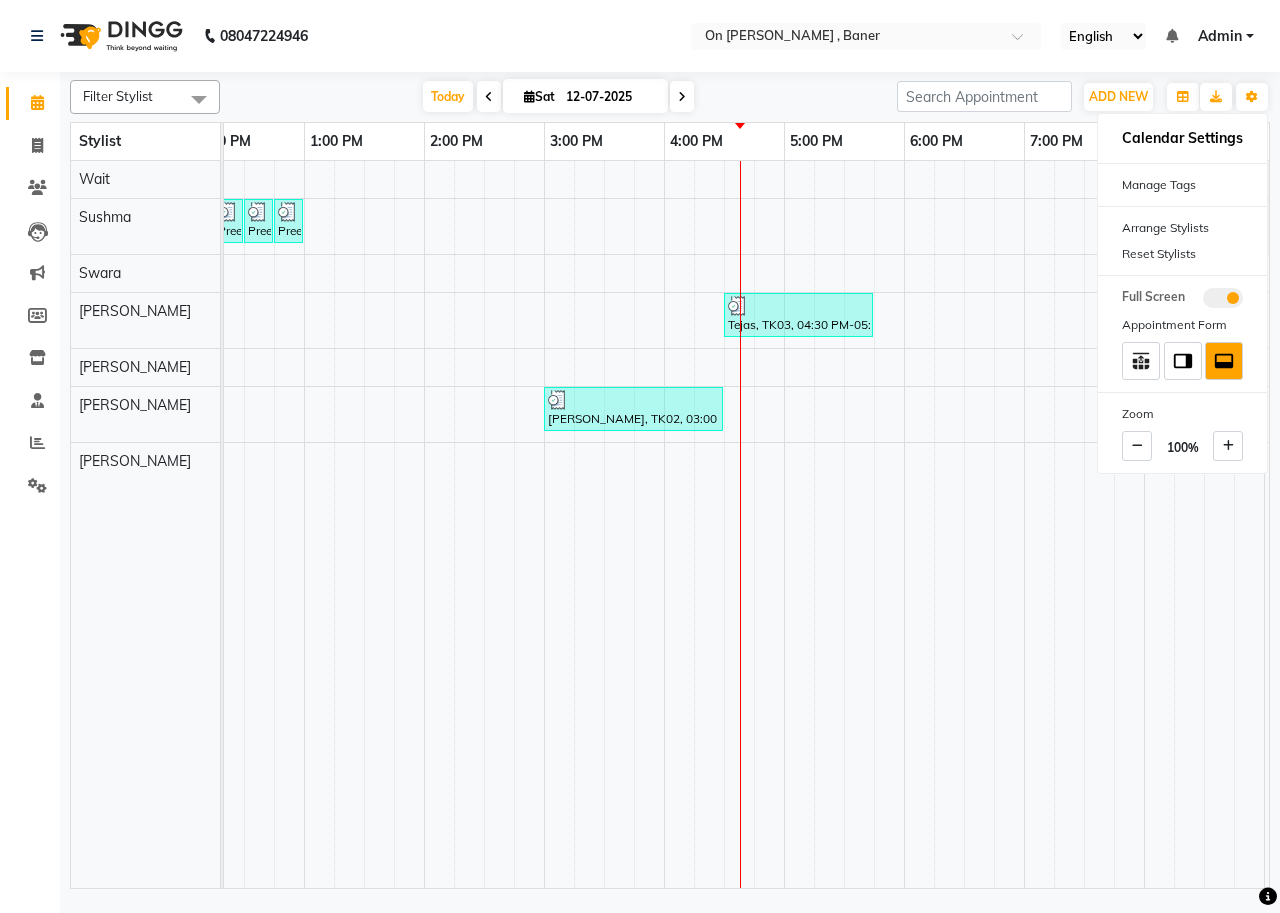 click on "[DATE]  [DATE]" at bounding box center [558, 97] 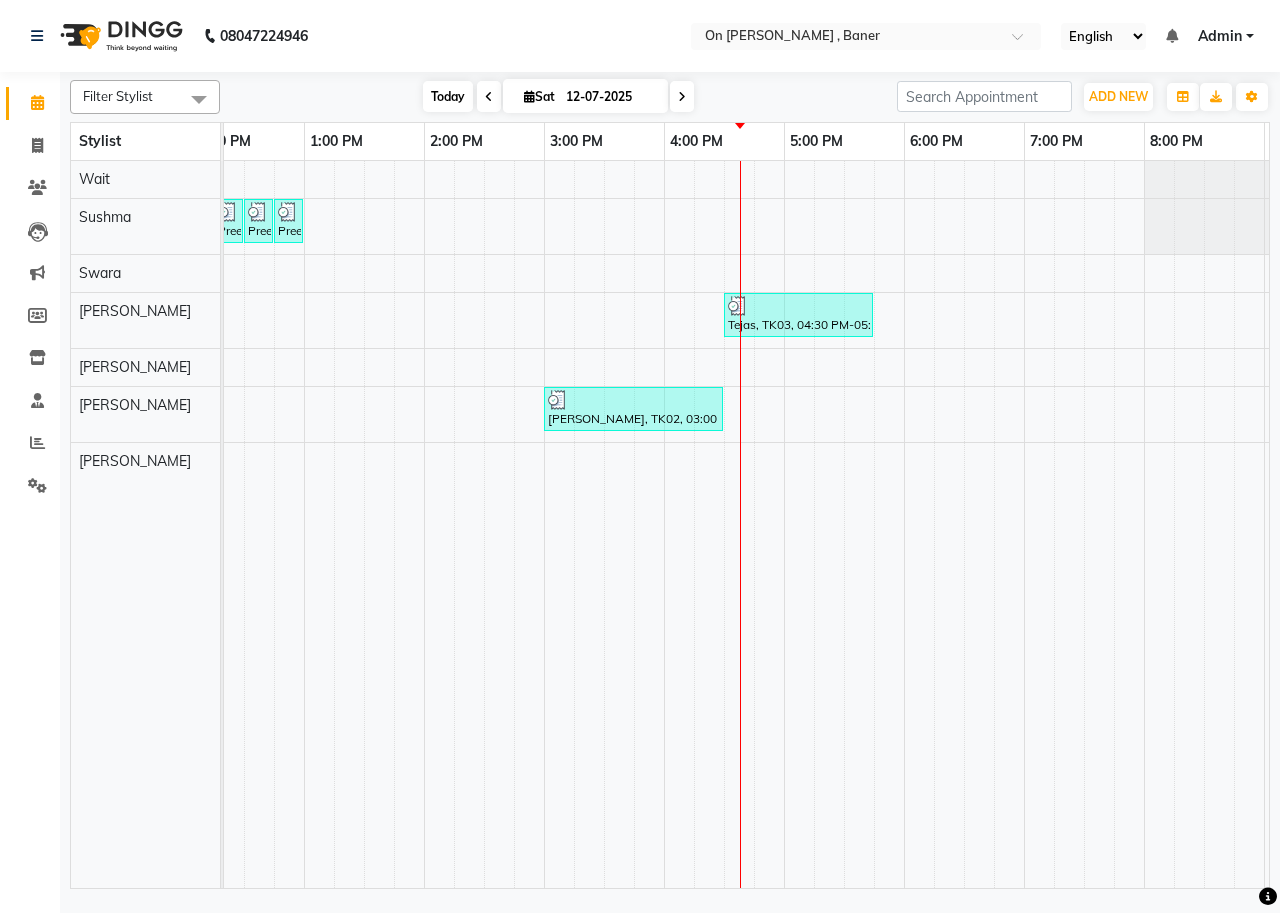 click on "Today" at bounding box center (448, 96) 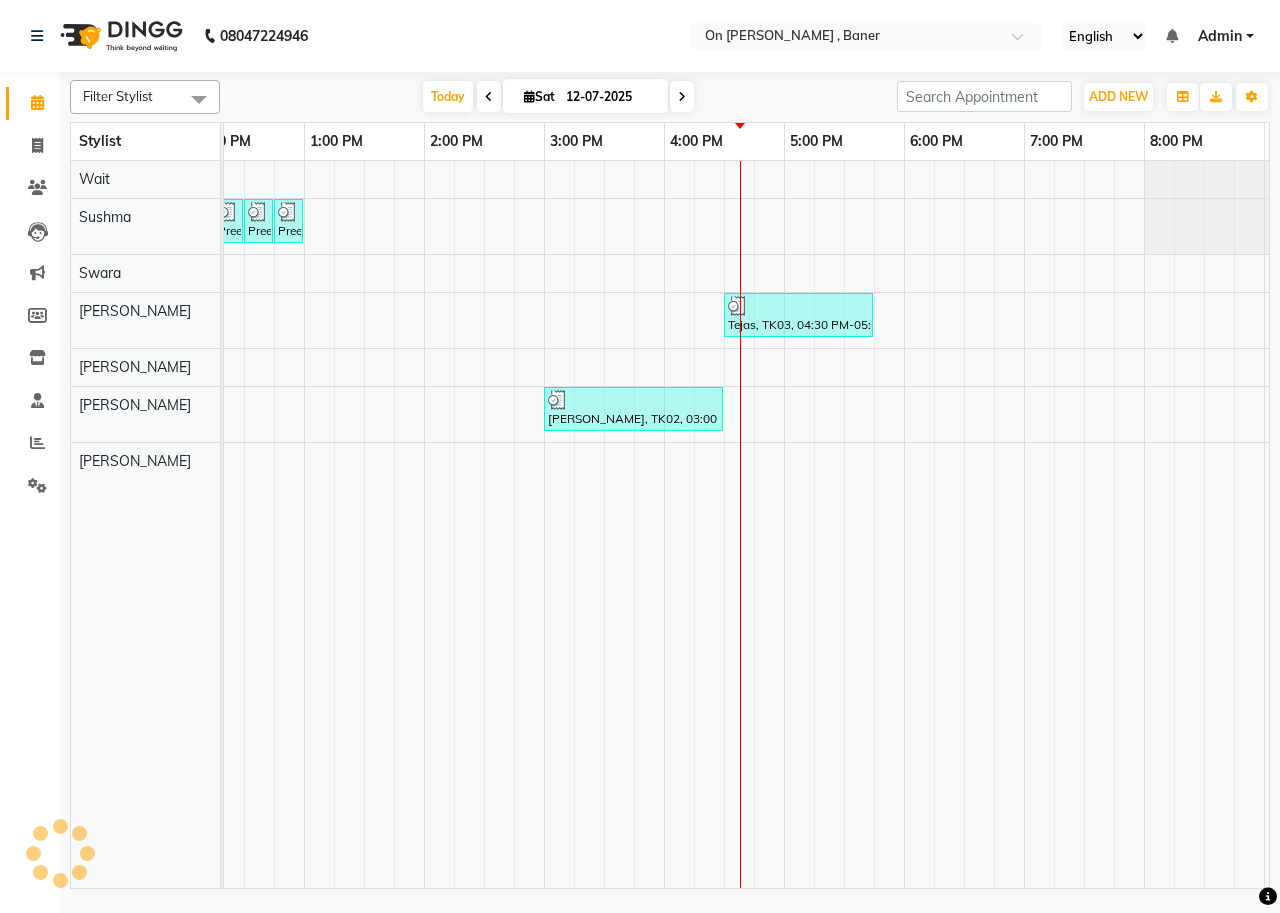 scroll, scrollTop: 0, scrollLeft: 755, axis: horizontal 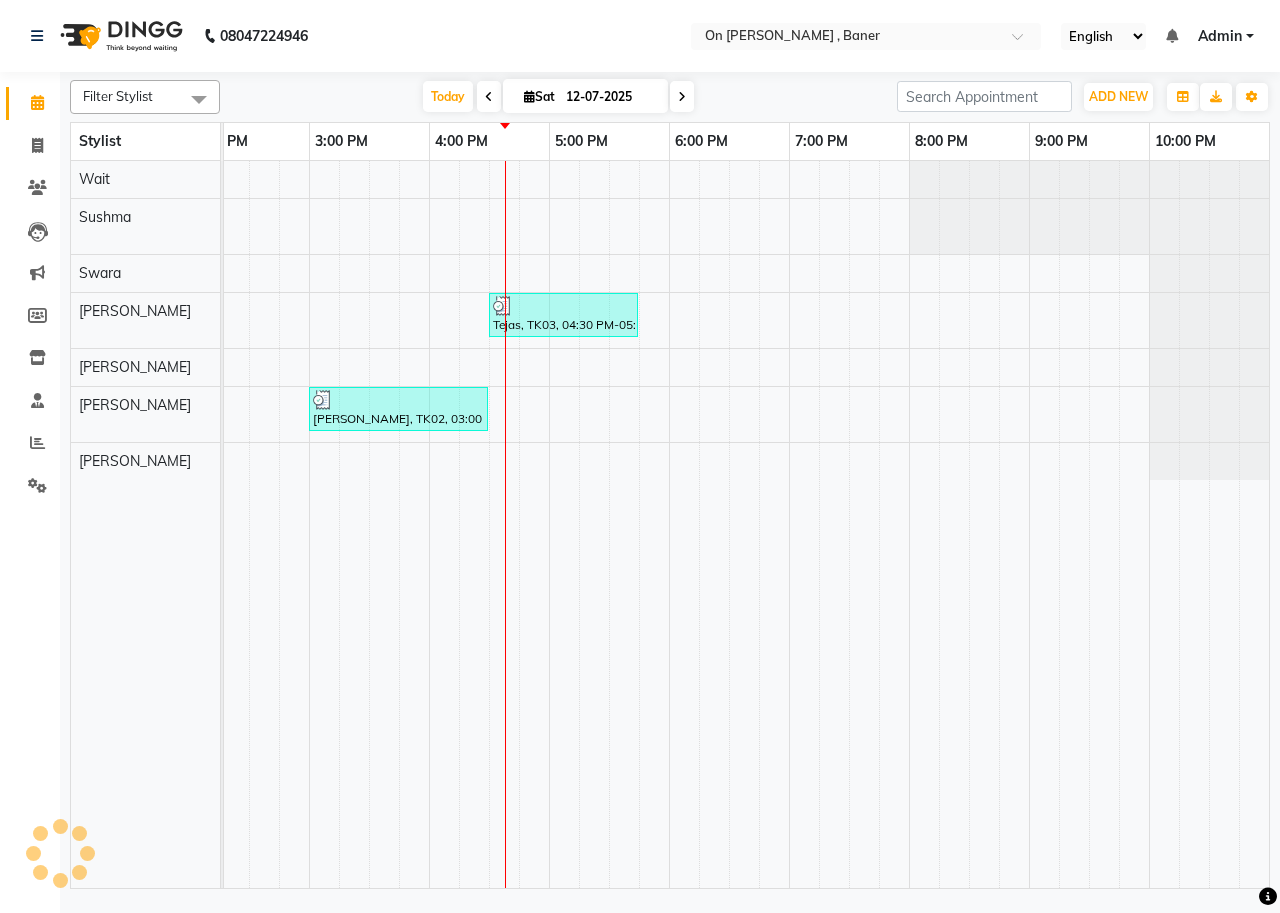 click on "Filter Stylist Select All [PERSON_NAME] [PERSON_NAME] [PERSON_NAME] Swara Wait [DATE]  [DATE] Toggle Dropdown Add Appointment Add Invoice Add Expense Add Attendance Add Client Add Transaction Toggle Dropdown Add Appointment Add Invoice Add Expense Add Attendance Add Client ADD NEW Toggle Dropdown Add Appointment Add Invoice Add Expense Add Attendance Add Client Add Transaction Filter Stylist Select All [PERSON_NAME] [PERSON_NAME] [PERSON_NAME] Swara Wait Group By  Staff View   Room View  View as Vertical  Vertical - Week View  Horizontal  Horizontal - Week View  List  Toggle Dropdown Calendar Settings Manage Tags   Arrange Stylists   Reset Stylists  Full Screen Appointment Form Zoom 100% Stylist 8:00 AM 9:00 AM 10:00 AM 11:00 AM 12:00 PM 1:00 PM 2:00 PM 3:00 PM 4:00 PM 5:00 PM 6:00 PM 7:00 PM 8:00 PM 9:00 PM 10:00 PM Wait [PERSON_NAME] Swara [PERSON_NAME] [PERSON_NAME] [PERSON_NAME], TK01, 12:00 PM-12:15 PM, Pedicure - Quick Pedicure     Preeti, TK01, 12:15 PM-12:25 PM, Eyebrows Threading, Upper Lip Threading" 